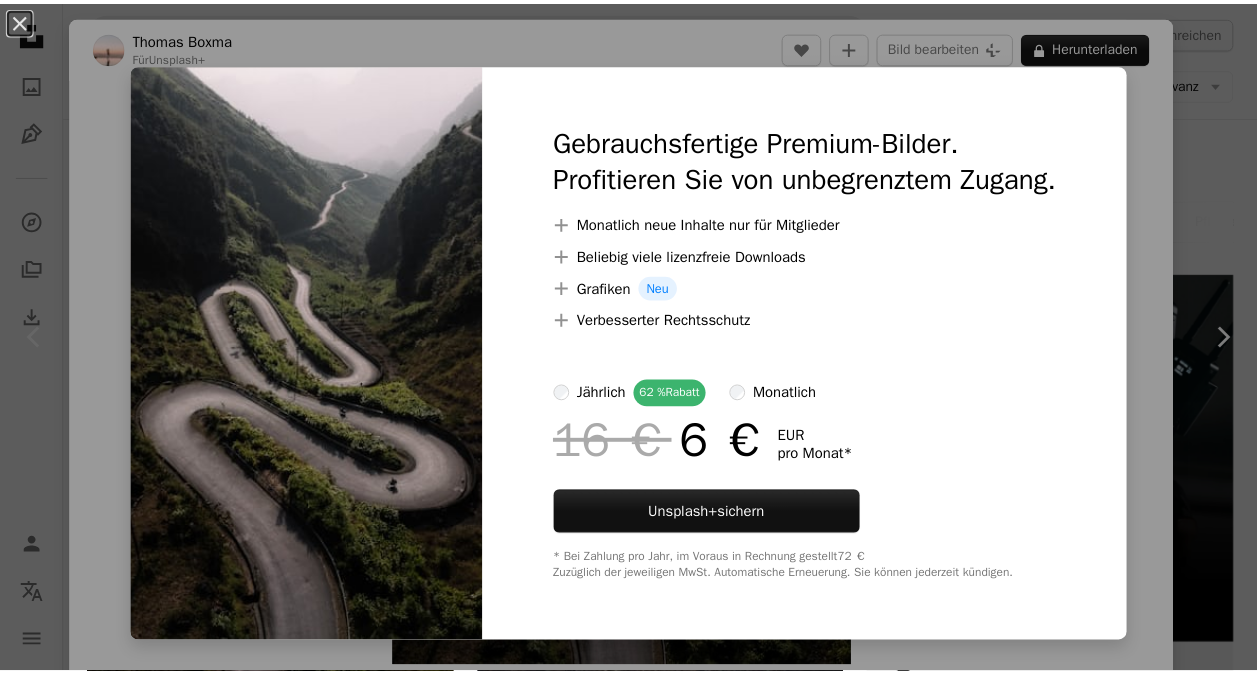 scroll, scrollTop: 102, scrollLeft: 0, axis: vertical 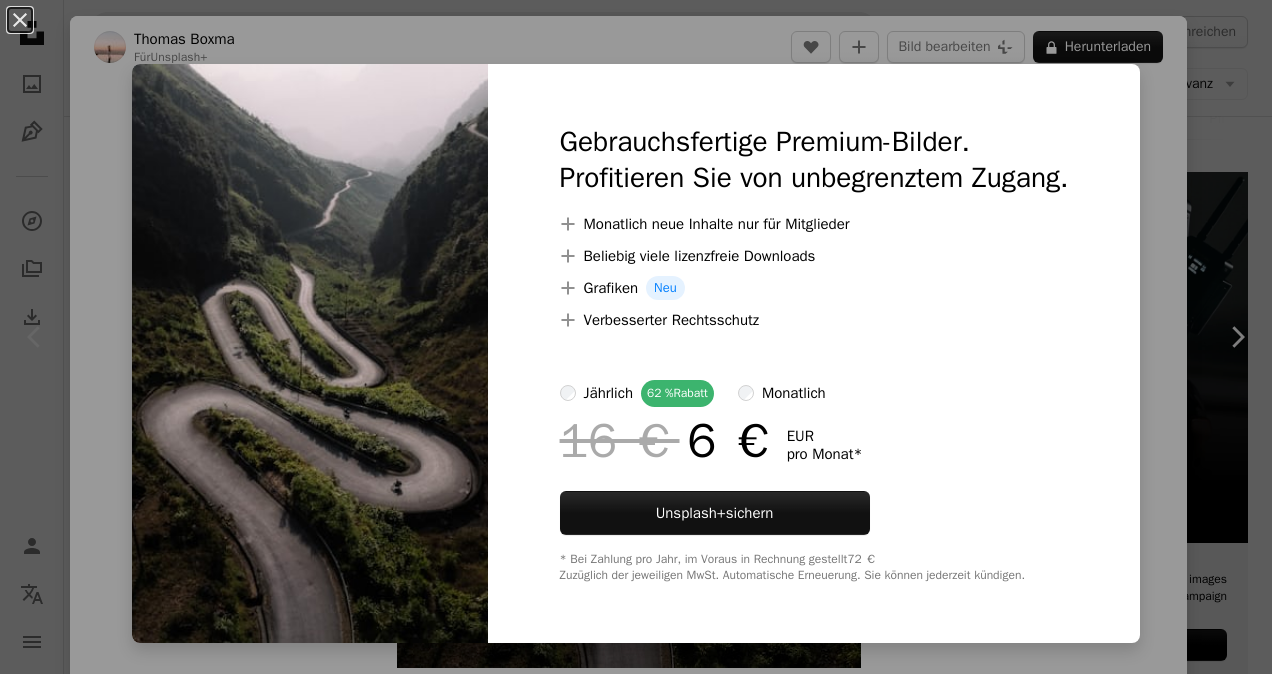 click on "An X shape" at bounding box center [20, 20] 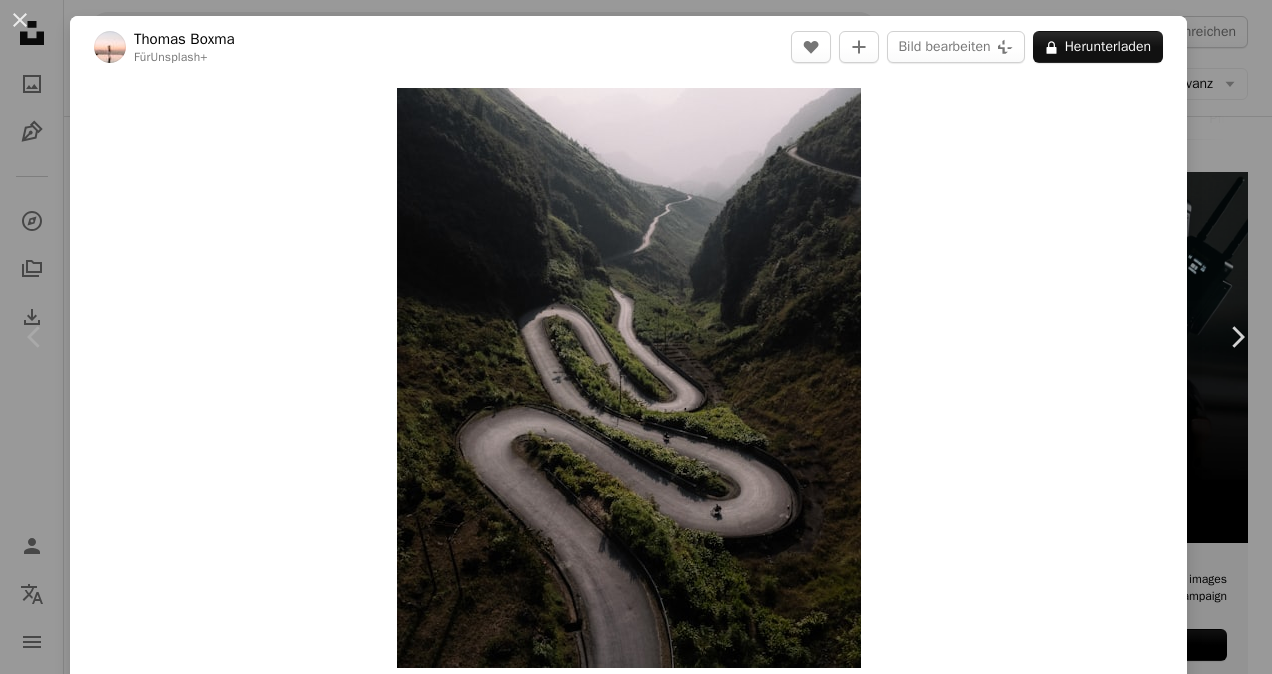 click on "An X shape" at bounding box center [20, 20] 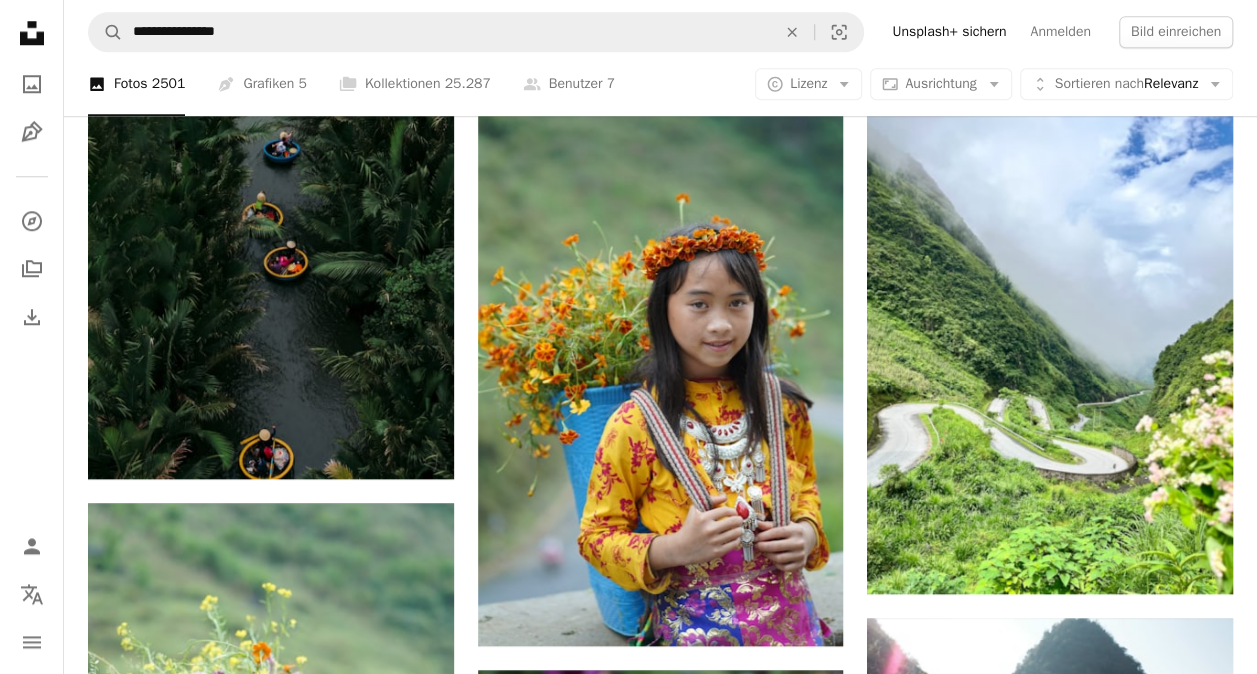 scroll, scrollTop: 942, scrollLeft: 0, axis: vertical 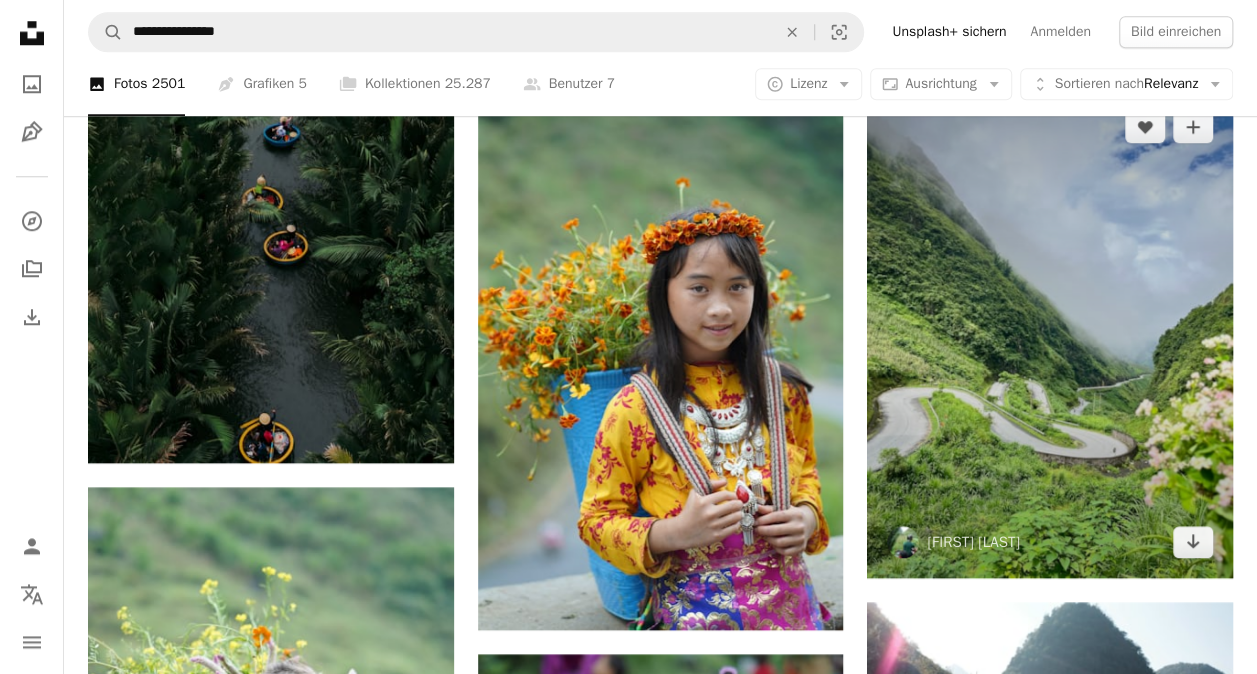 click at bounding box center (1050, 334) 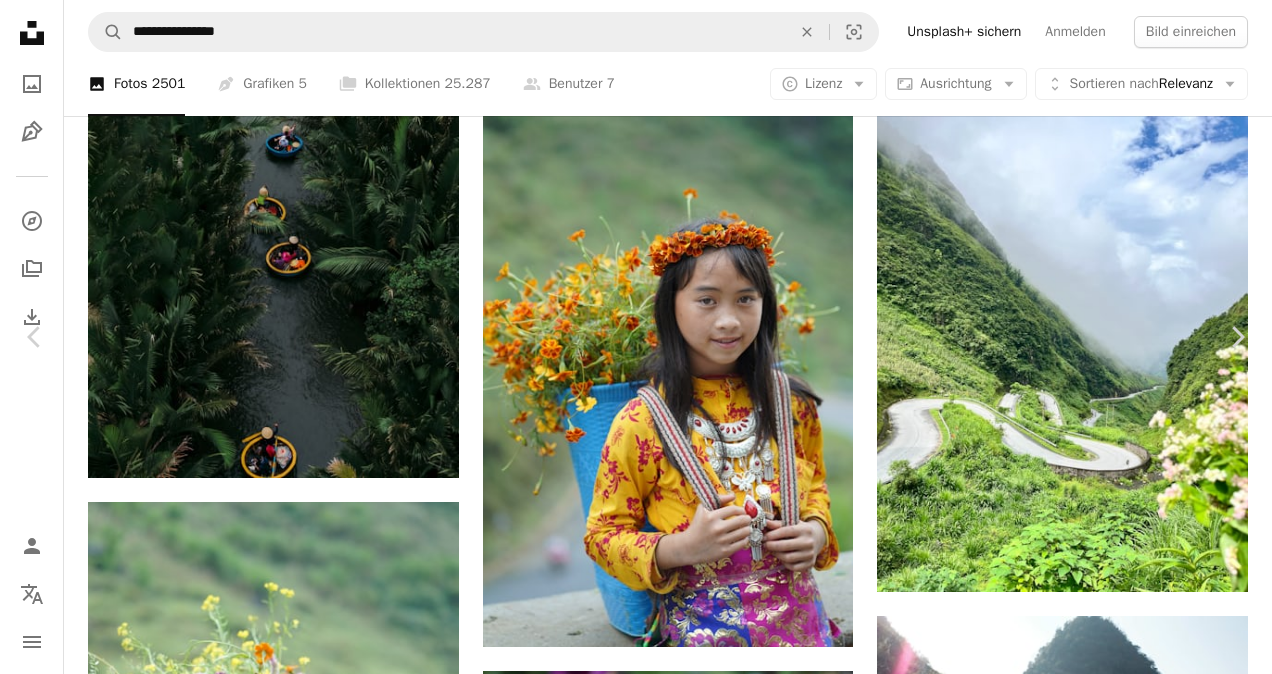 click on "Chevron down" 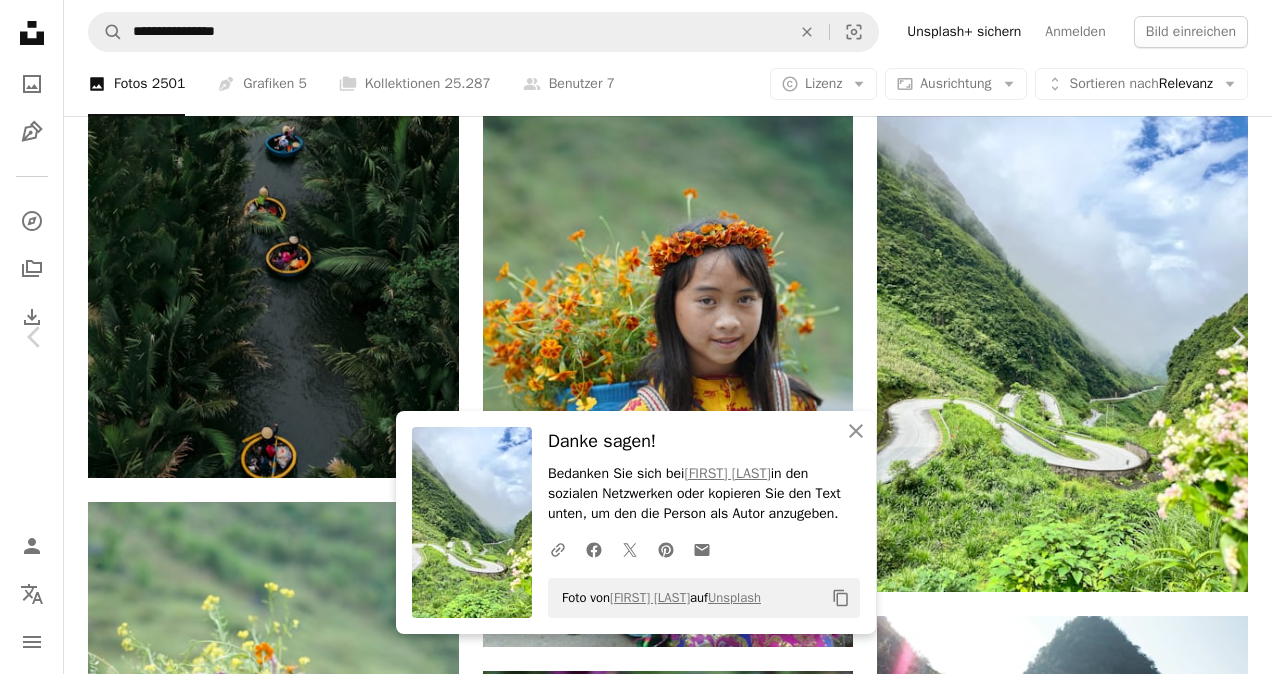 click on "An X shape" at bounding box center [20, 20] 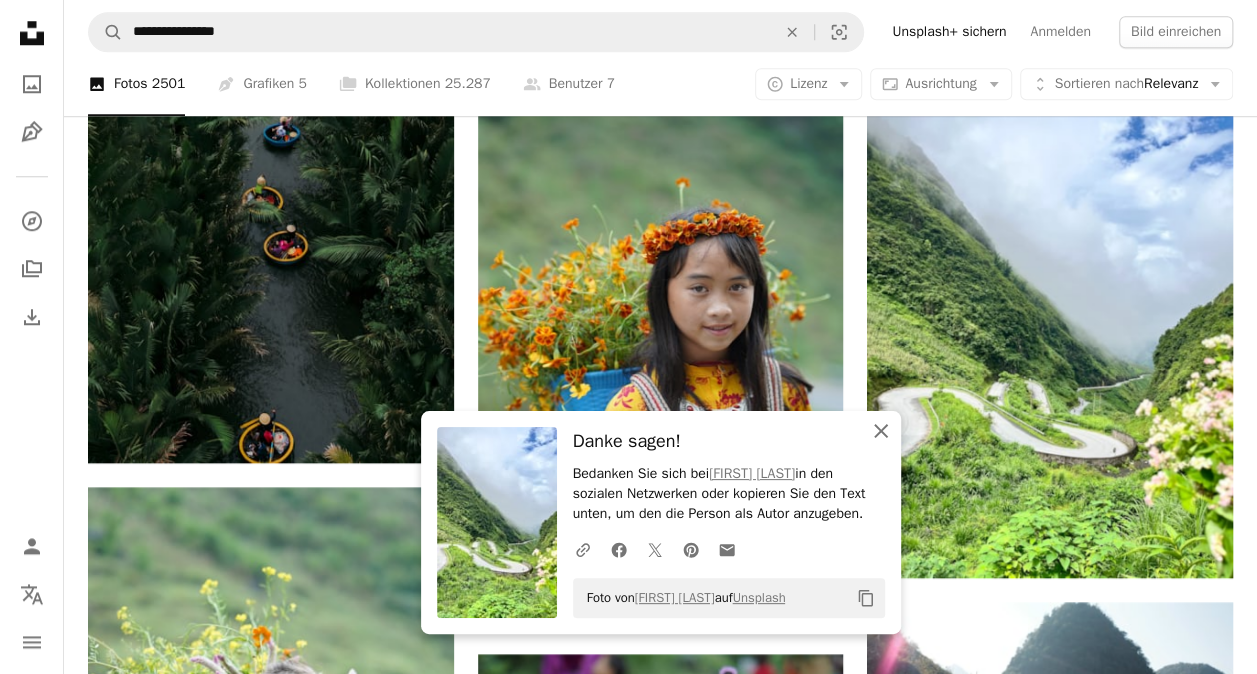 click 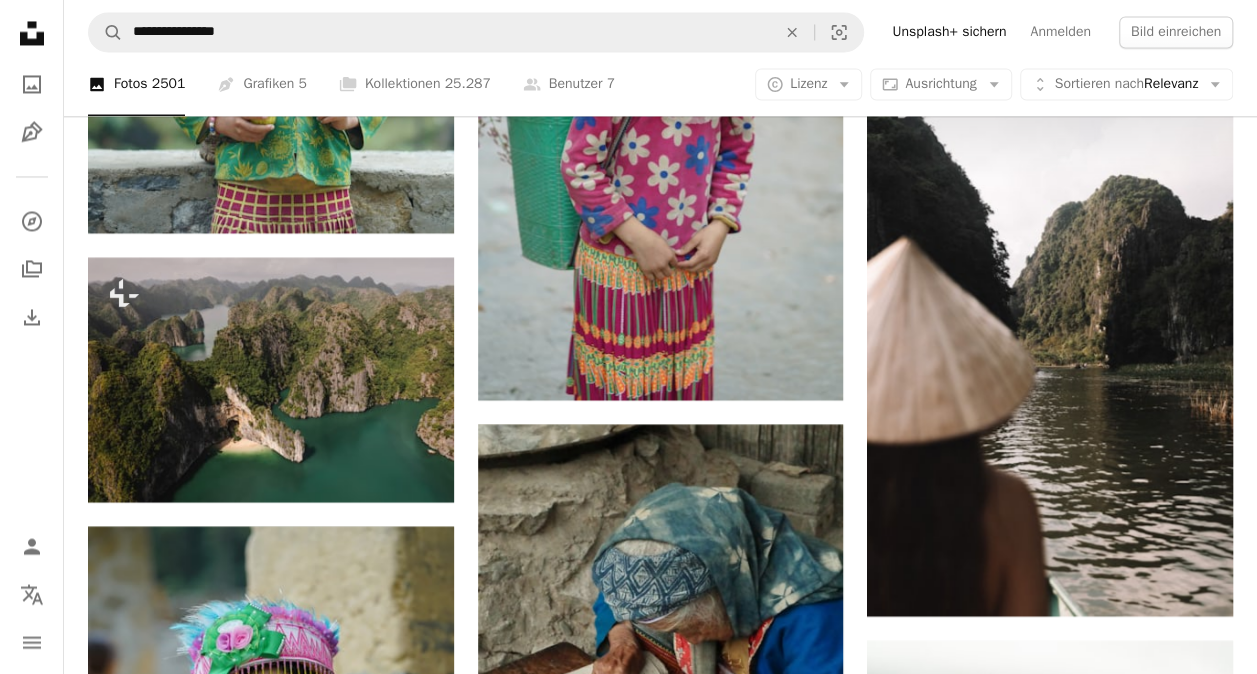 scroll, scrollTop: 1767, scrollLeft: 0, axis: vertical 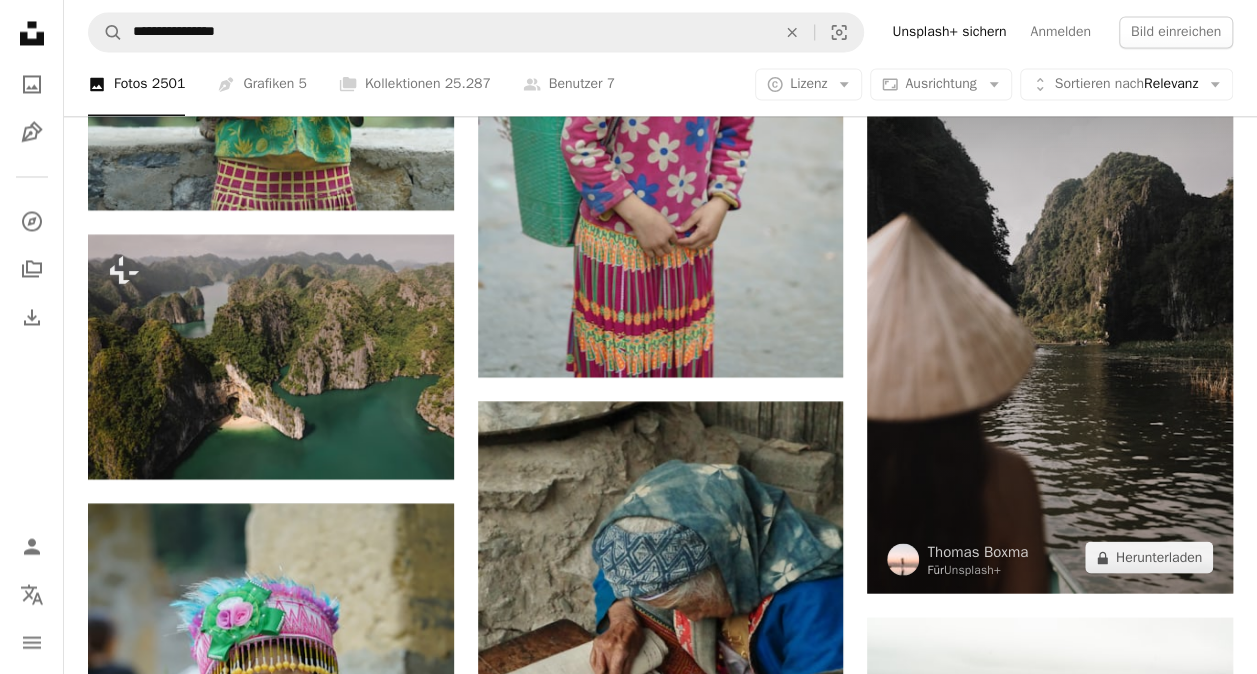 click at bounding box center (1050, 319) 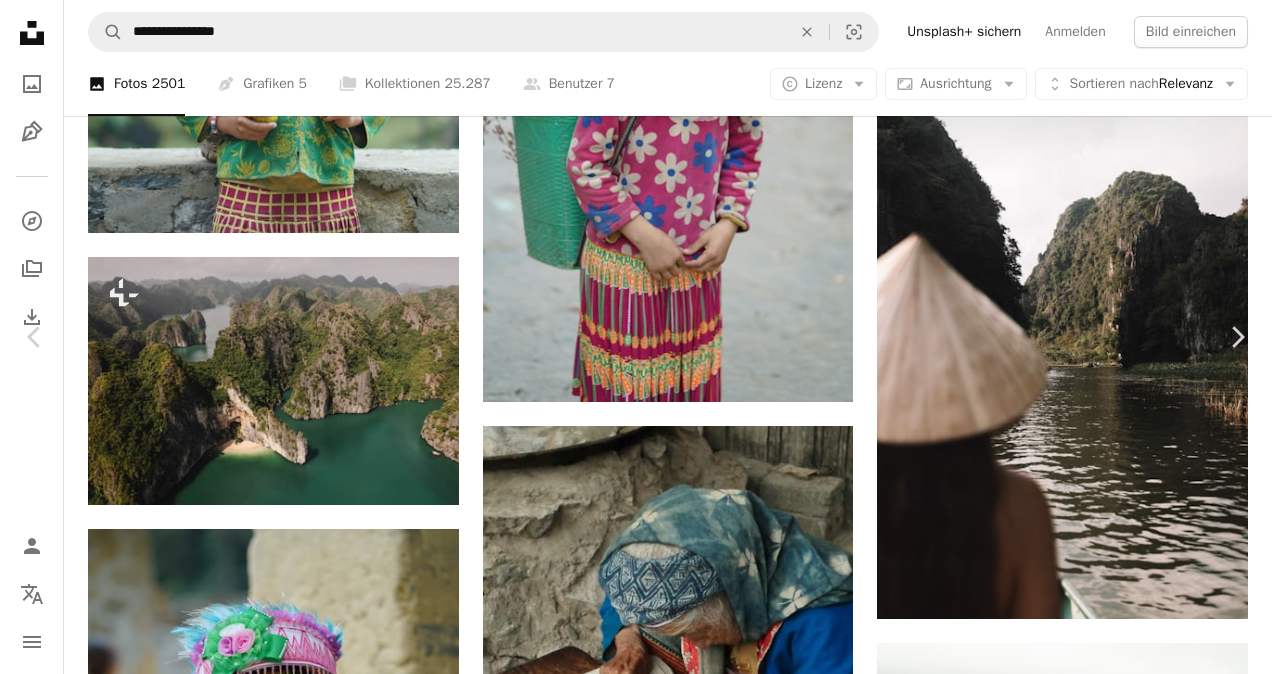 click on "An X shape" at bounding box center (20, 20) 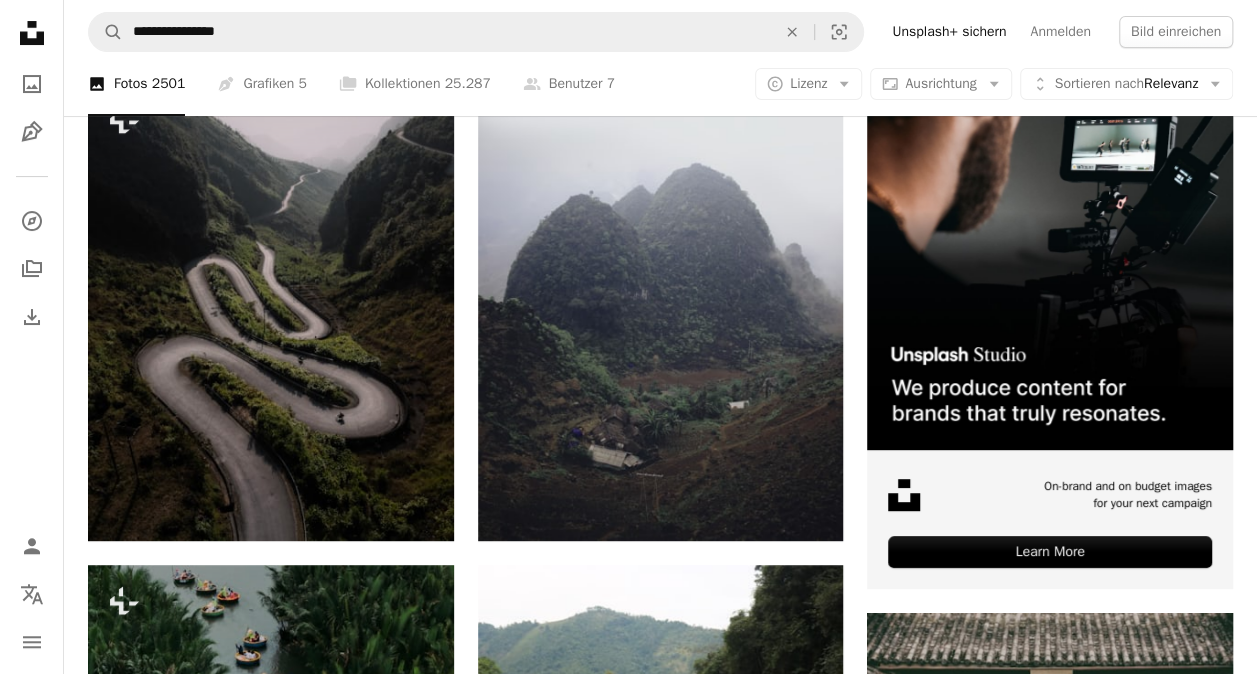 scroll, scrollTop: 154, scrollLeft: 0, axis: vertical 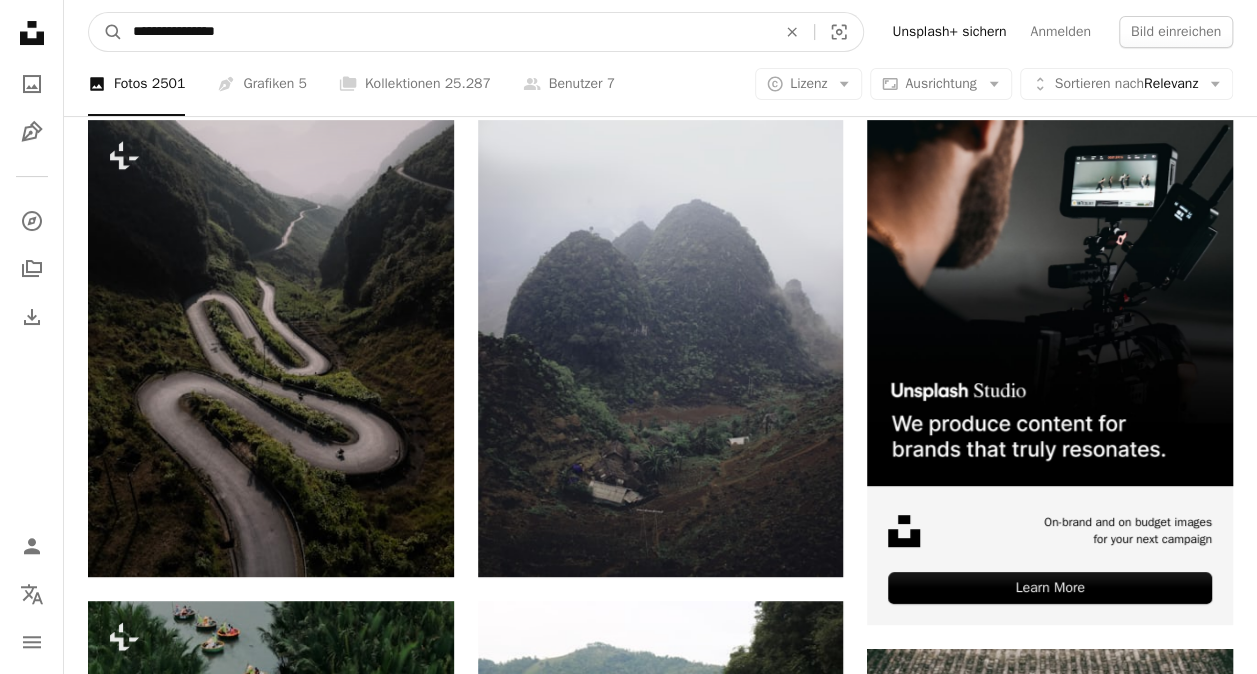 drag, startPoint x: 270, startPoint y: 36, endPoint x: 186, endPoint y: 34, distance: 84.0238 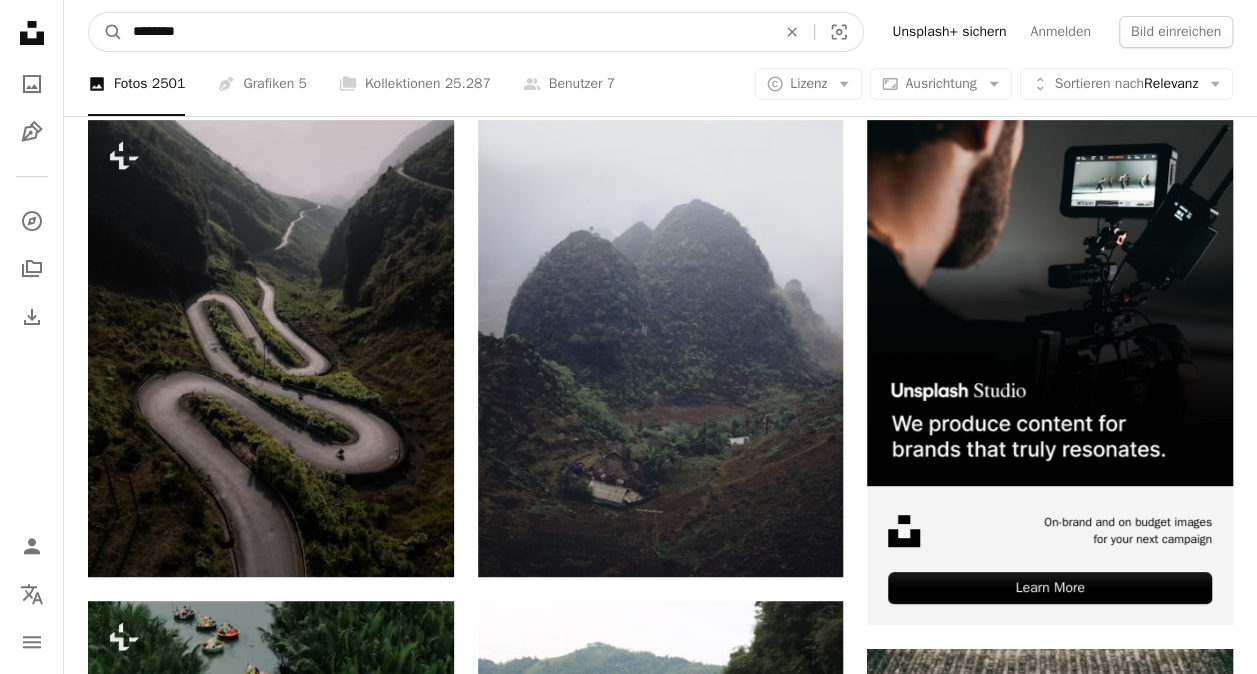 type on "*******" 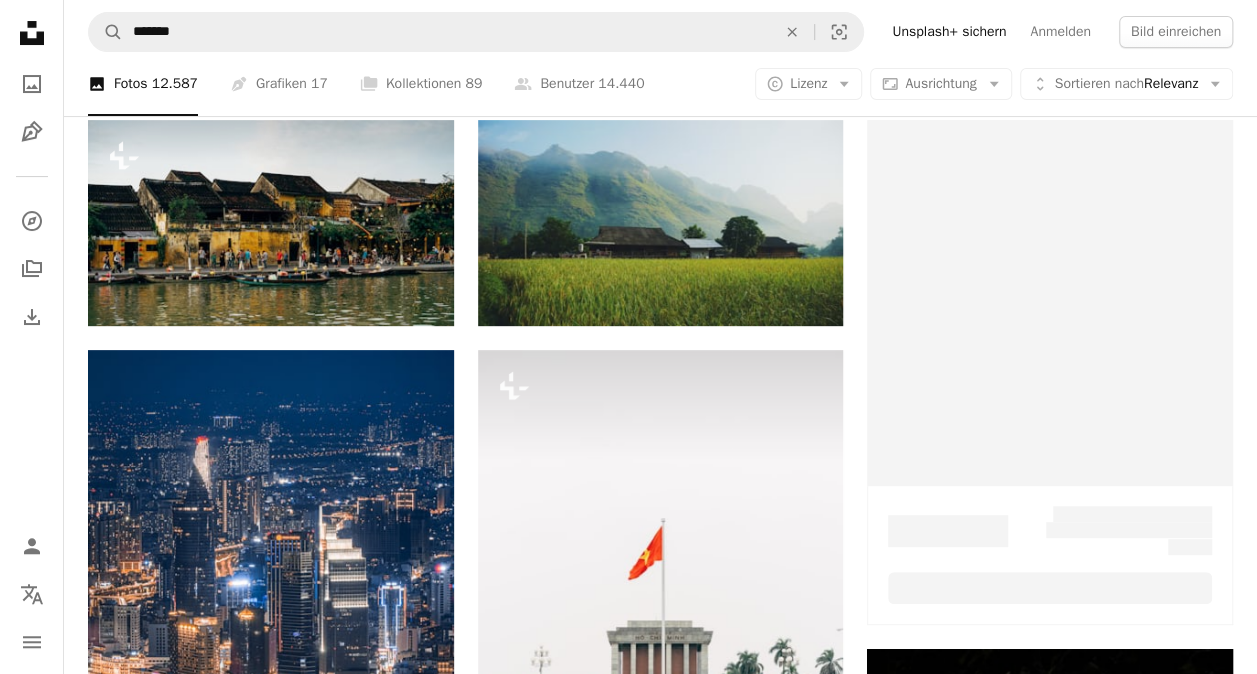 scroll, scrollTop: 0, scrollLeft: 0, axis: both 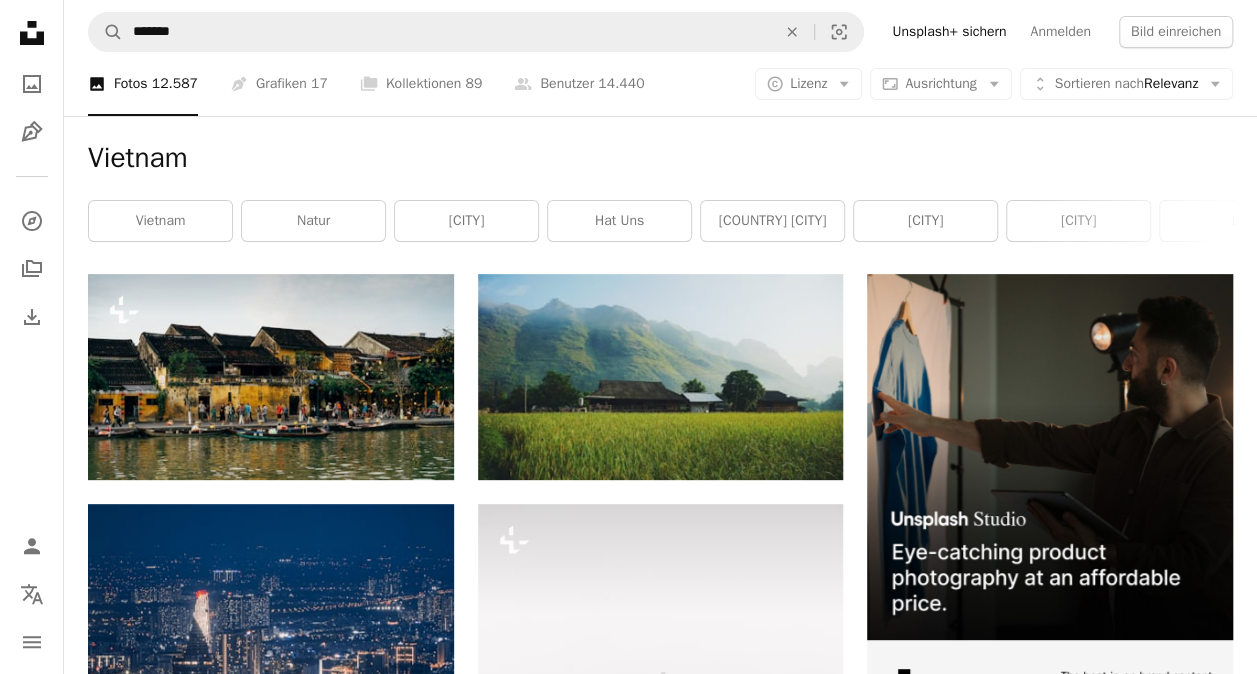 click on "[CITY]" at bounding box center (466, 221) 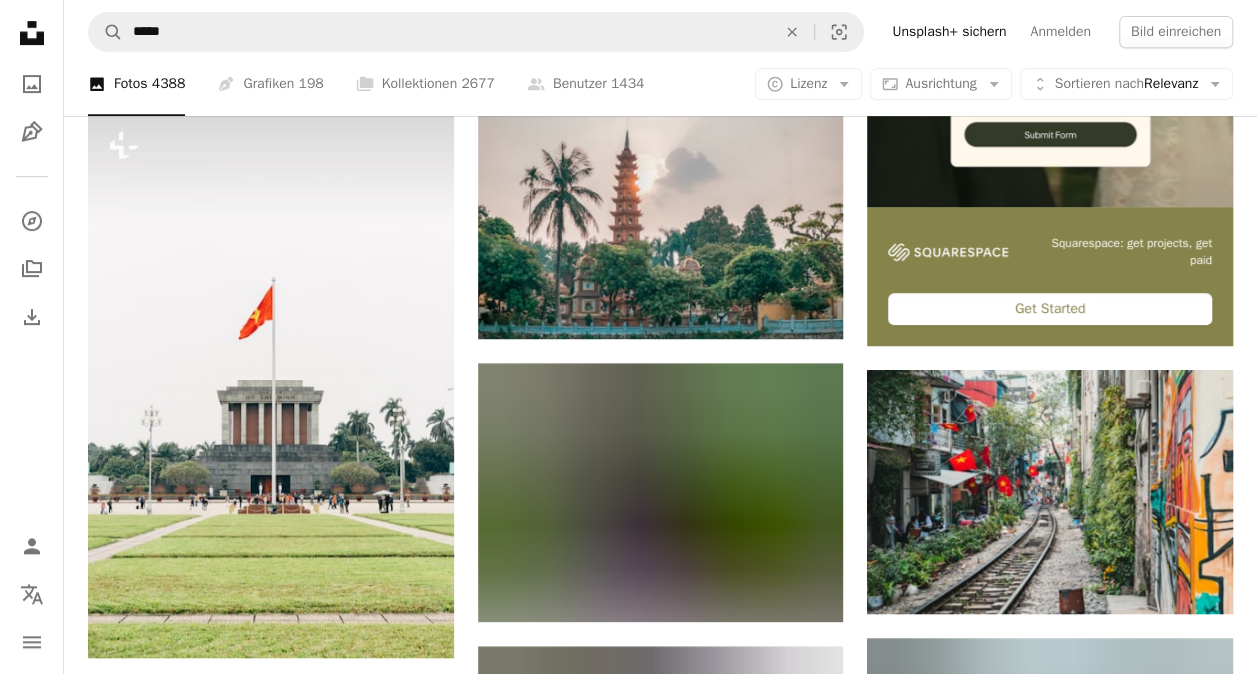 scroll, scrollTop: 0, scrollLeft: 0, axis: both 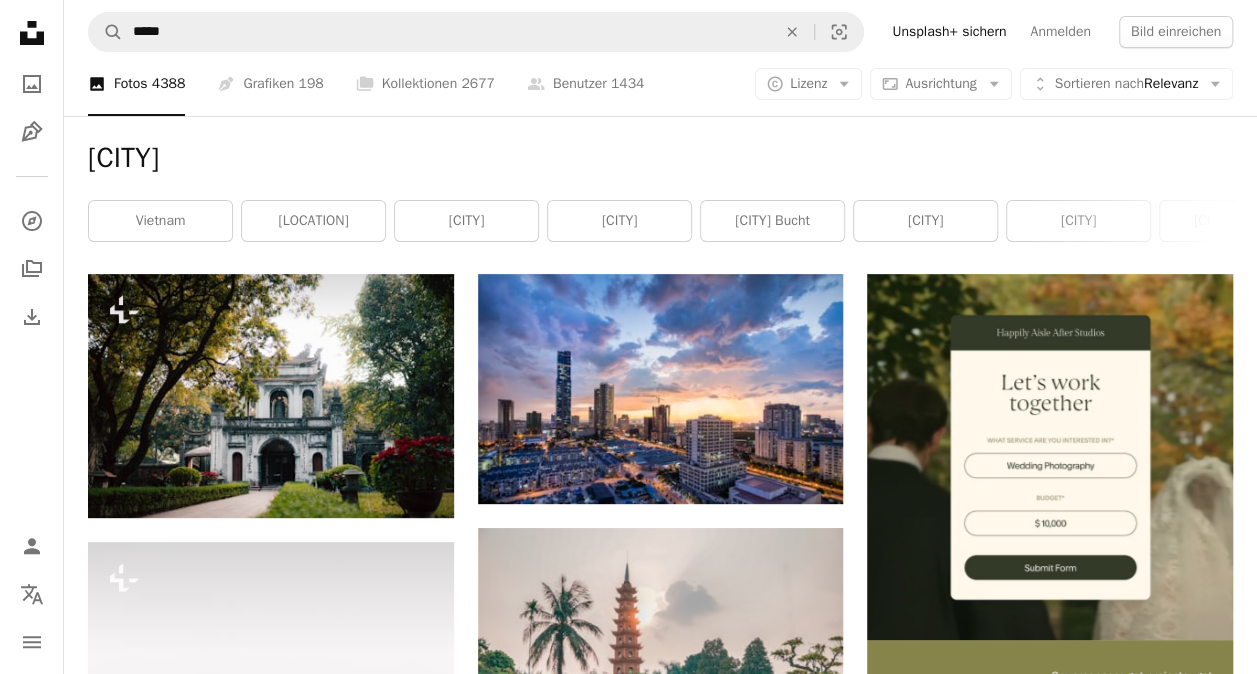 click on "[CITY]" at bounding box center [1078, 221] 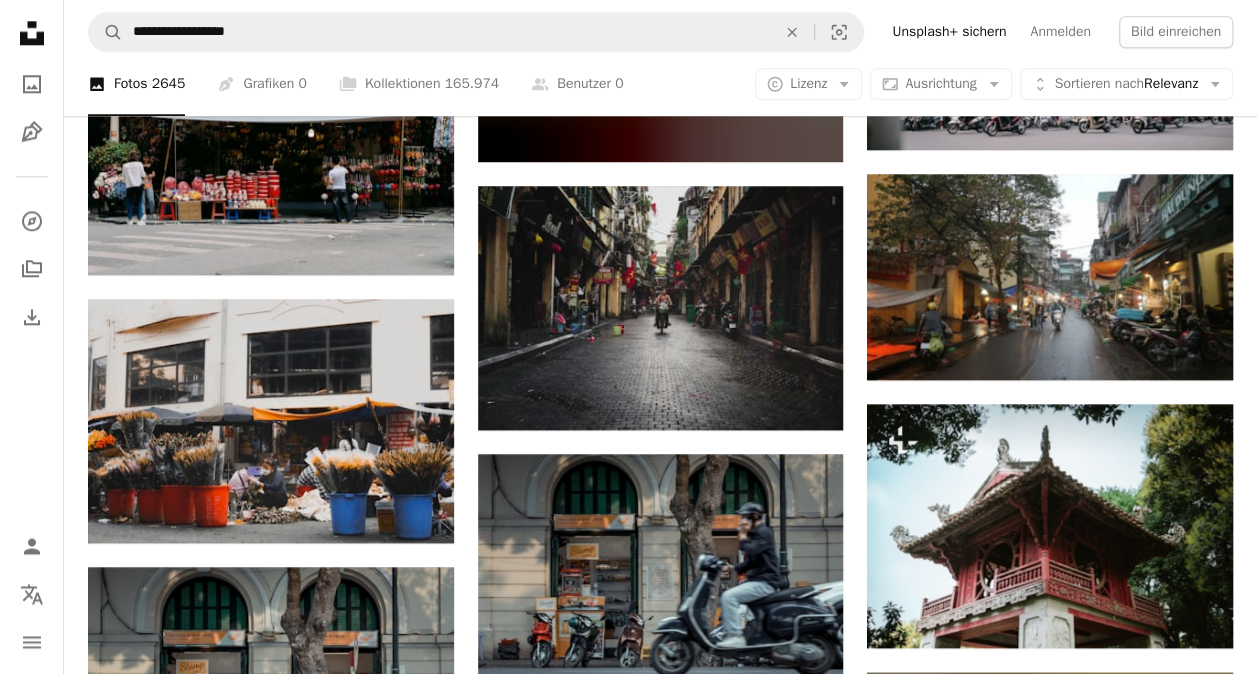 scroll, scrollTop: 0, scrollLeft: 0, axis: both 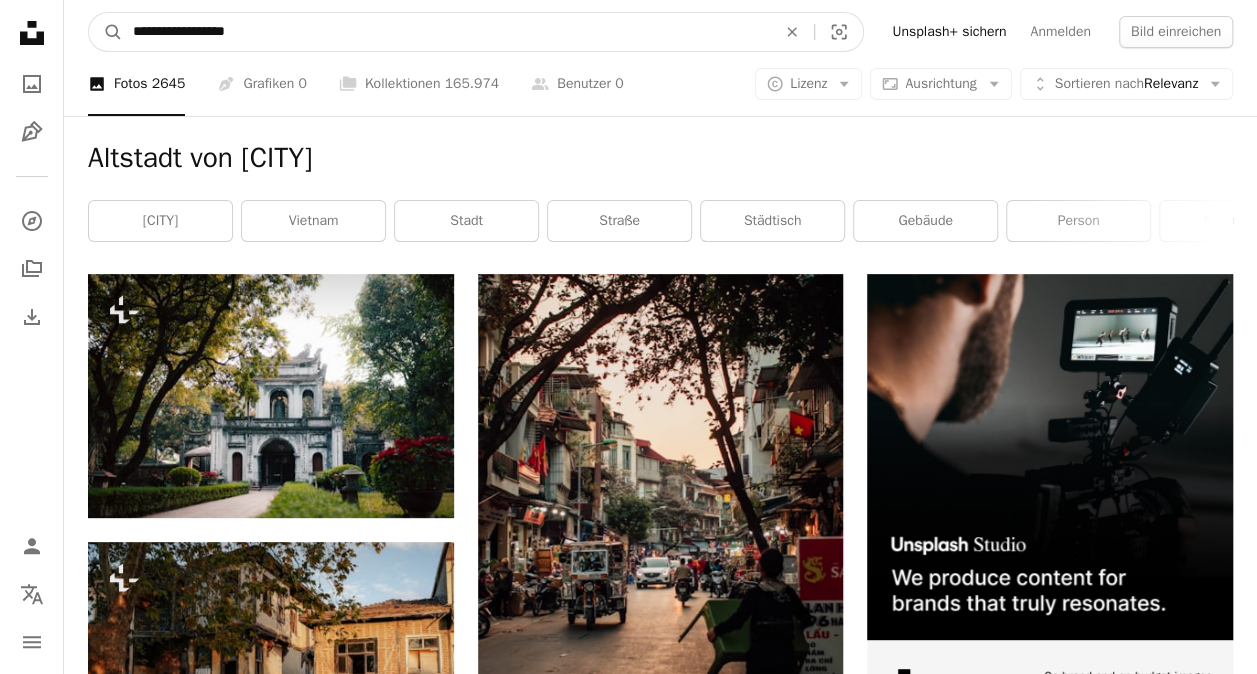 drag, startPoint x: 347, startPoint y: 49, endPoint x: 100, endPoint y: 43, distance: 247.07286 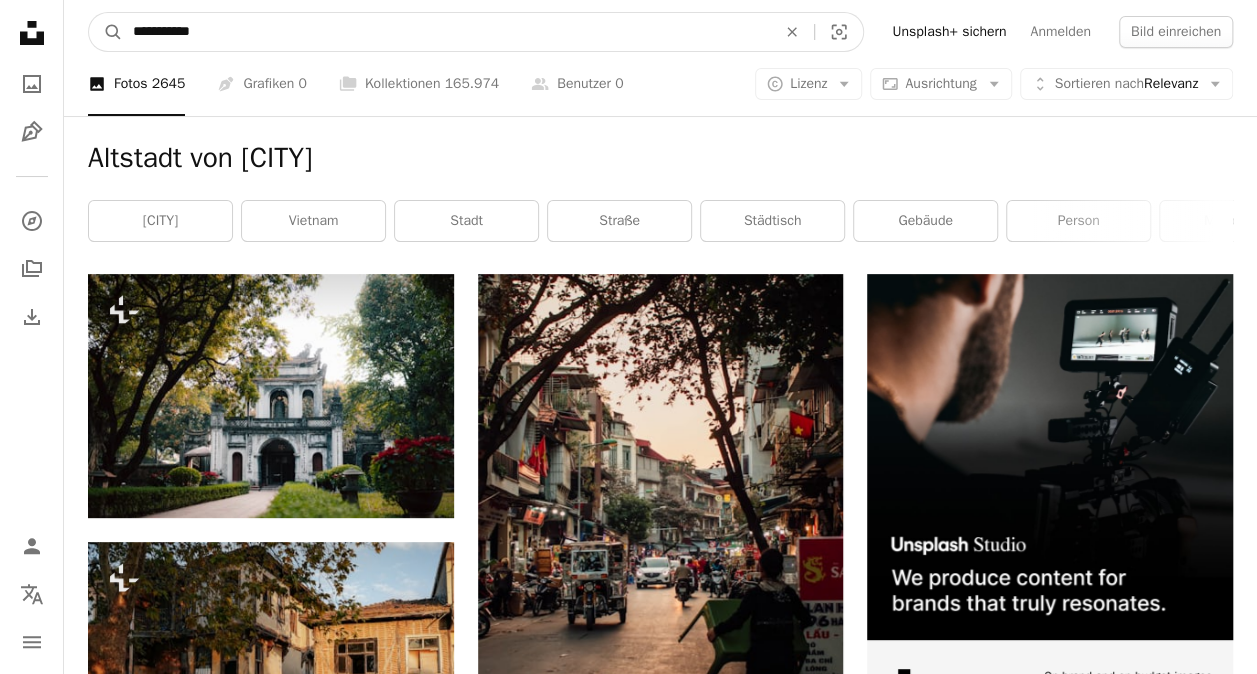 type on "**********" 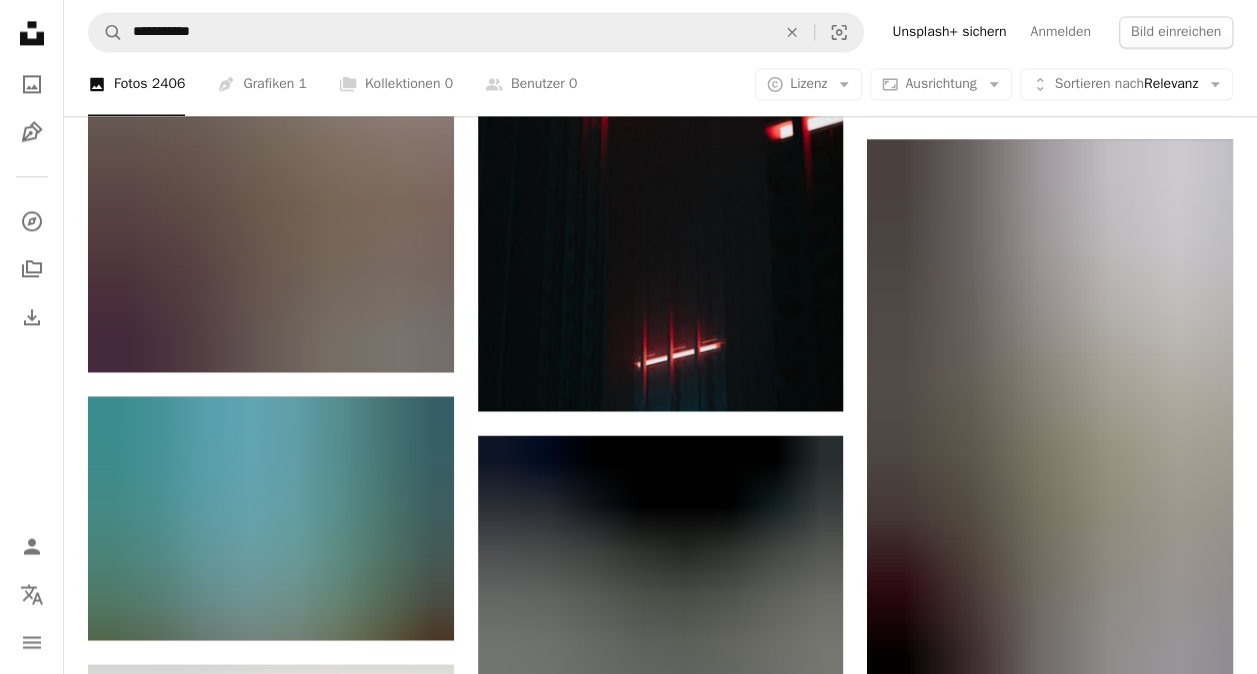 scroll, scrollTop: 1525, scrollLeft: 0, axis: vertical 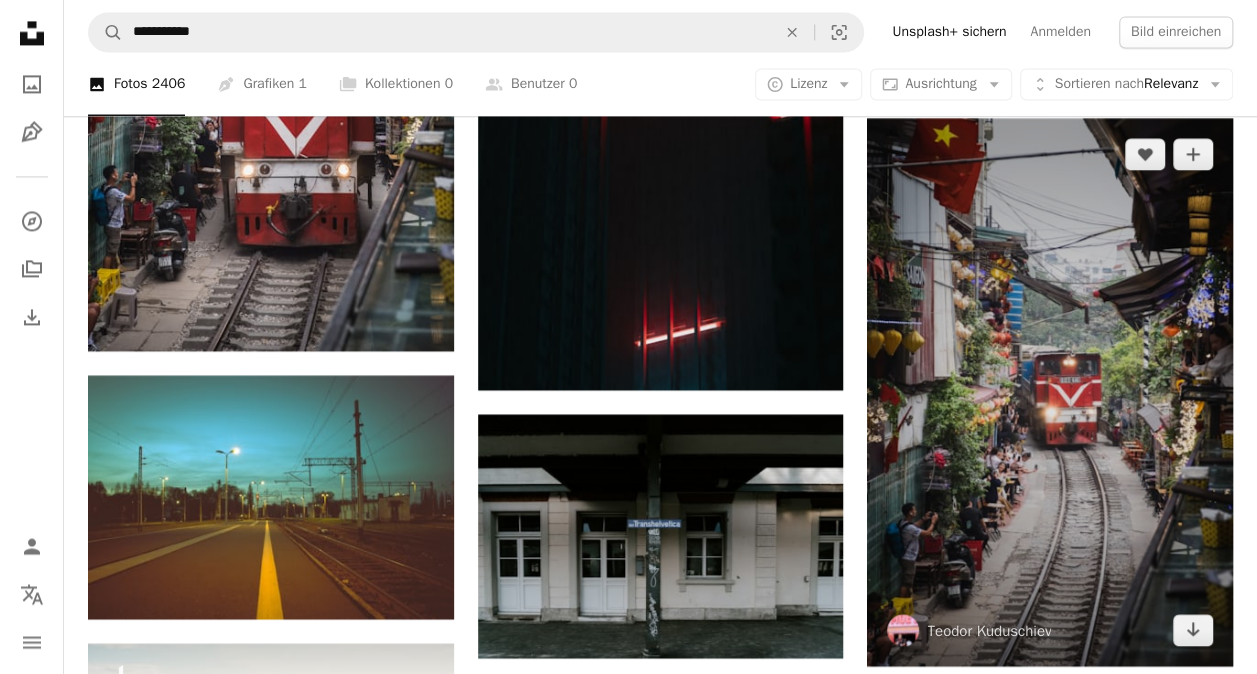 click at bounding box center [1050, 392] 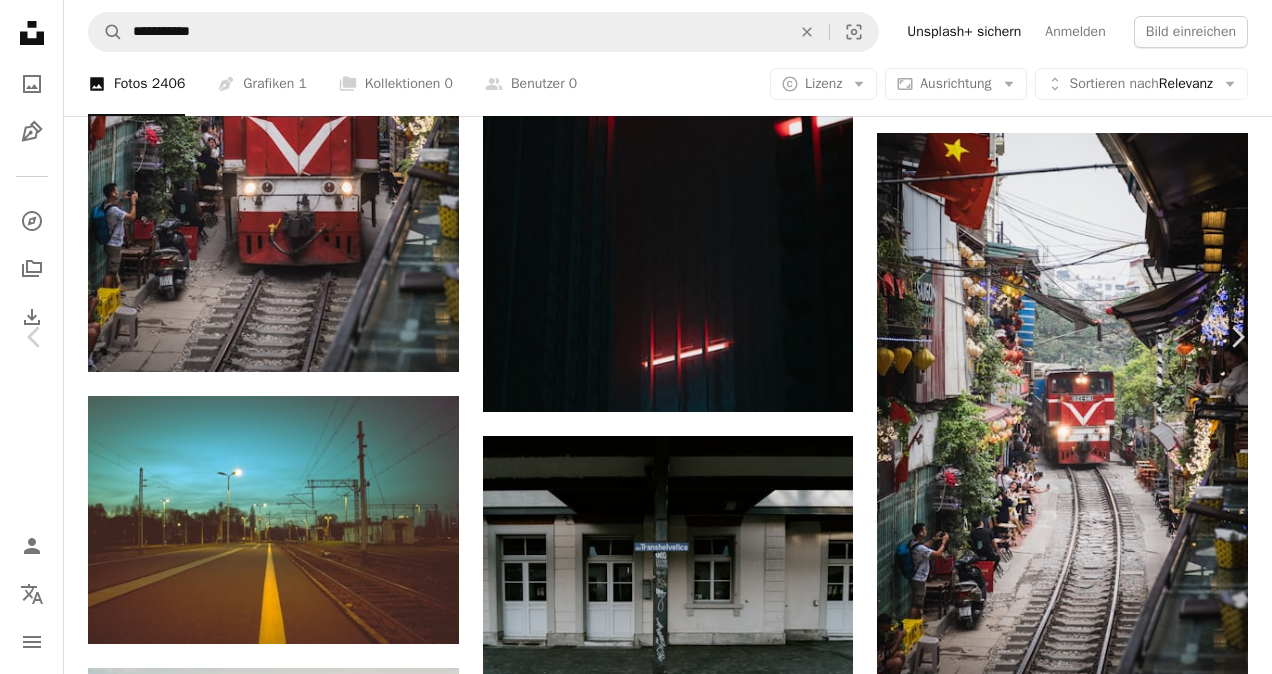 drag, startPoint x: 1143, startPoint y: 321, endPoint x: 1122, endPoint y: 56, distance: 265.83078 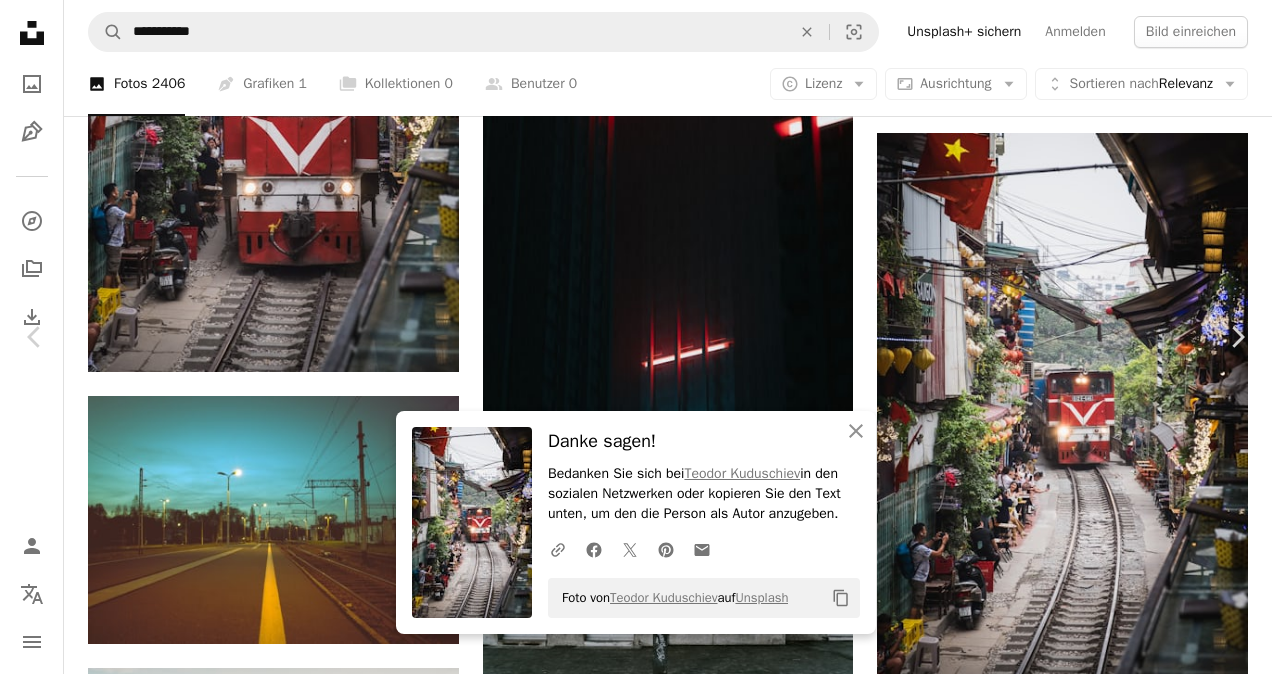 click on "An X shape" at bounding box center (20, 20) 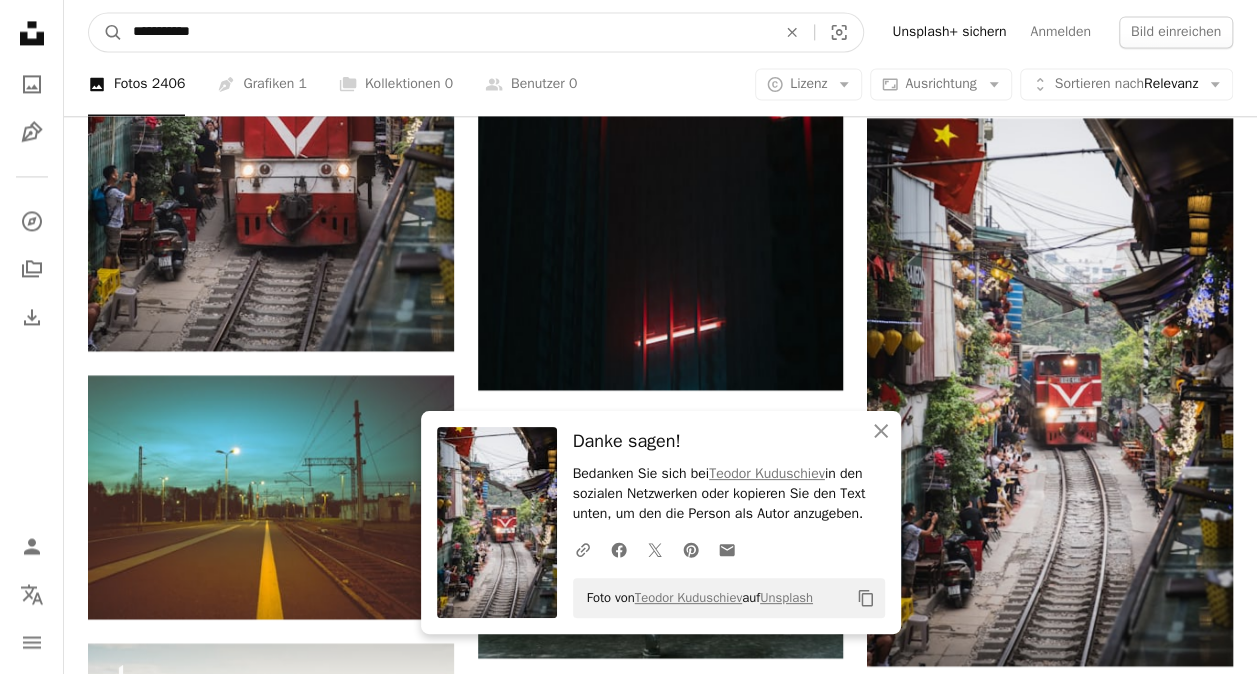drag, startPoint x: 268, startPoint y: 33, endPoint x: 122, endPoint y: 29, distance: 146.05478 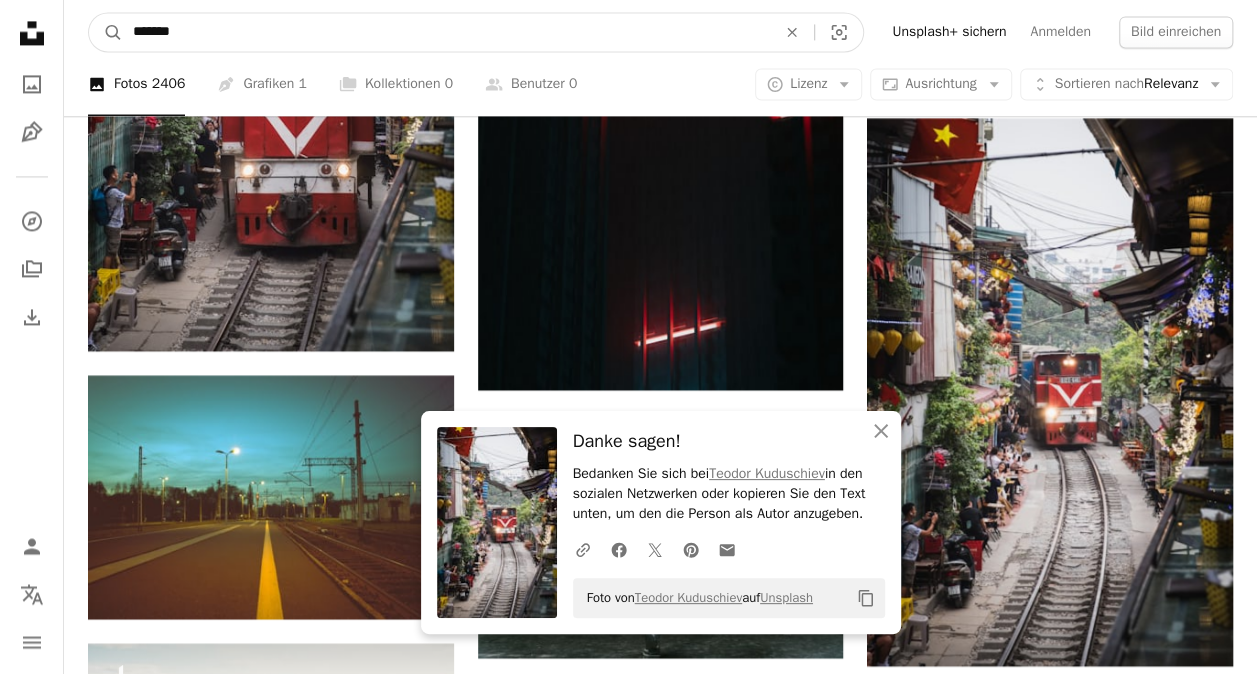 type on "*******" 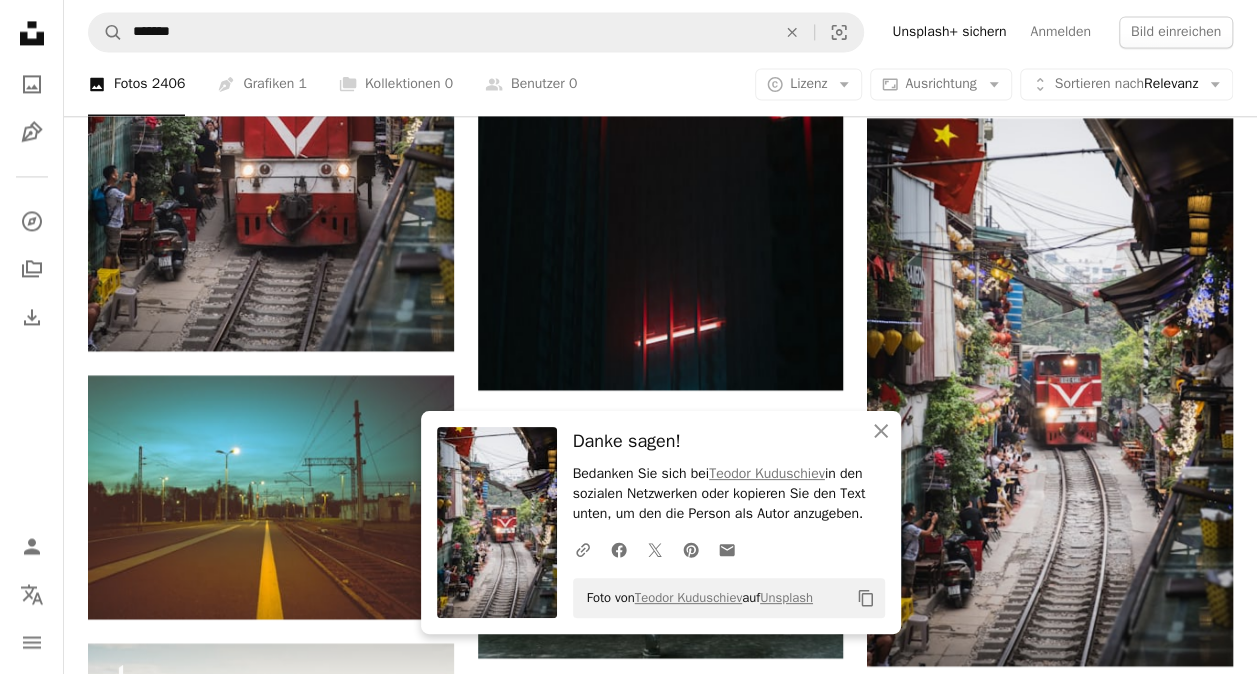 scroll, scrollTop: 0, scrollLeft: 0, axis: both 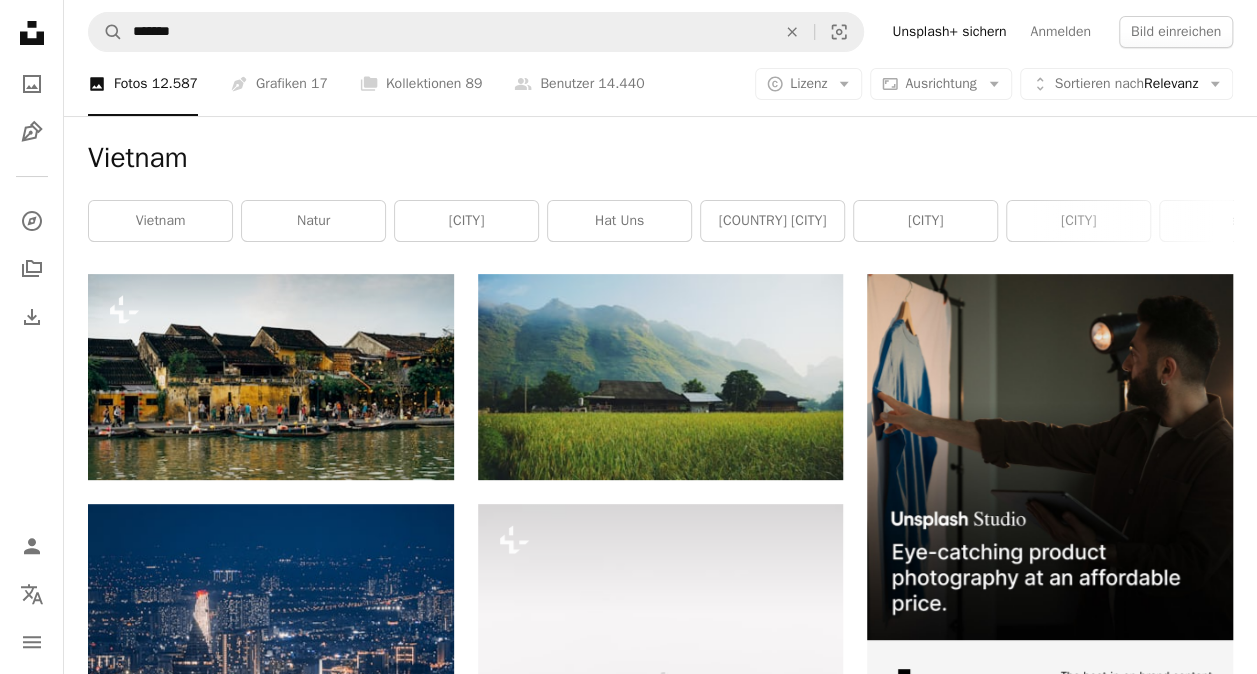 click on "Natur" at bounding box center (313, 221) 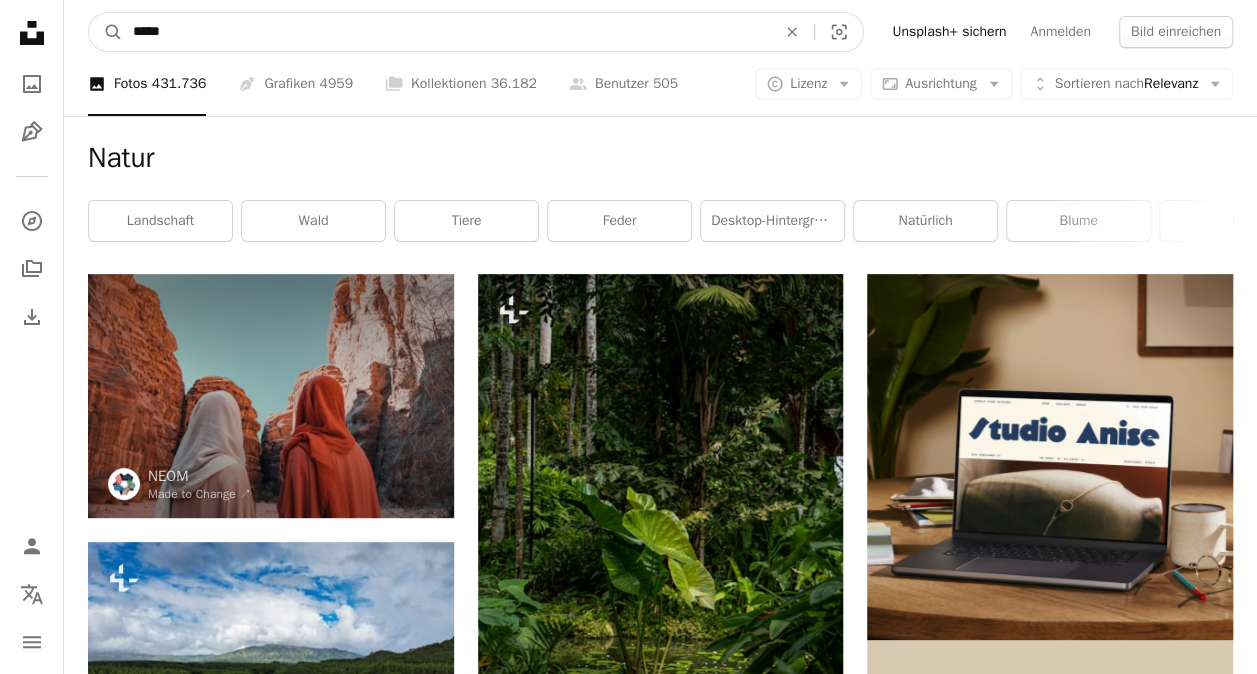 click on "*****" at bounding box center [446, 32] 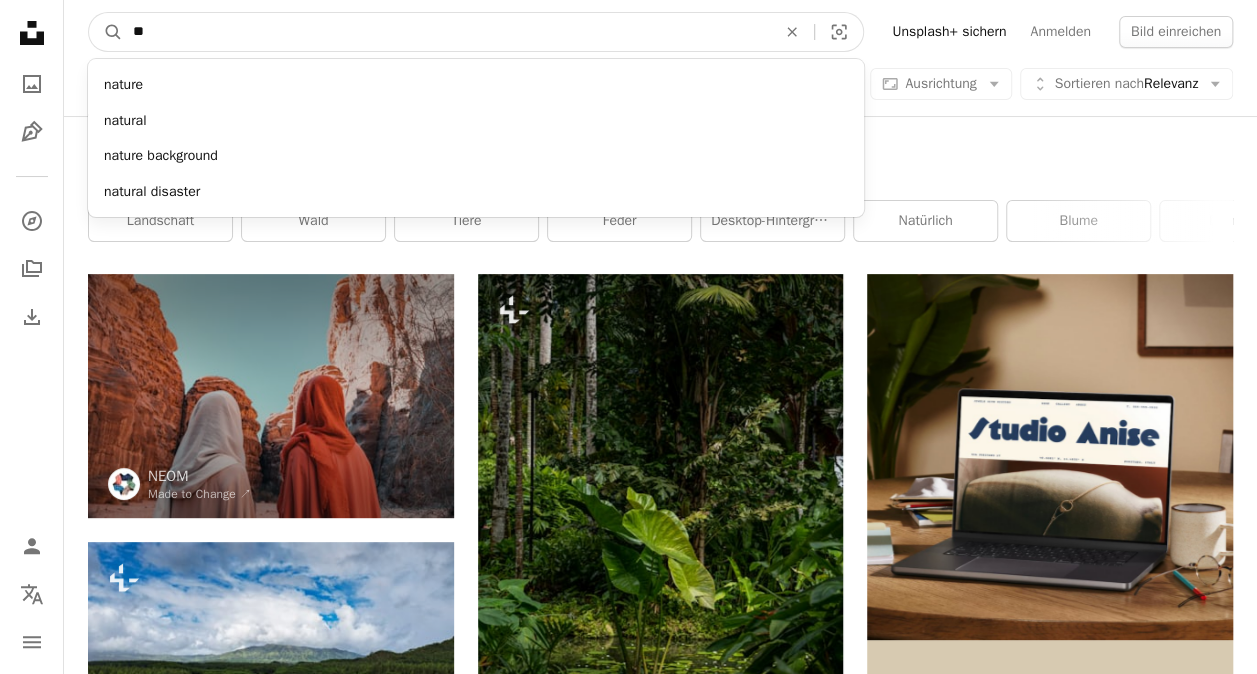 type on "*" 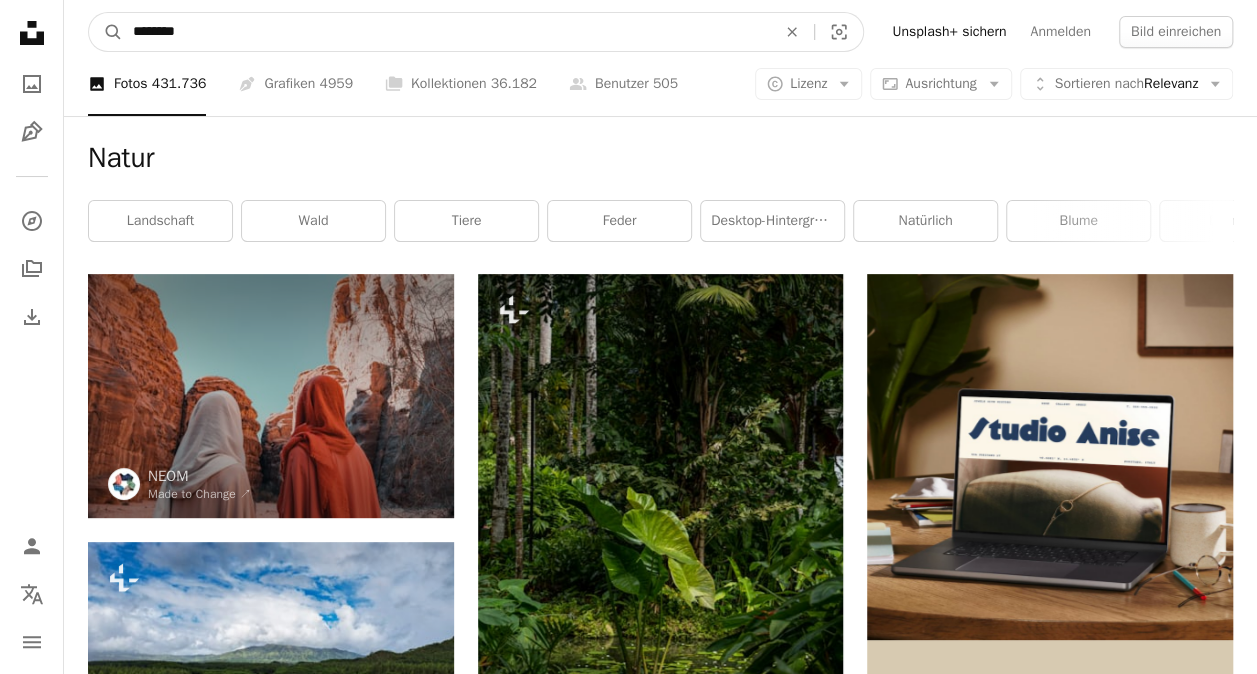 type on "*******" 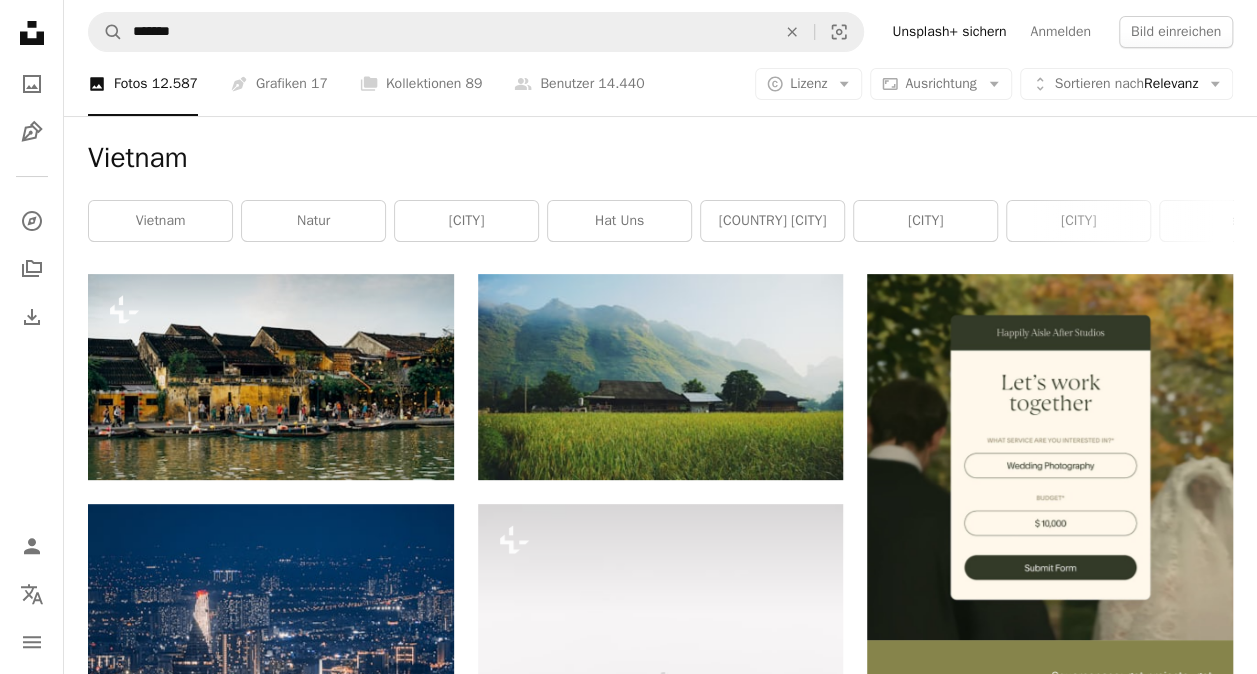 click on "[CITY]" at bounding box center (925, 221) 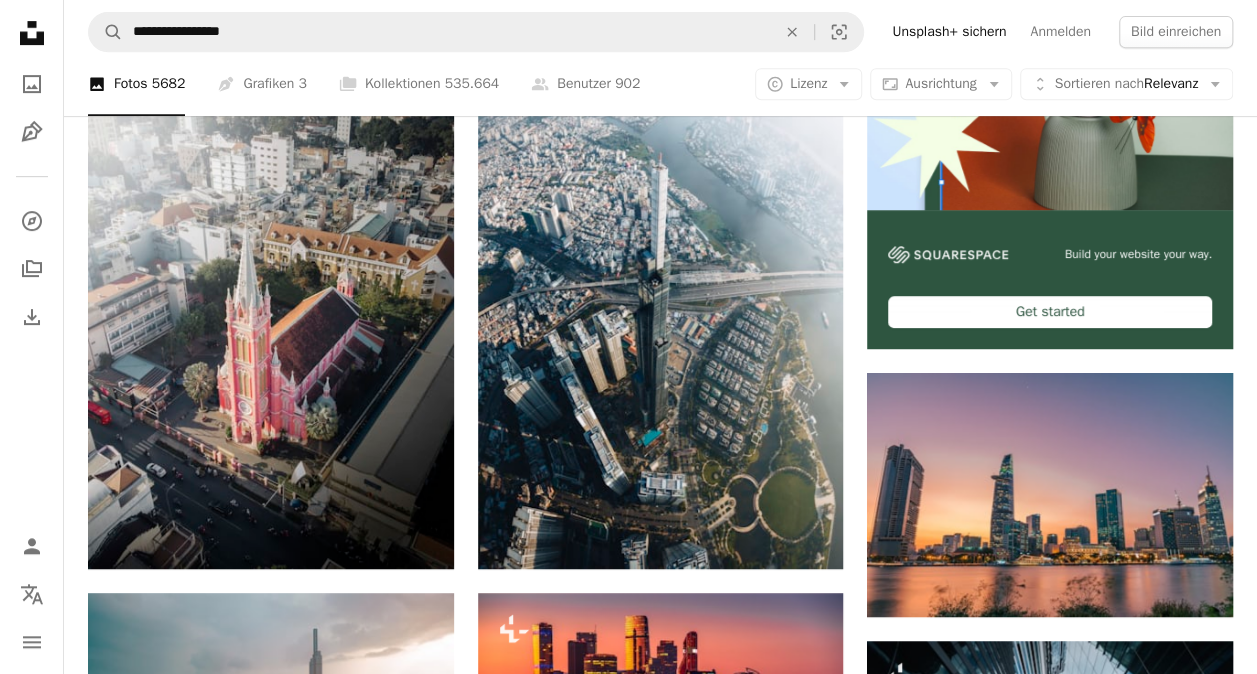 scroll, scrollTop: 0, scrollLeft: 0, axis: both 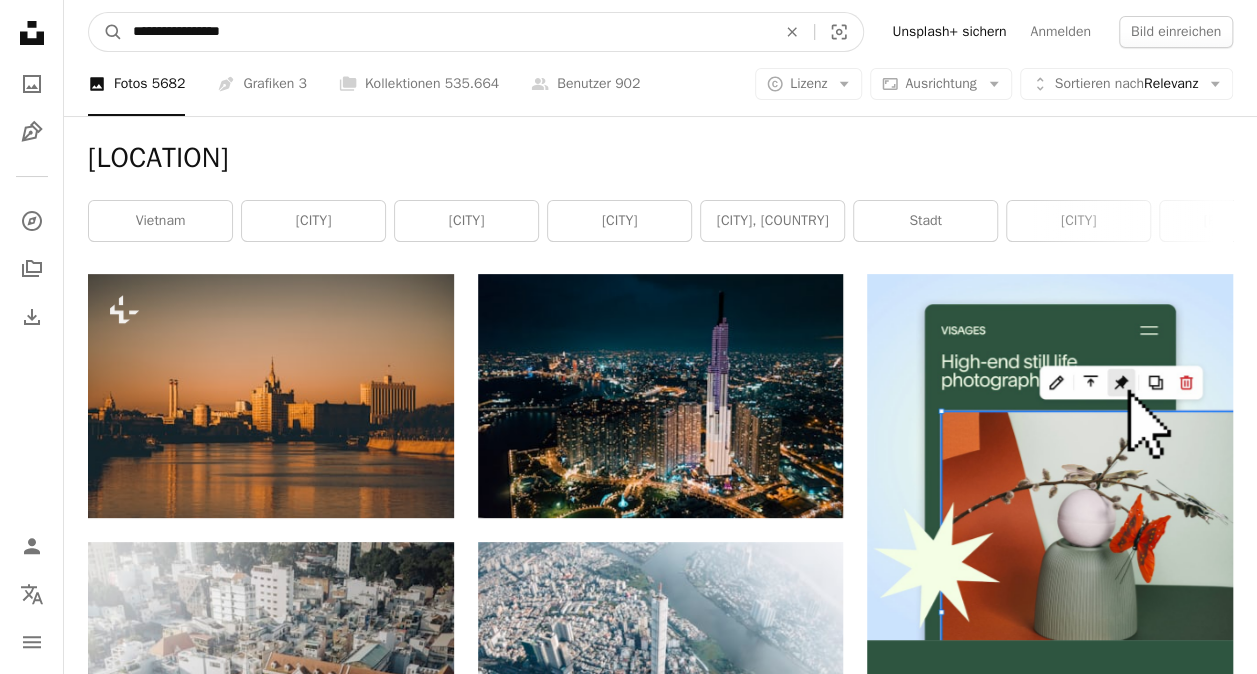 click on "**********" at bounding box center (446, 32) 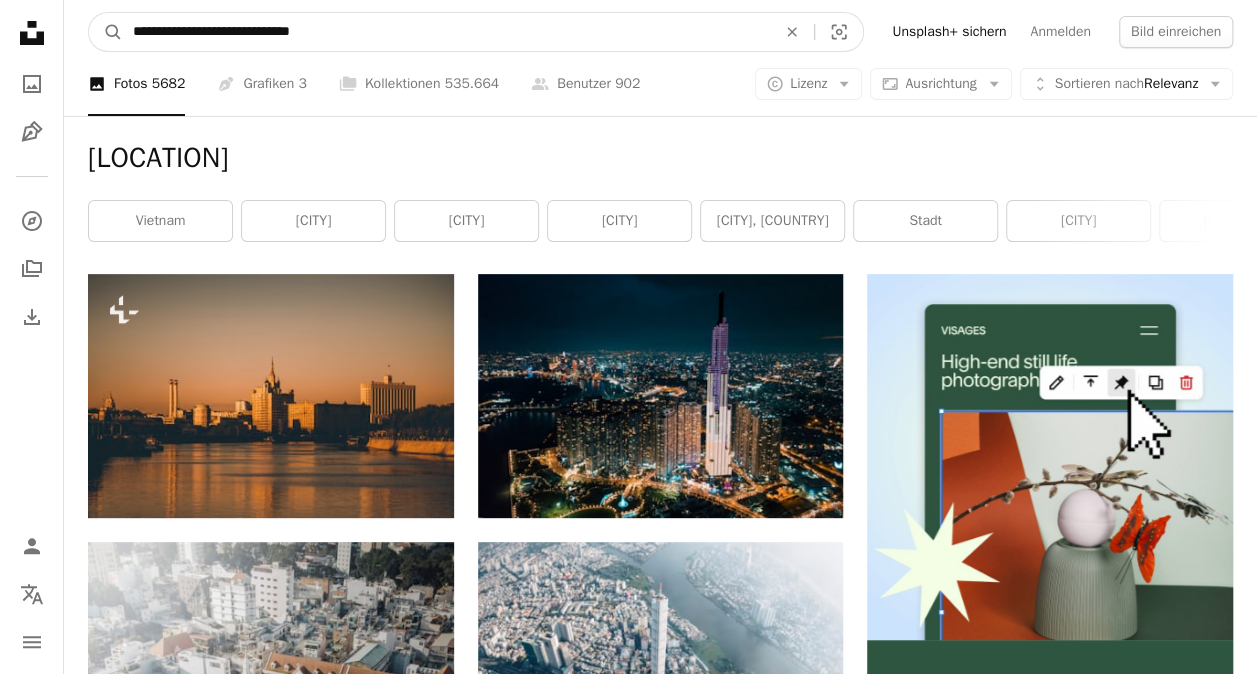 type on "**********" 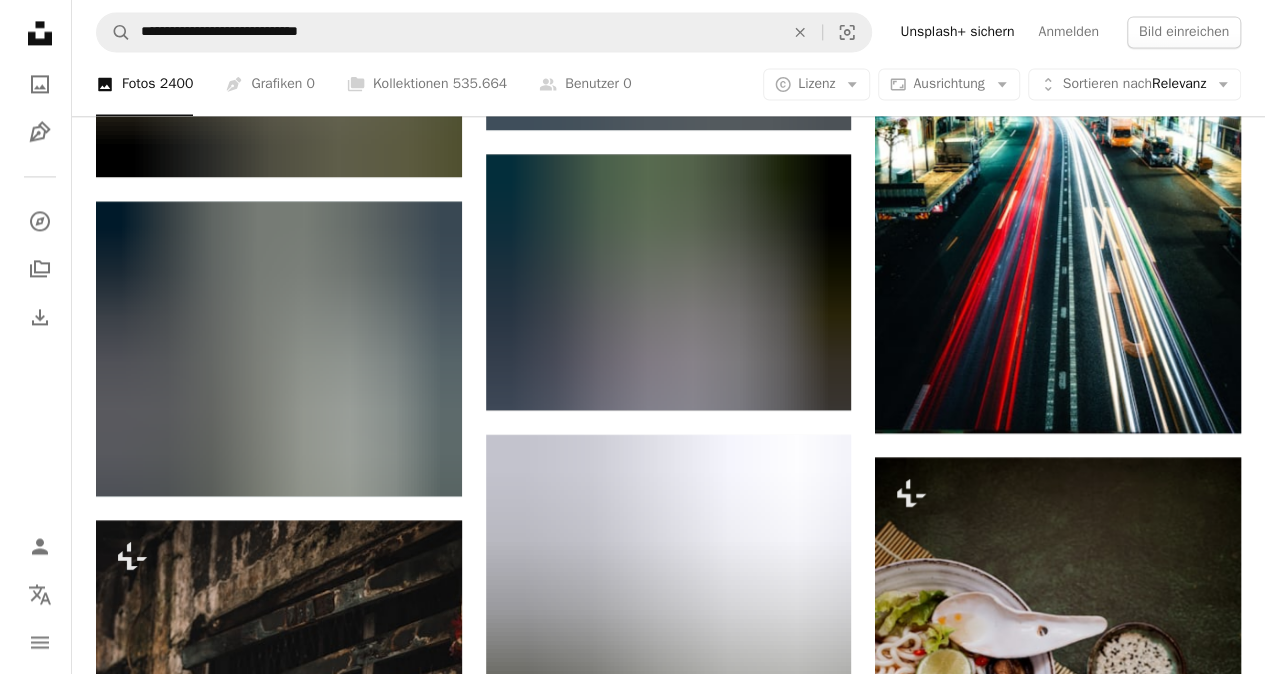 scroll, scrollTop: 1501, scrollLeft: 0, axis: vertical 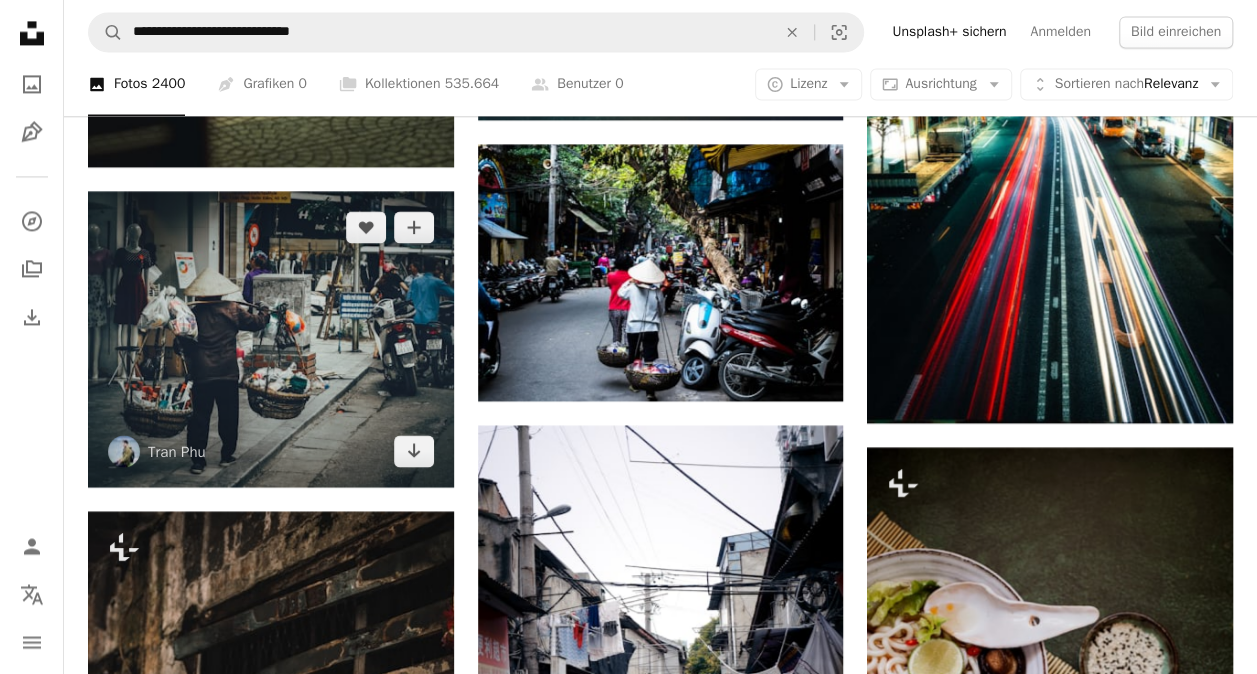 click at bounding box center (271, 339) 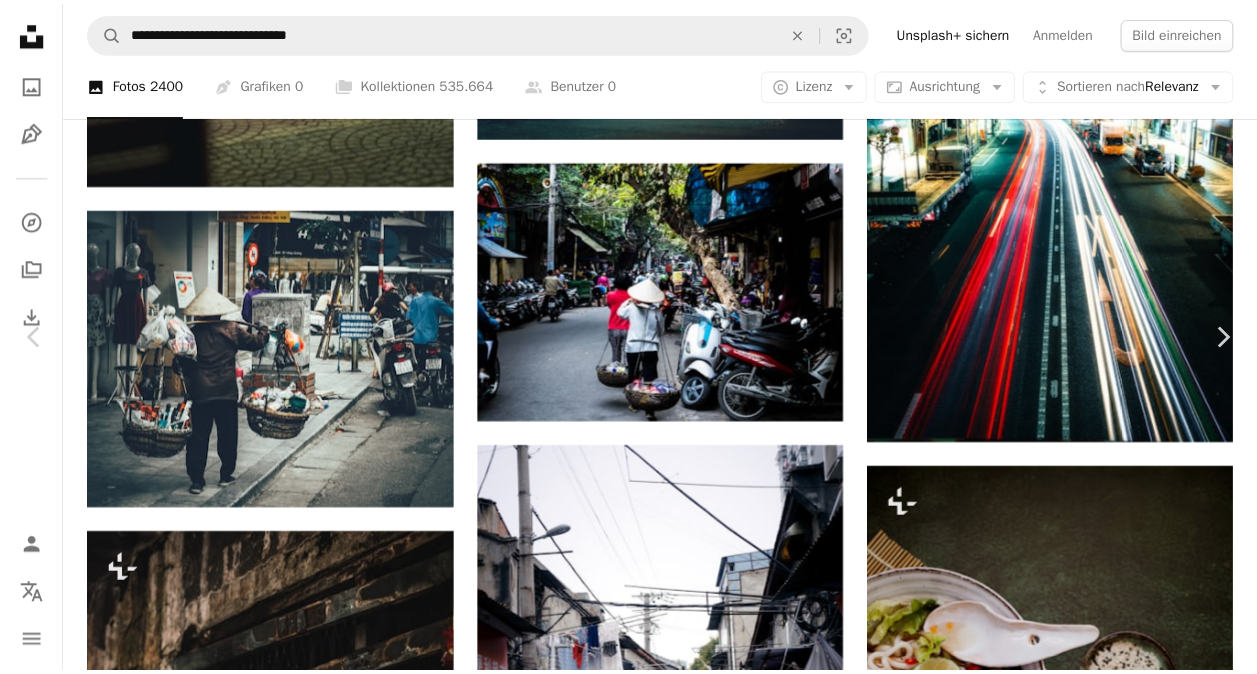 scroll, scrollTop: 0, scrollLeft: 0, axis: both 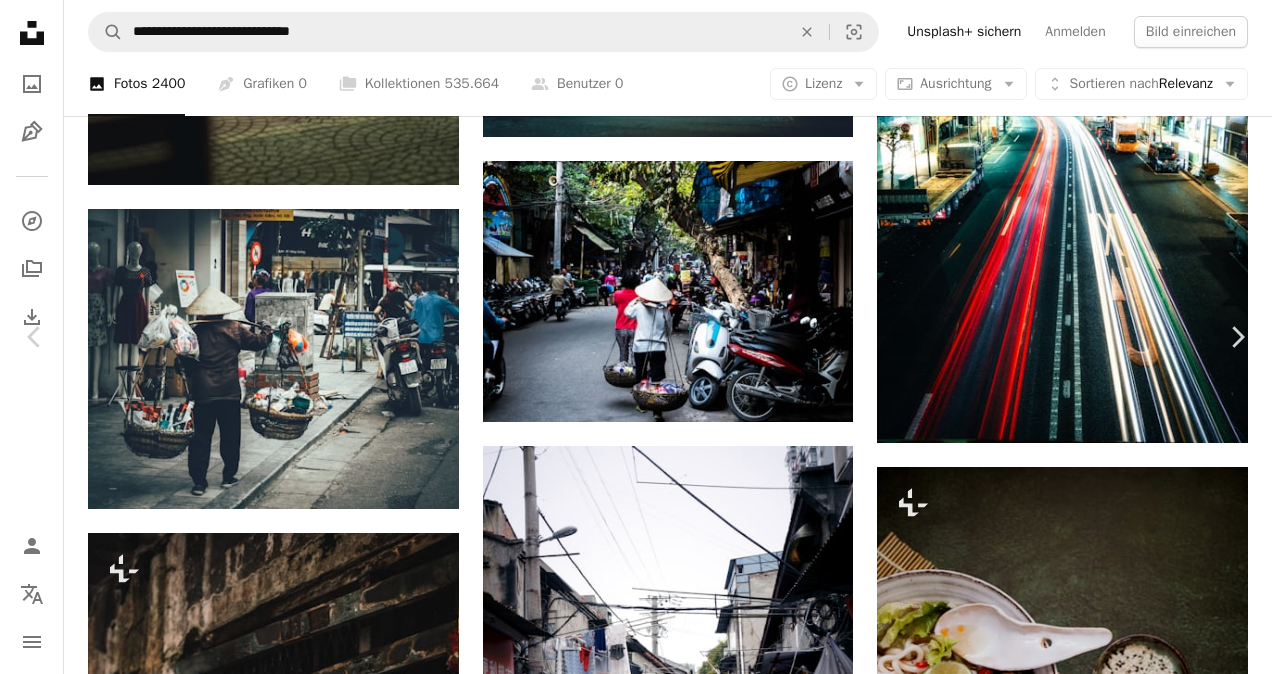 click on "Chevron down" 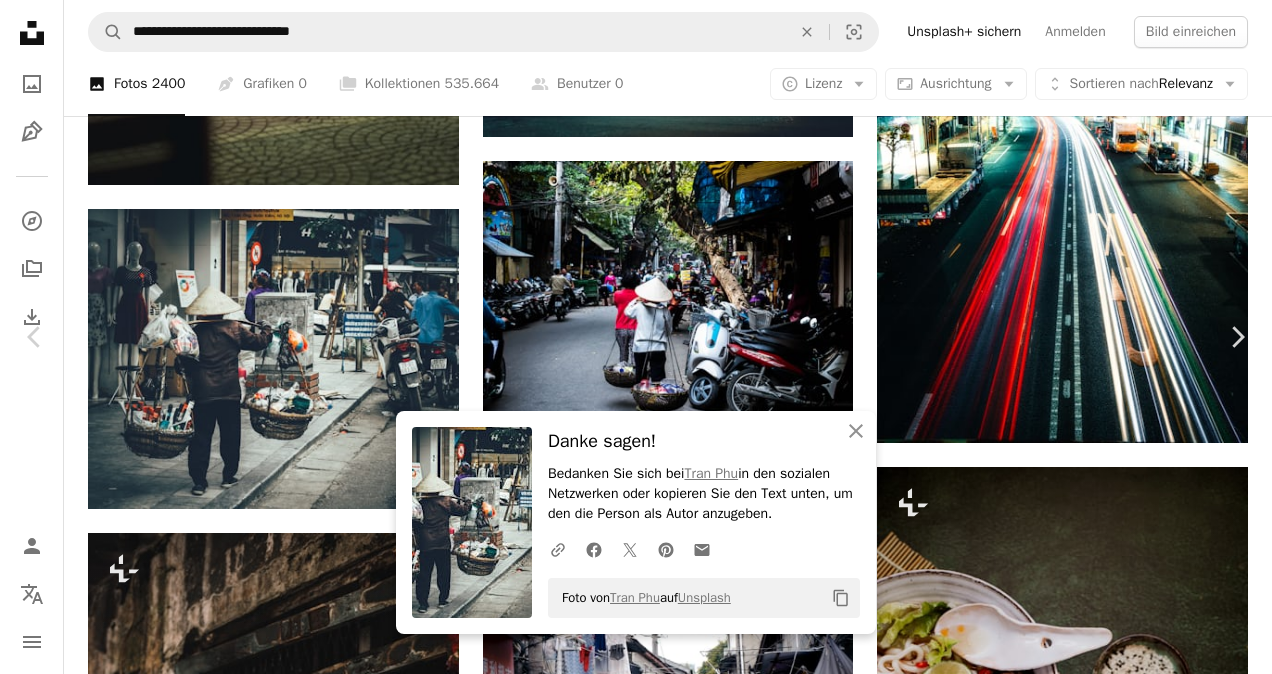 click on "An X shape" at bounding box center [20, 20] 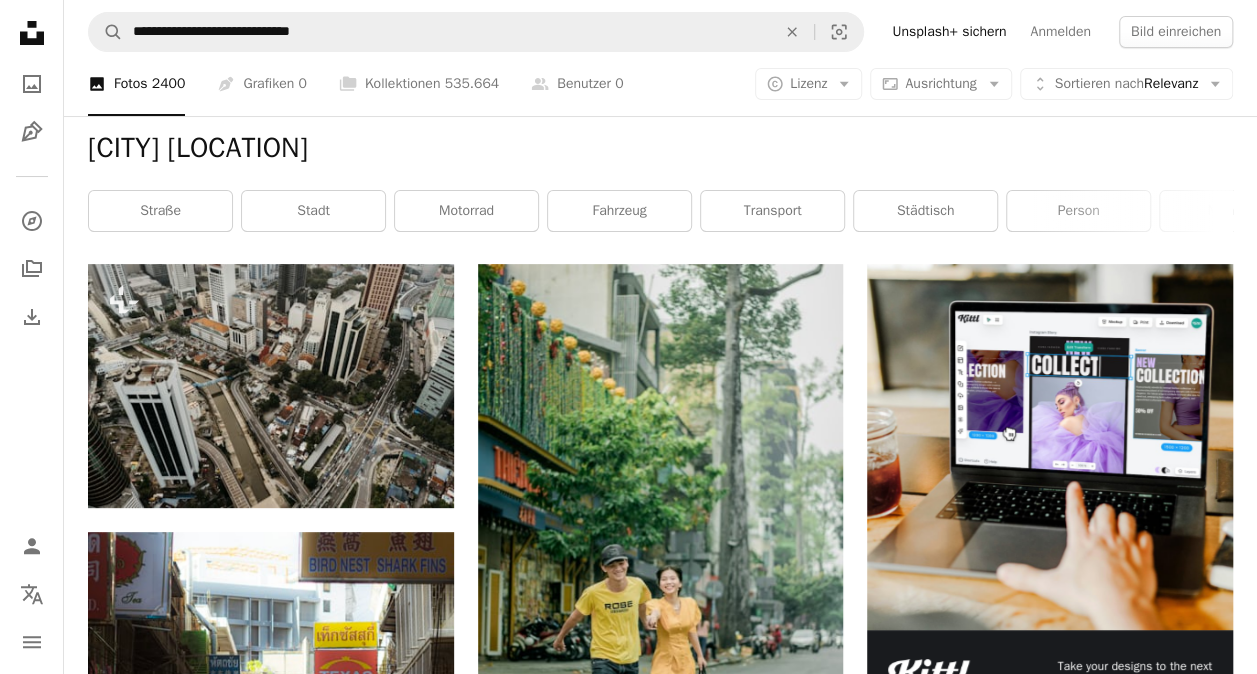 scroll, scrollTop: 0, scrollLeft: 0, axis: both 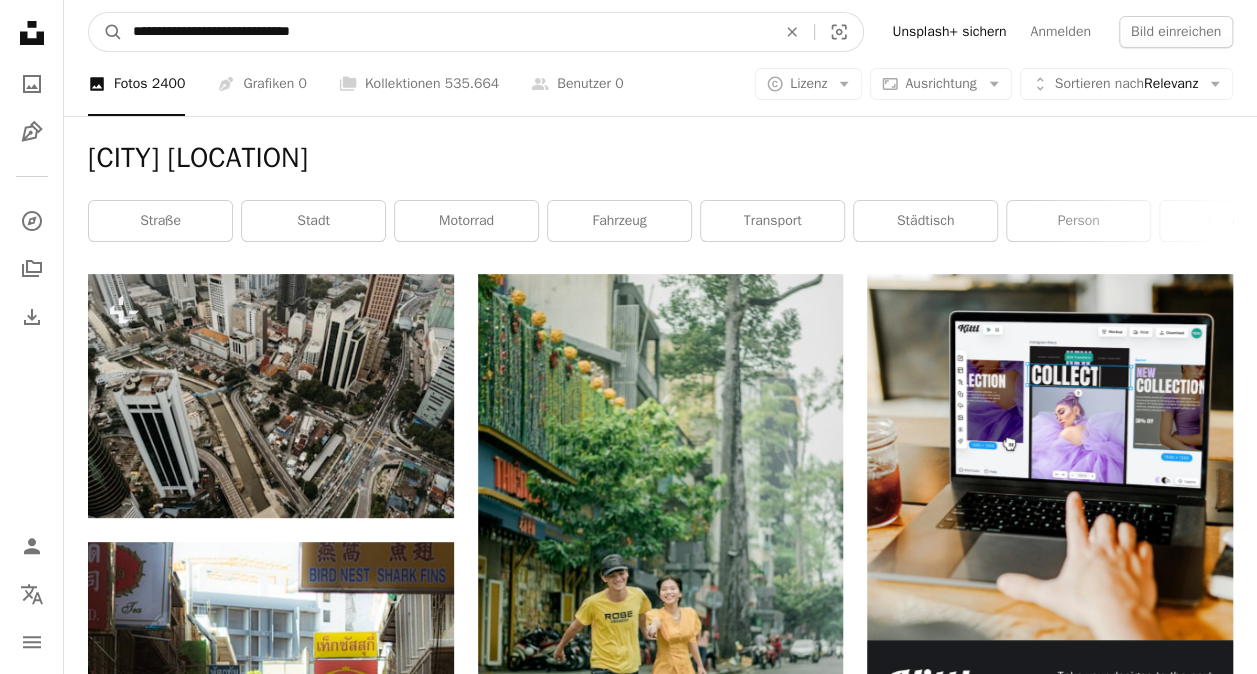 click on "An X shape" 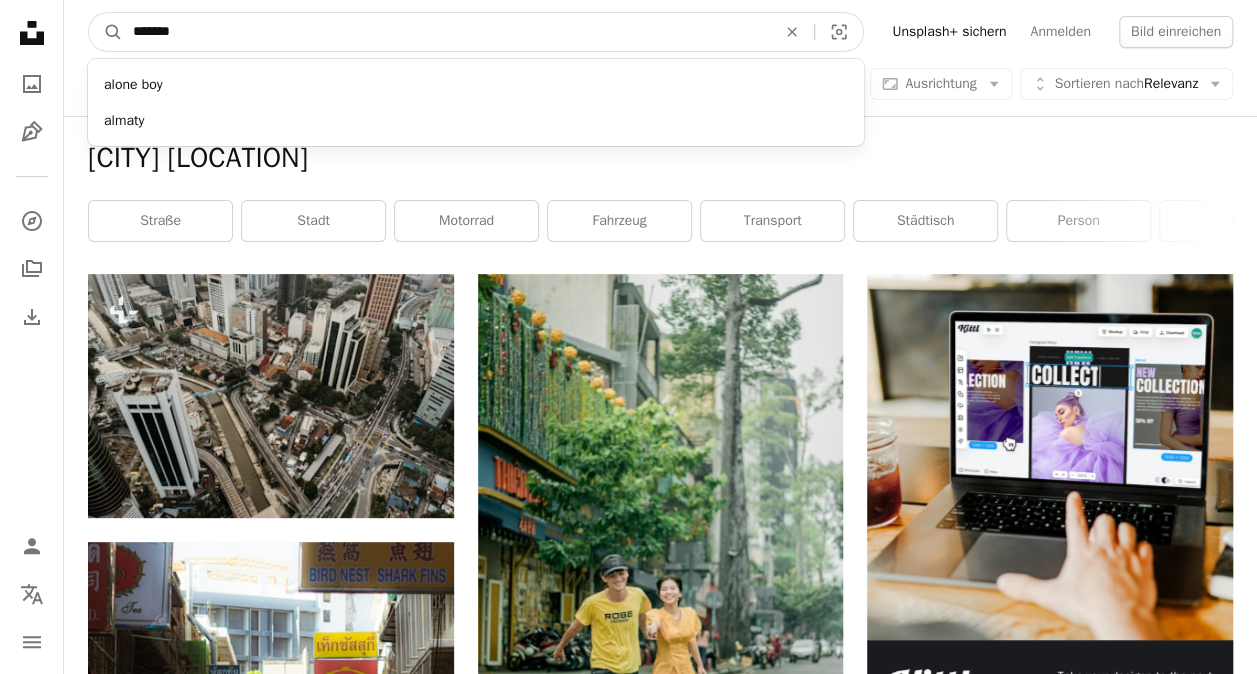 type on "********" 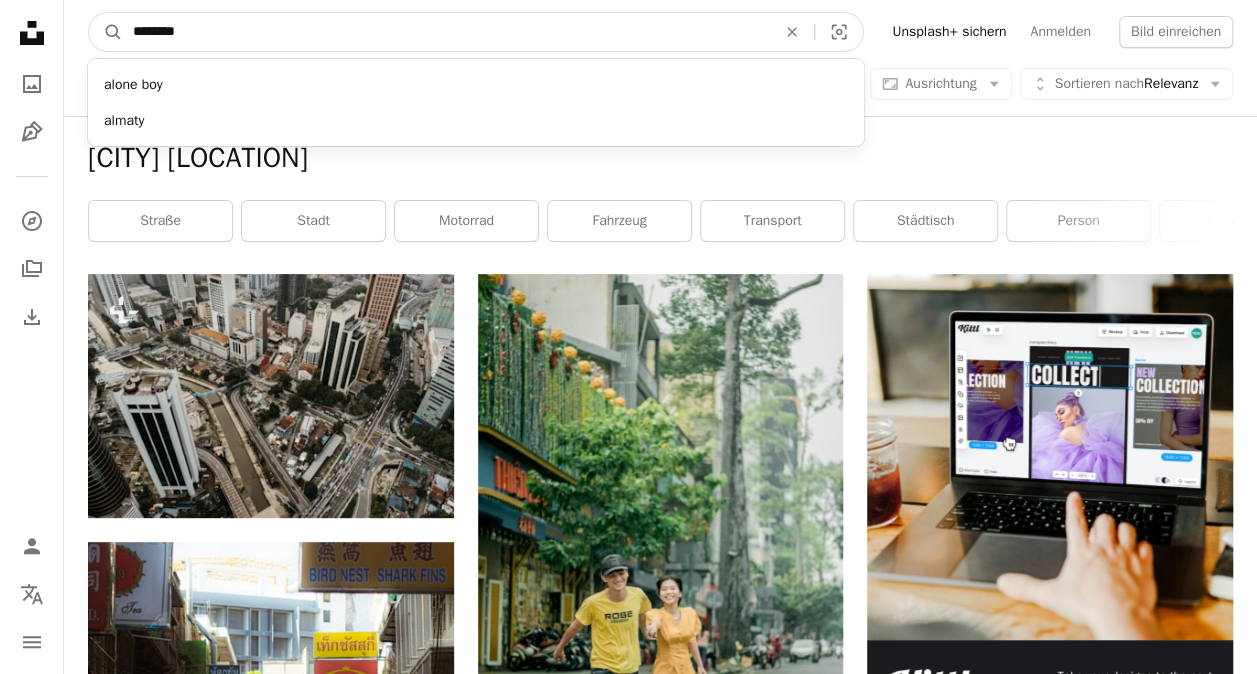click on "A magnifying glass" at bounding box center [106, 32] 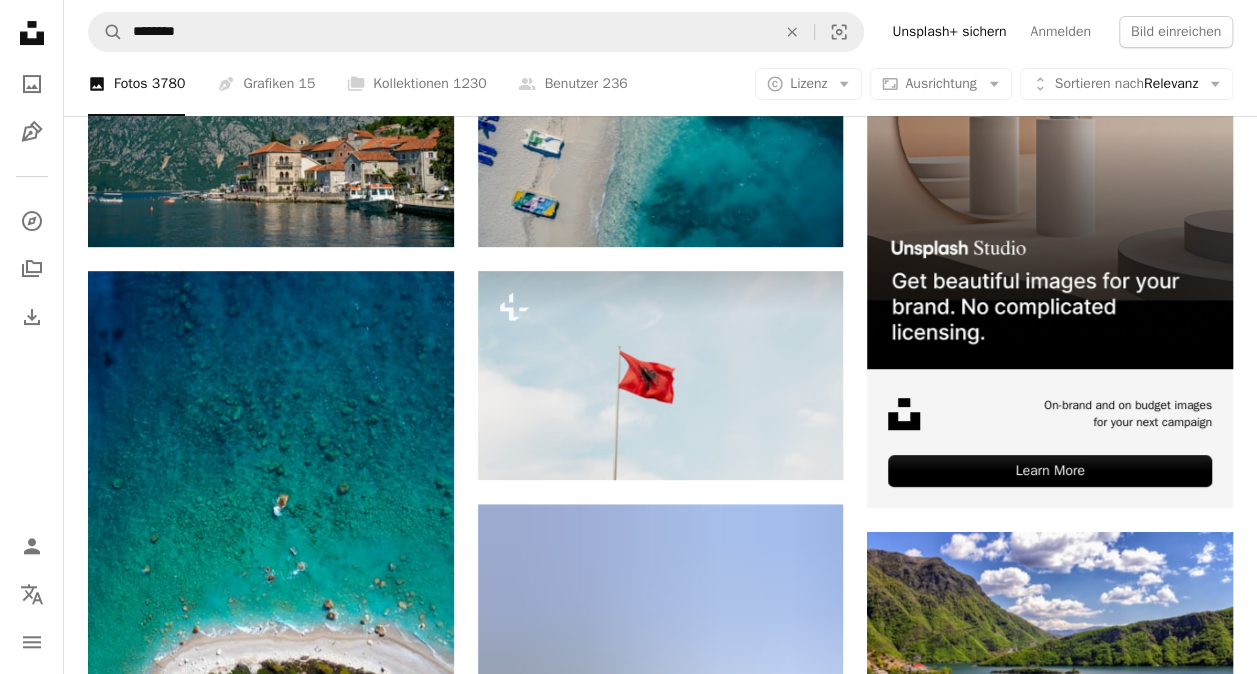scroll, scrollTop: 0, scrollLeft: 0, axis: both 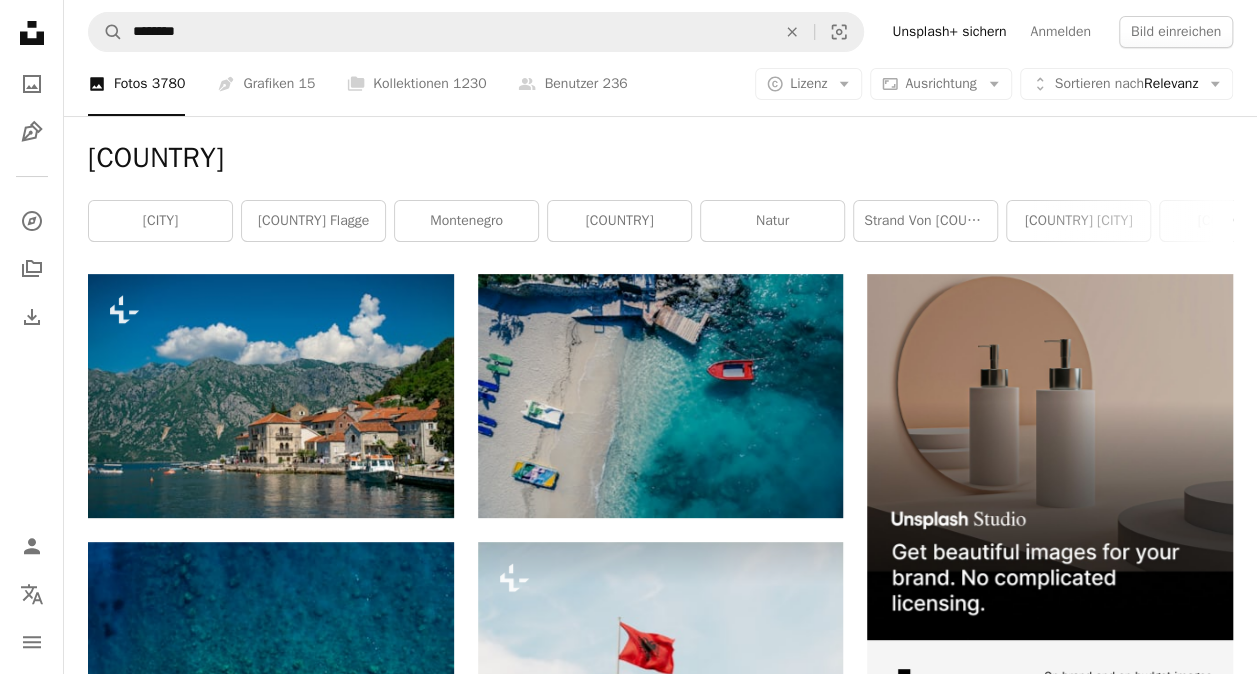 click on "[CITY]" at bounding box center [160, 221] 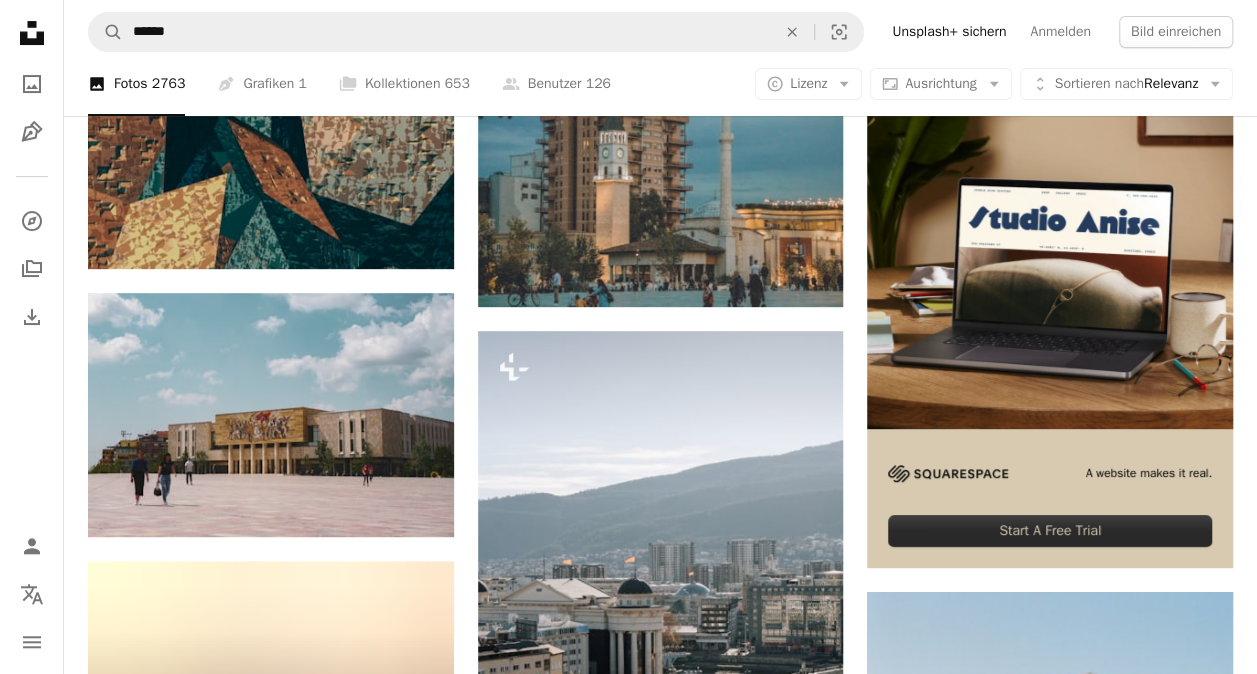scroll, scrollTop: 0, scrollLeft: 0, axis: both 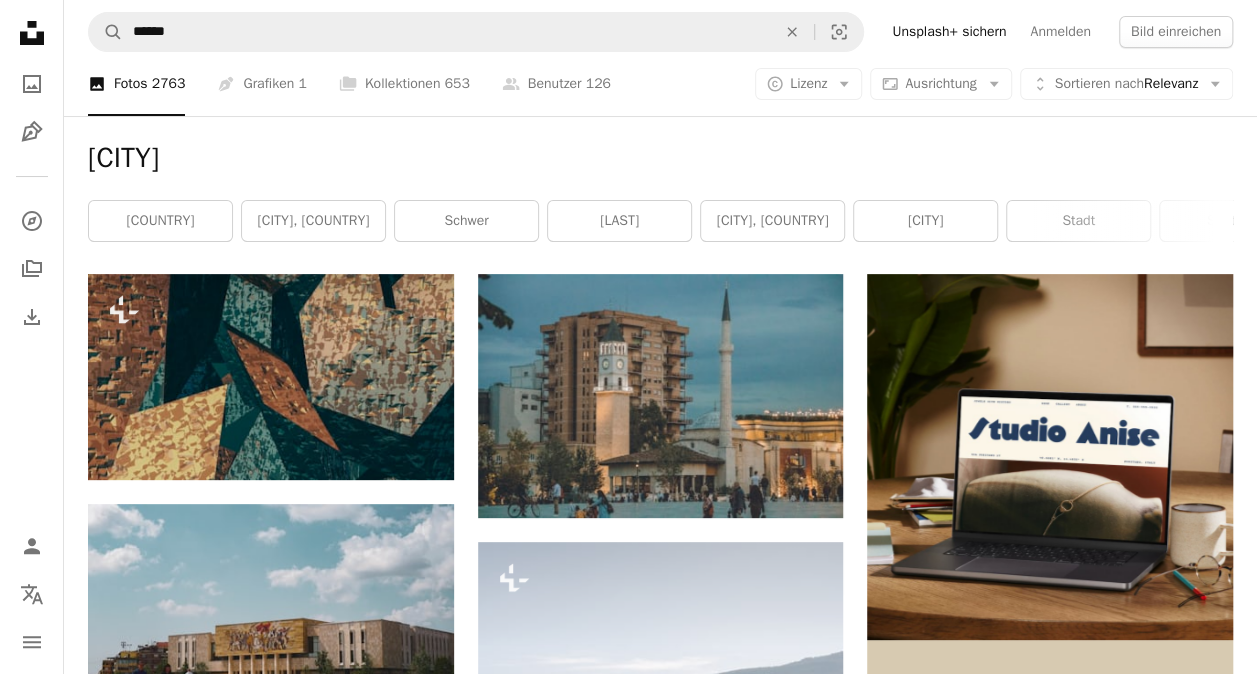 click on "[COUNTRY]" at bounding box center (160, 221) 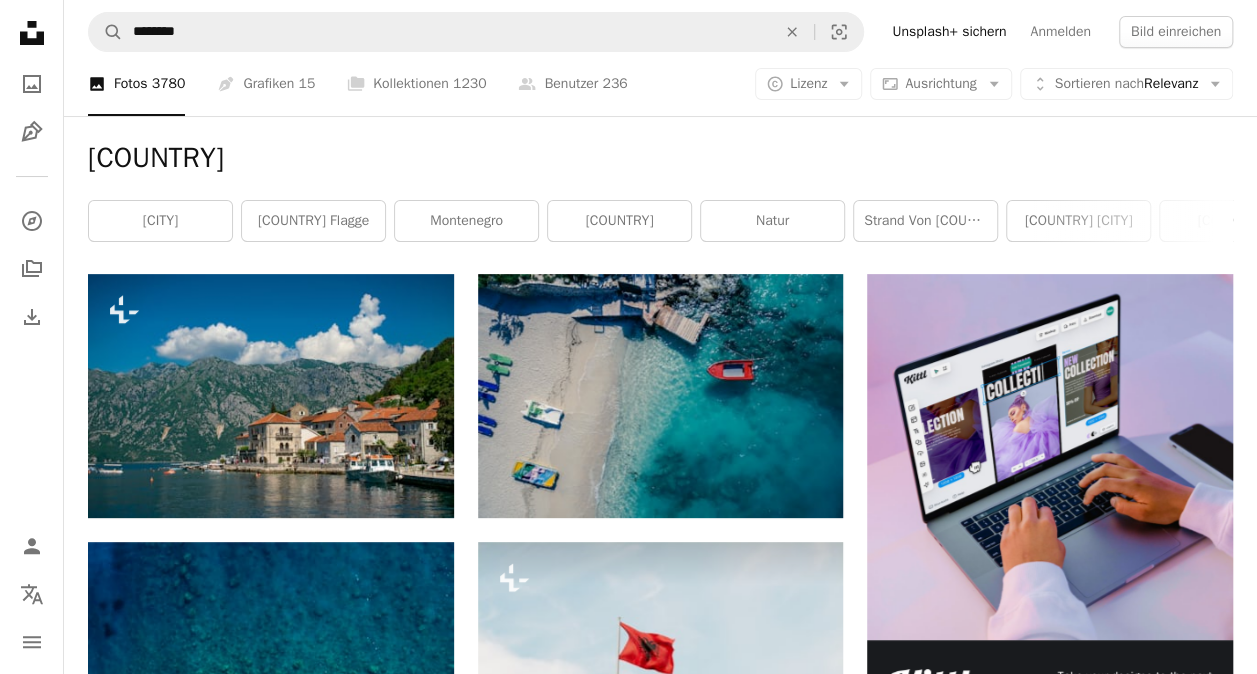 click on "Strand von [COUNTRY]" at bounding box center [925, 221] 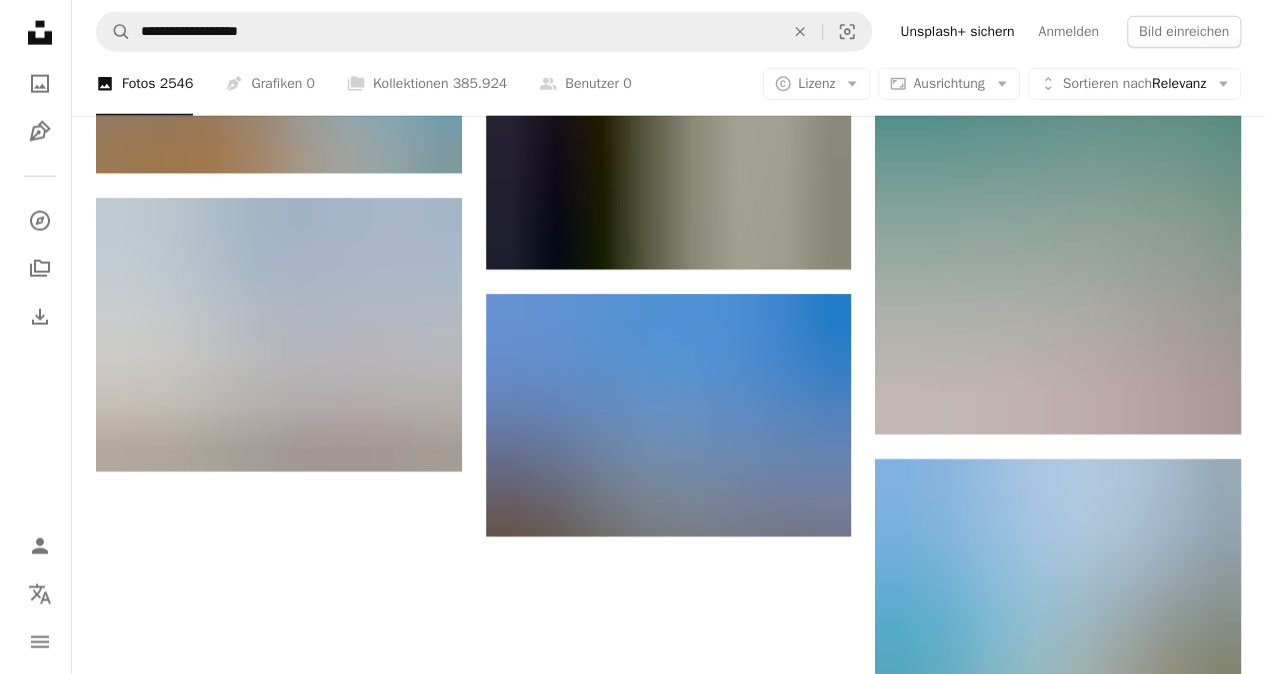 scroll, scrollTop: 2398, scrollLeft: 0, axis: vertical 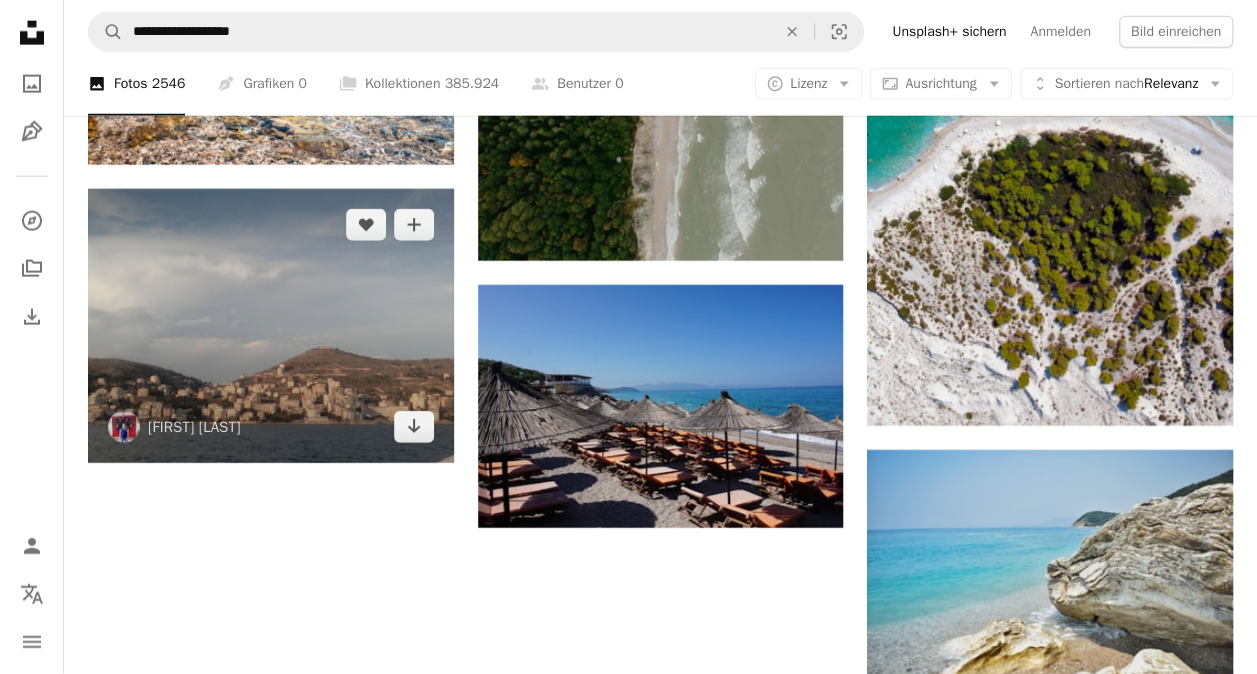 click at bounding box center [271, 326] 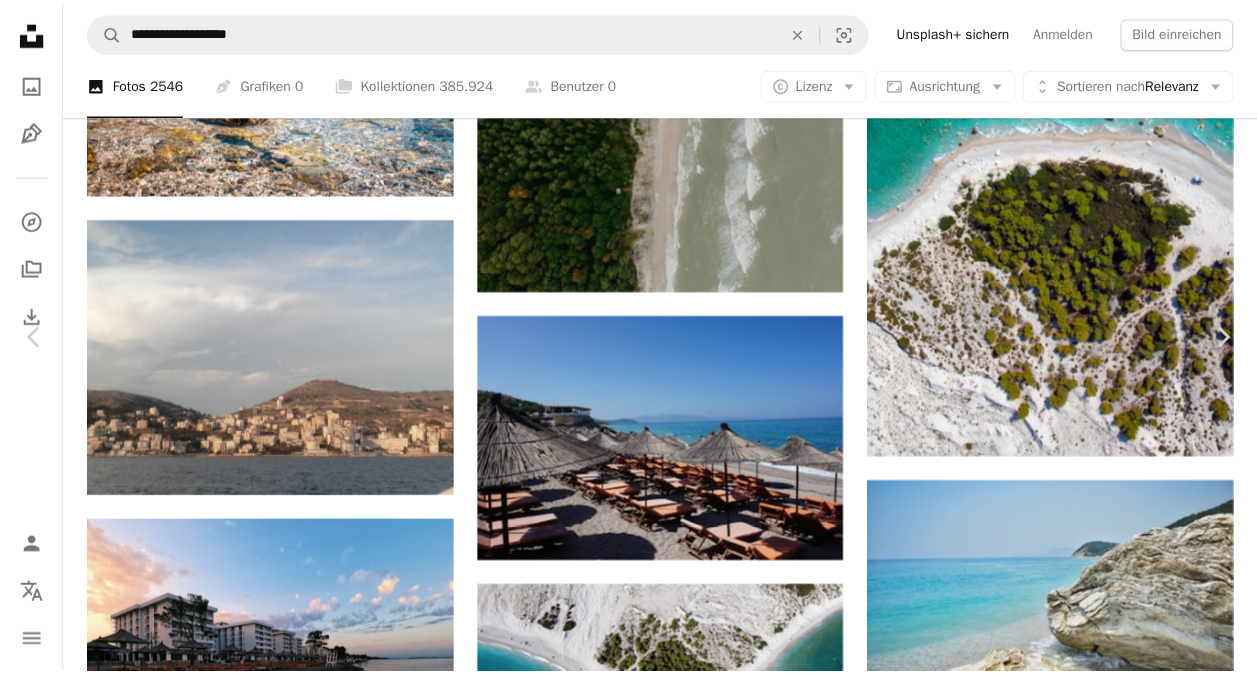 scroll, scrollTop: 0, scrollLeft: 0, axis: both 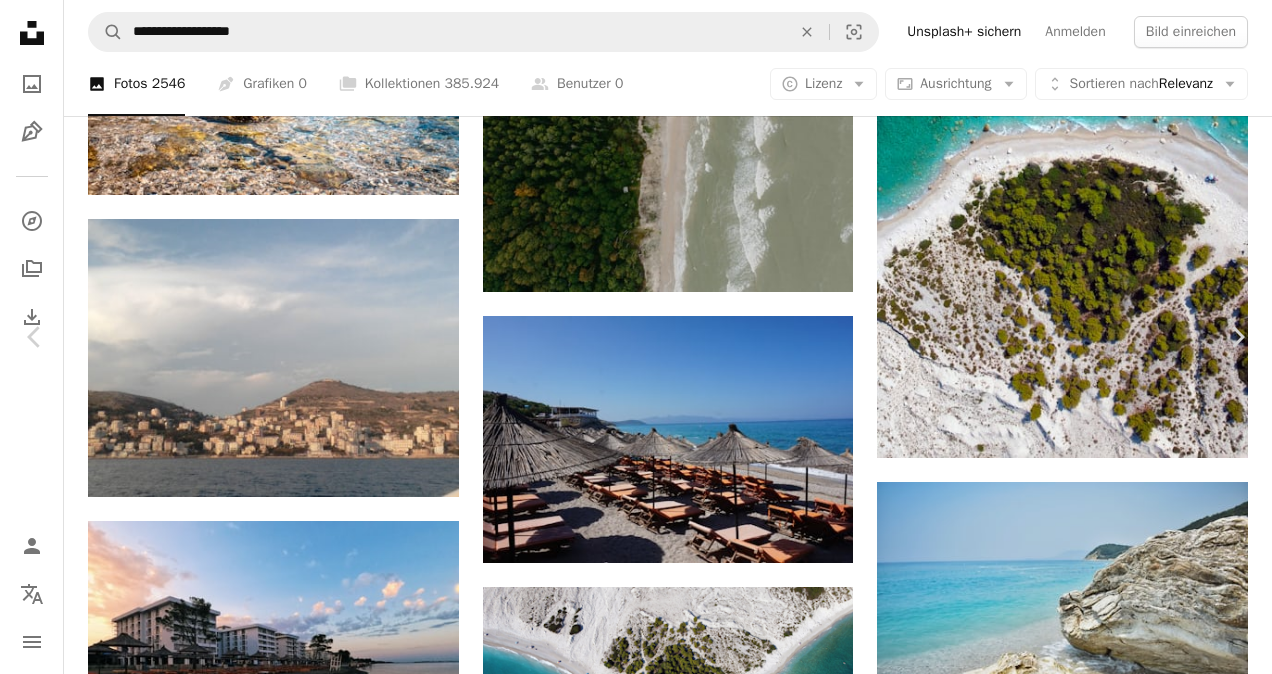 click on "An X shape" at bounding box center (20, 20) 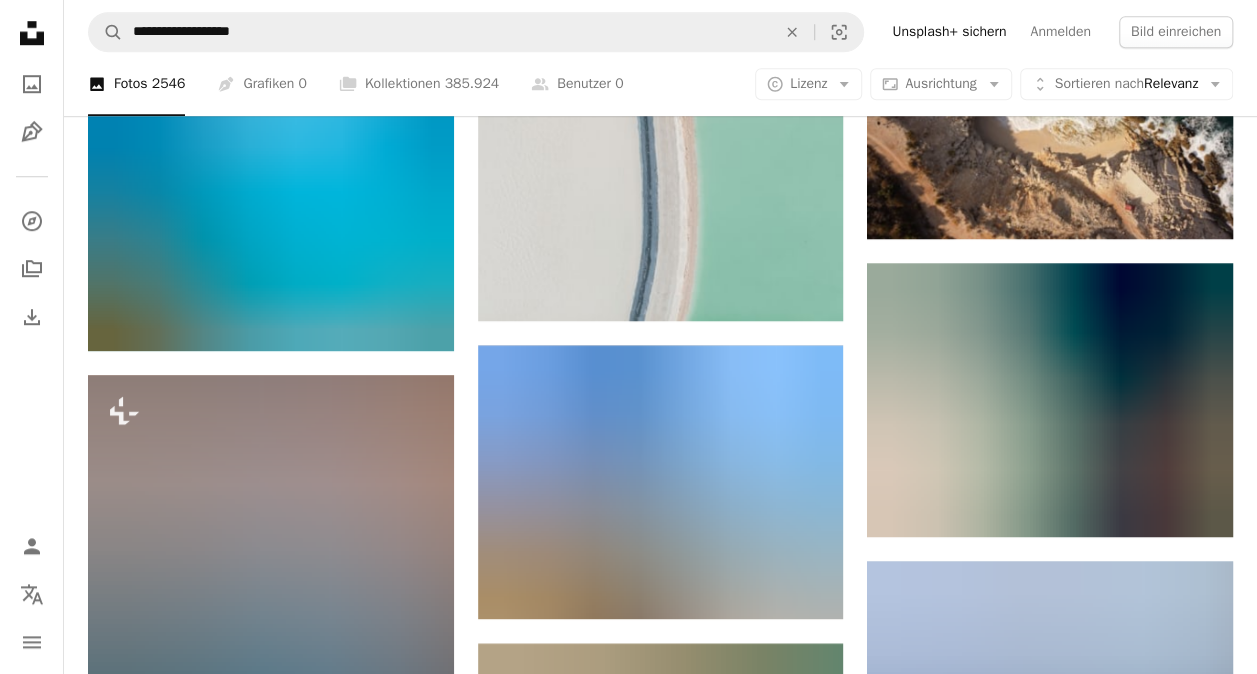 scroll, scrollTop: 0, scrollLeft: 0, axis: both 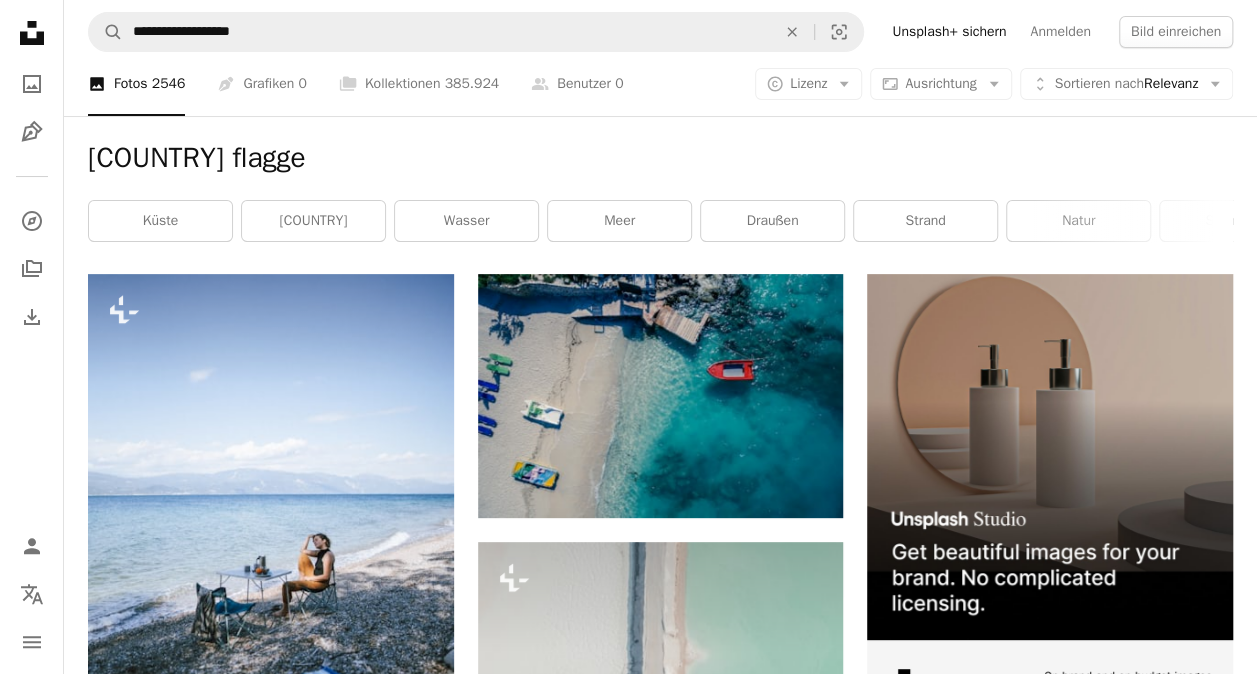 click on "[COUNTRY]" at bounding box center (313, 221) 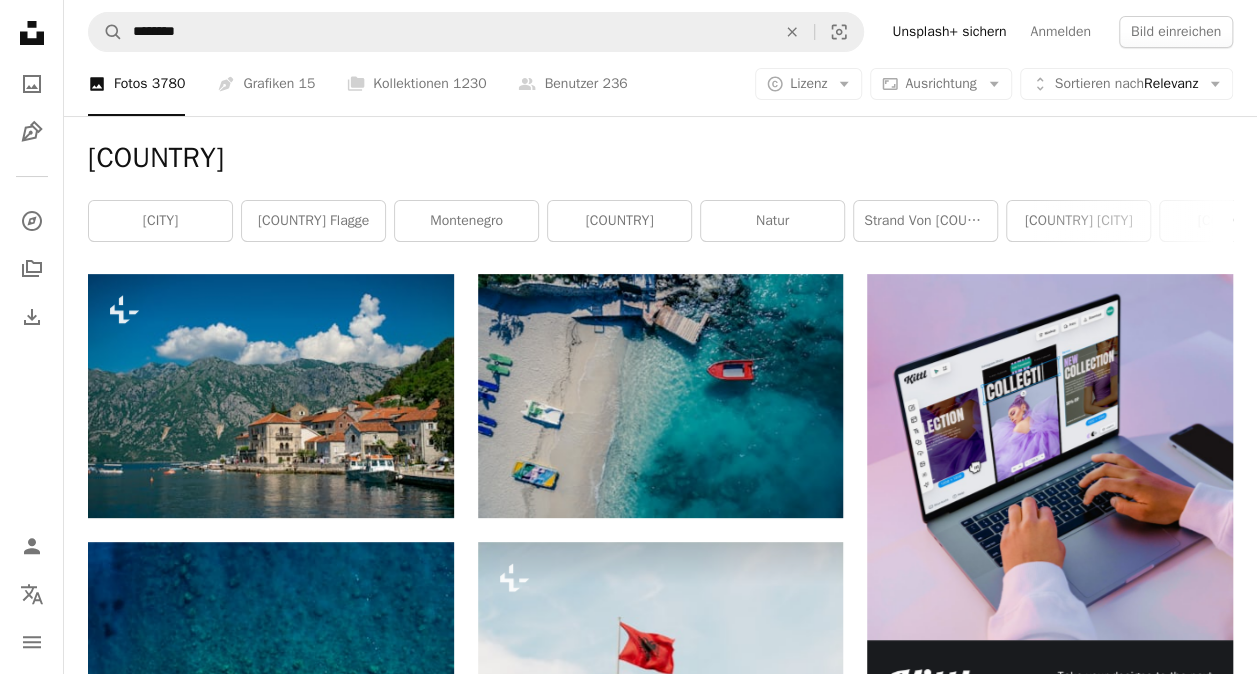 click on "[COUNTRY] Flagge" at bounding box center [313, 221] 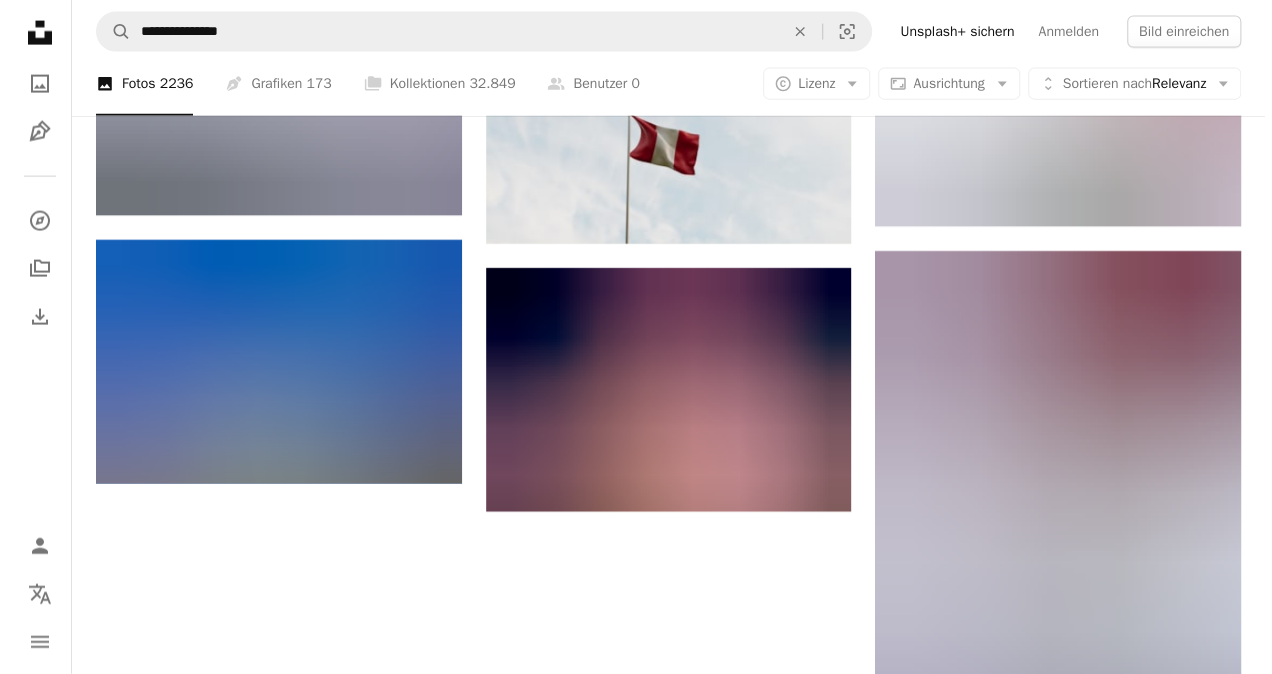 scroll, scrollTop: 2260, scrollLeft: 0, axis: vertical 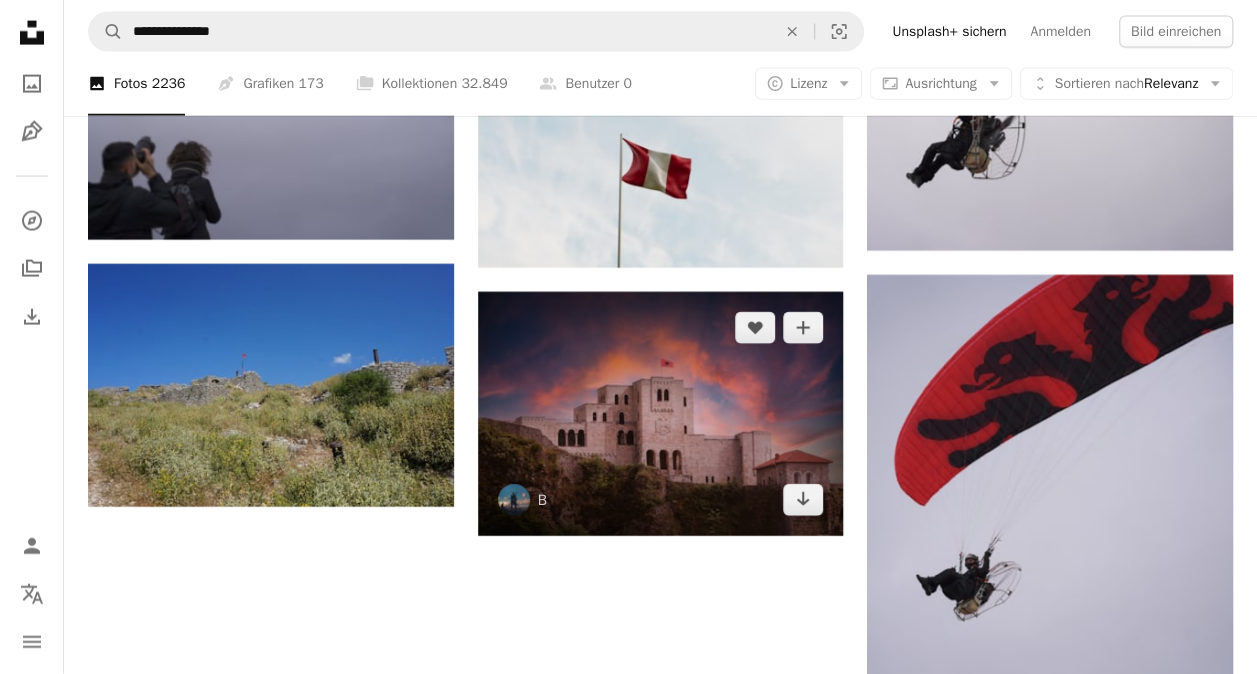 click at bounding box center (661, 414) 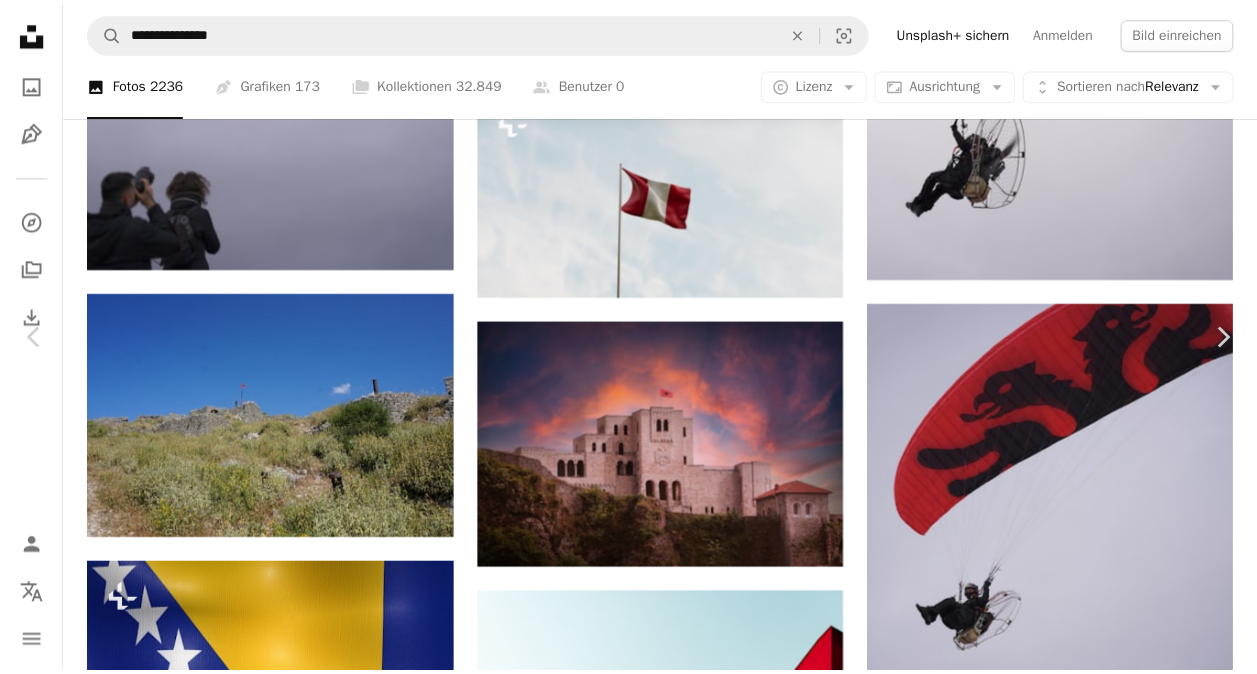 scroll, scrollTop: 0, scrollLeft: 0, axis: both 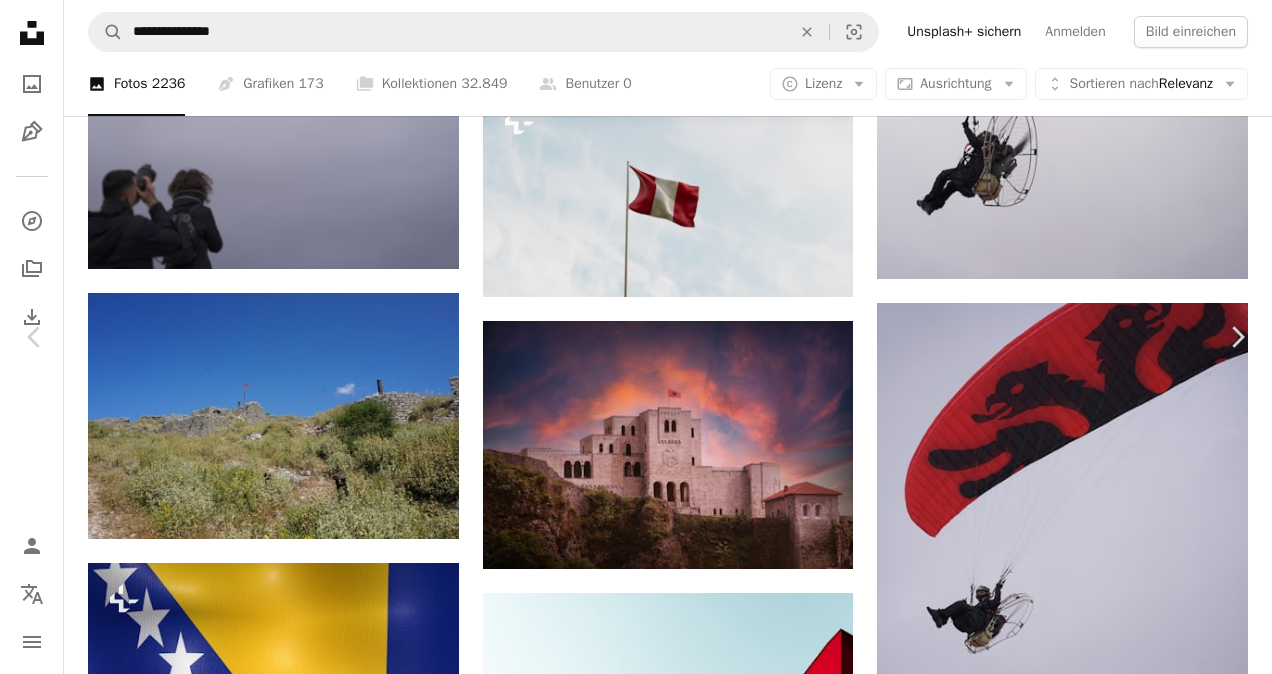 click on "Chevron down" 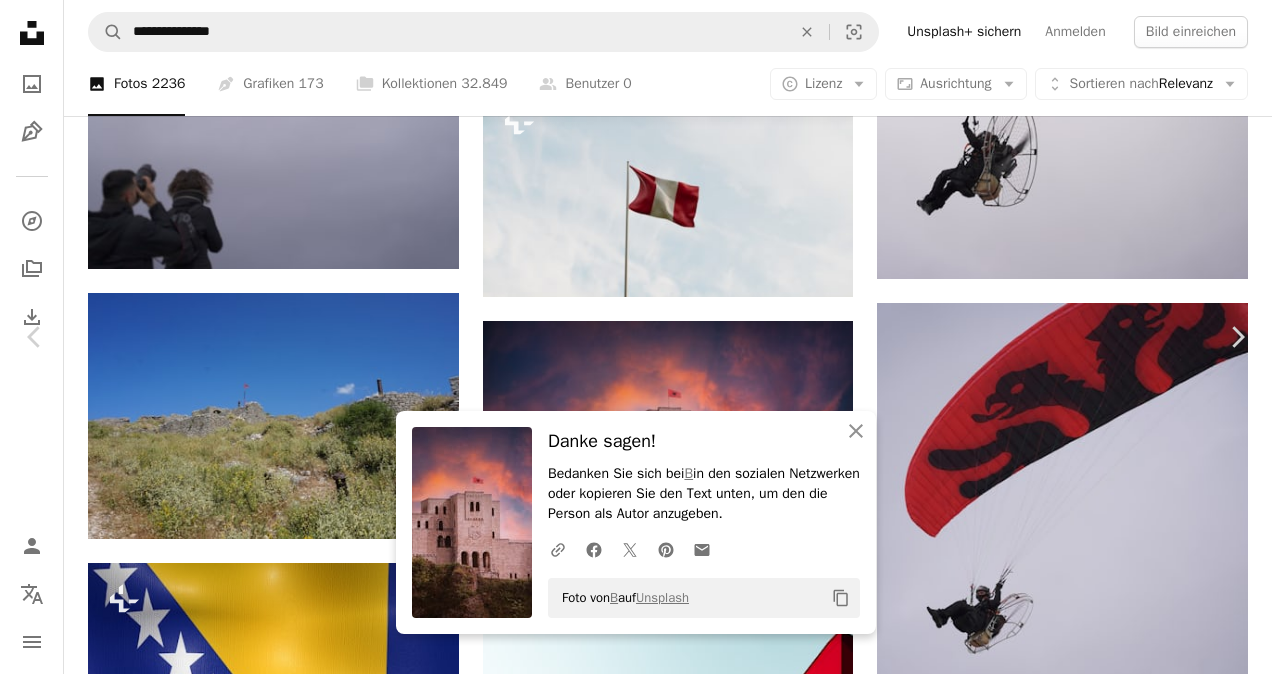 click on "An X shape" at bounding box center [20, 20] 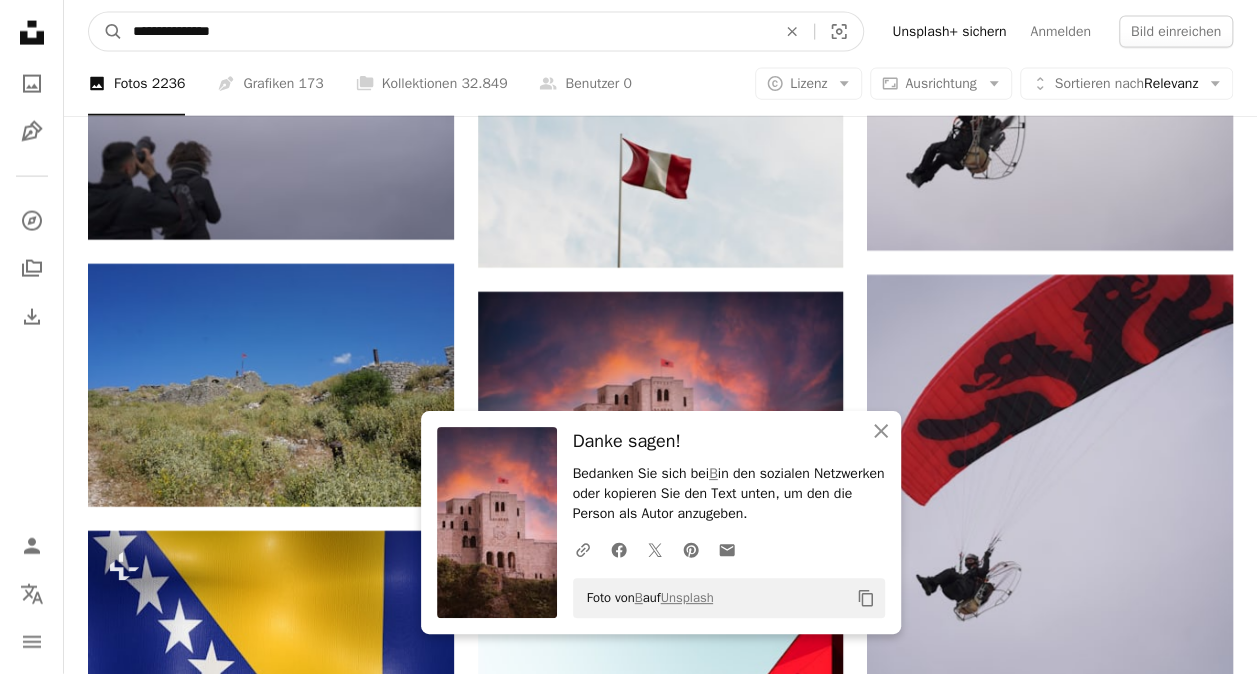 drag, startPoint x: 262, startPoint y: 32, endPoint x: 126, endPoint y: 38, distance: 136.1323 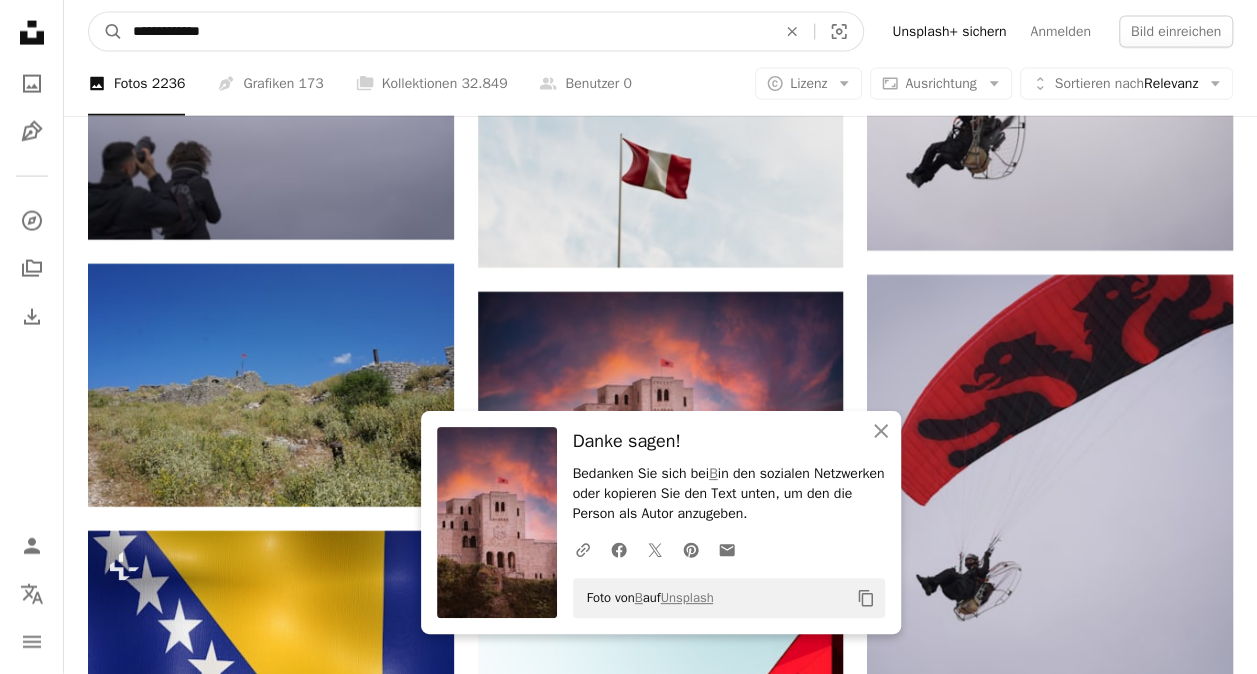 type on "**********" 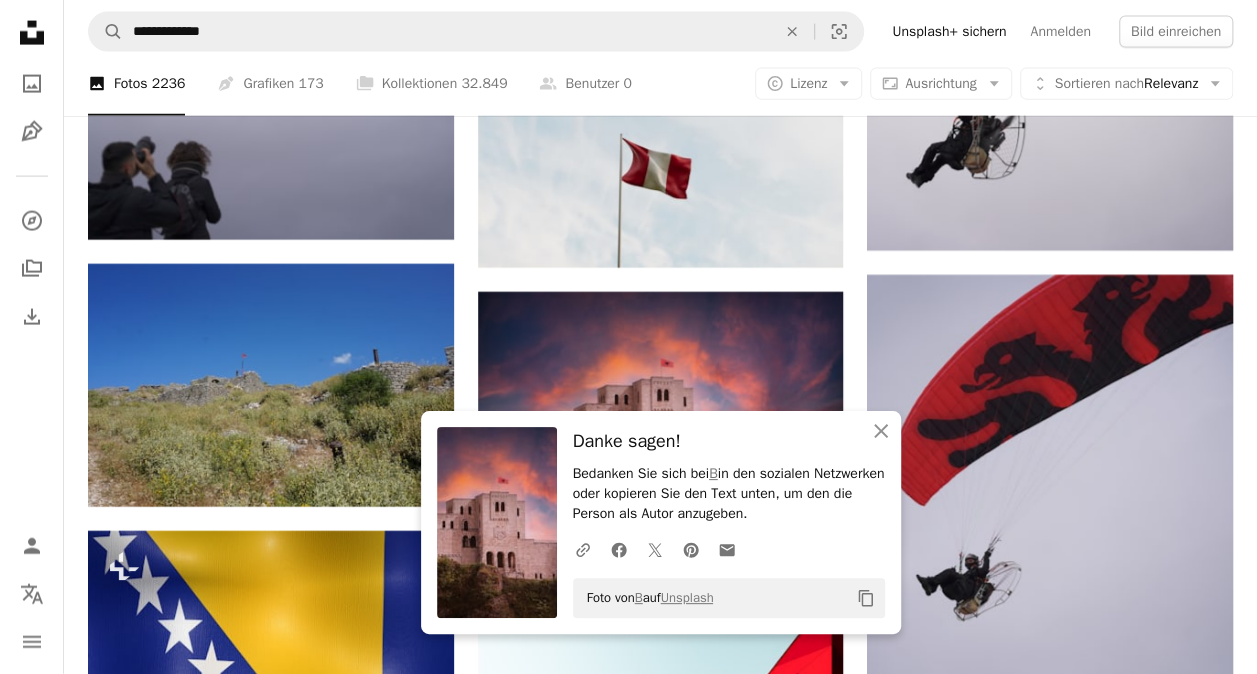 scroll, scrollTop: 0, scrollLeft: 0, axis: both 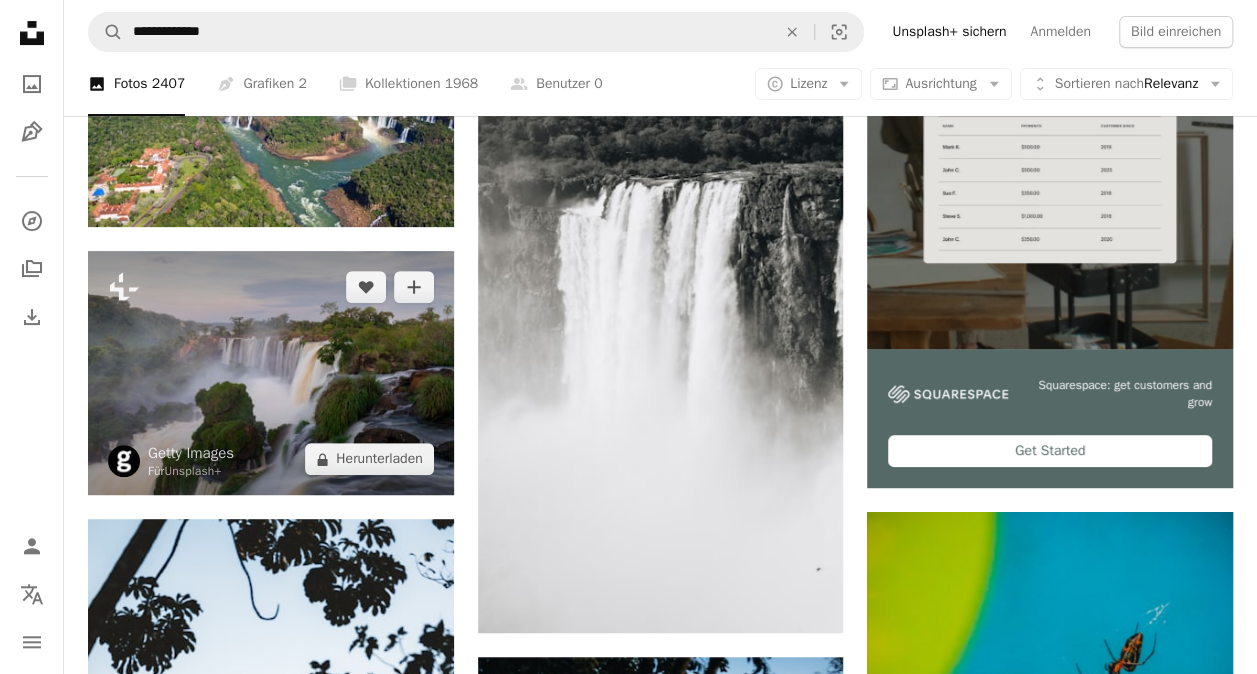 click at bounding box center (271, 373) 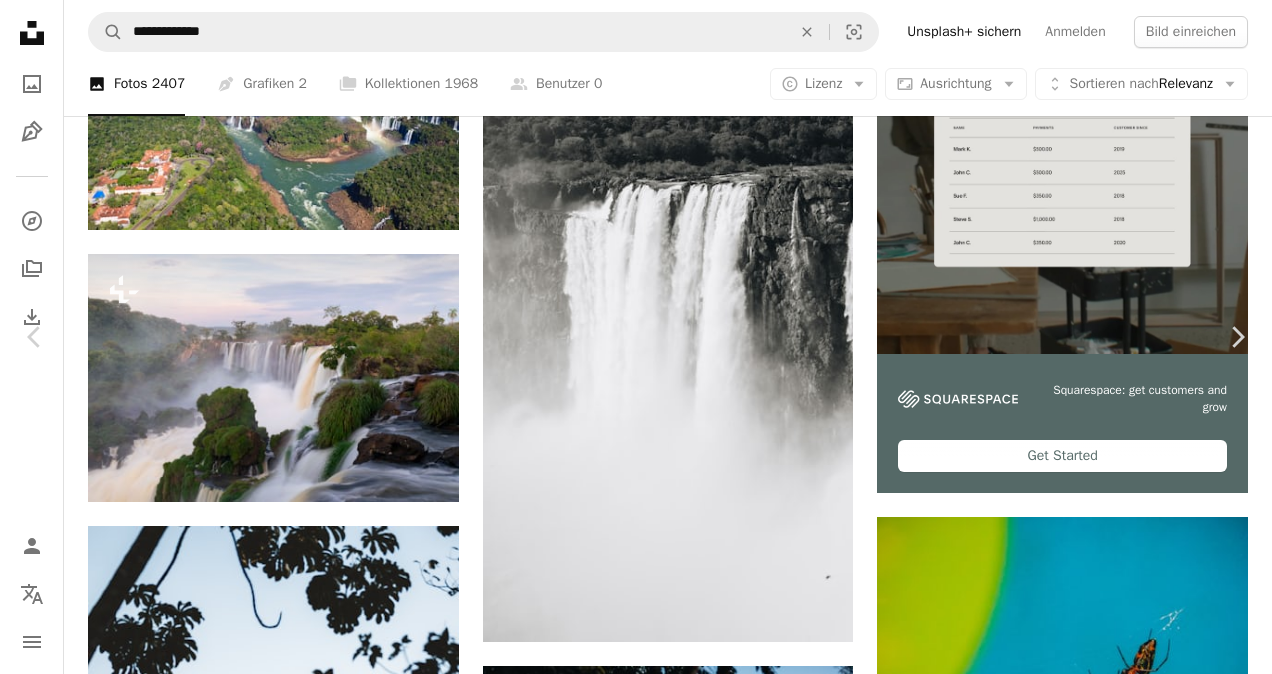 click on "An X shape" at bounding box center [20, 20] 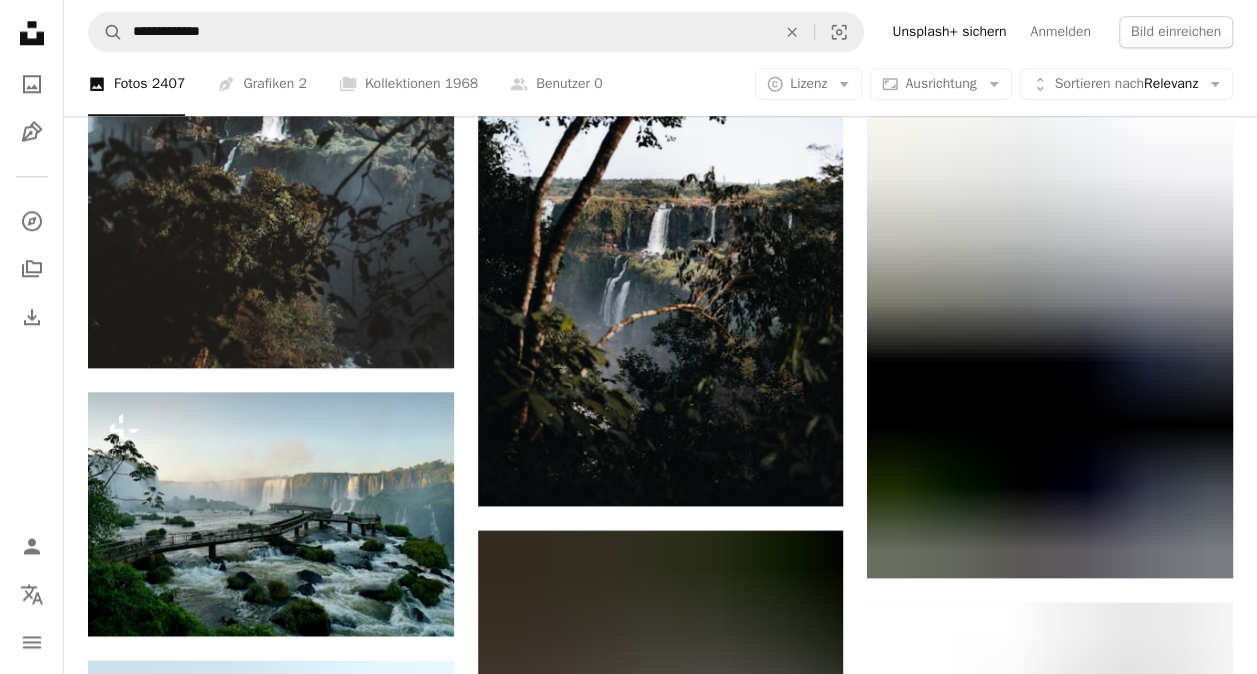 scroll, scrollTop: 1004, scrollLeft: 0, axis: vertical 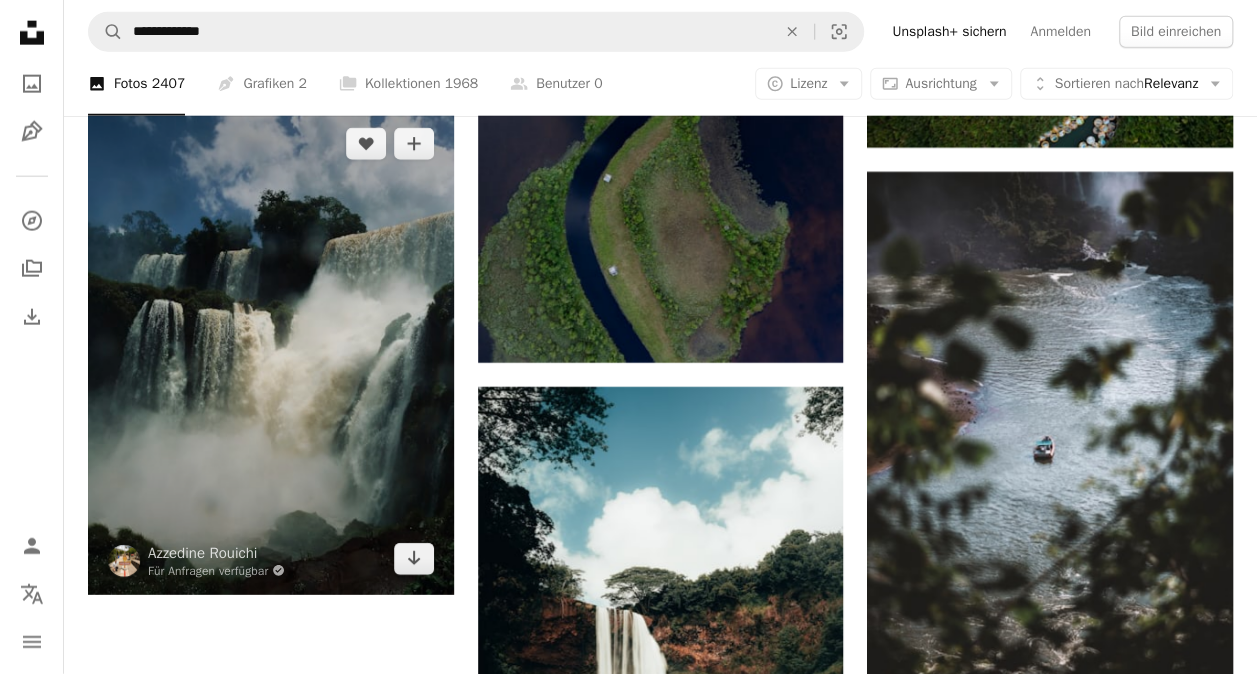 click at bounding box center [271, 351] 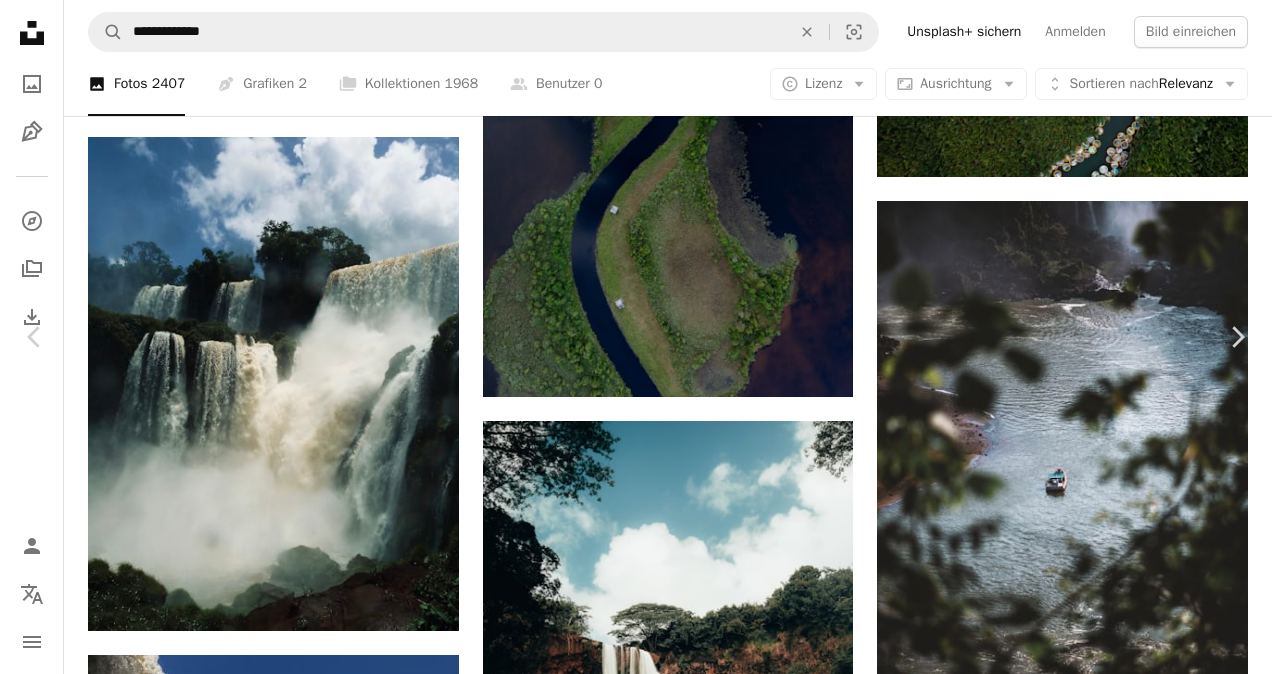 click on "Chevron down" 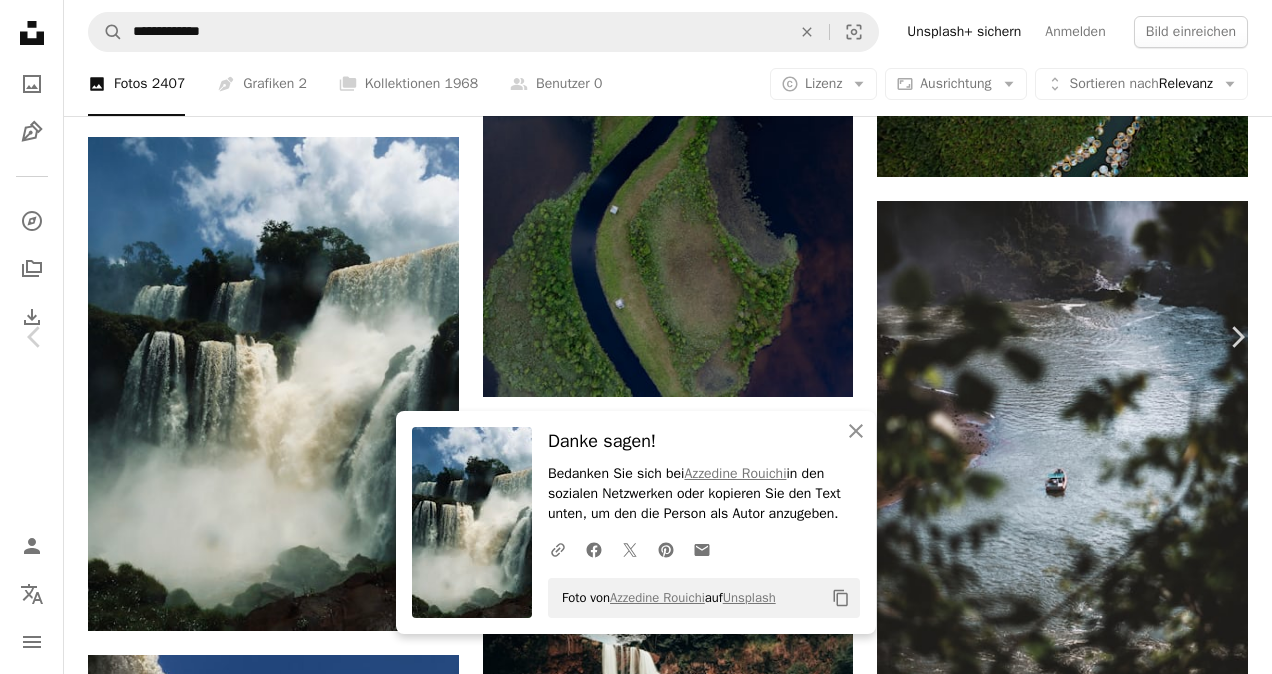 click on "An X shape" at bounding box center [20, 20] 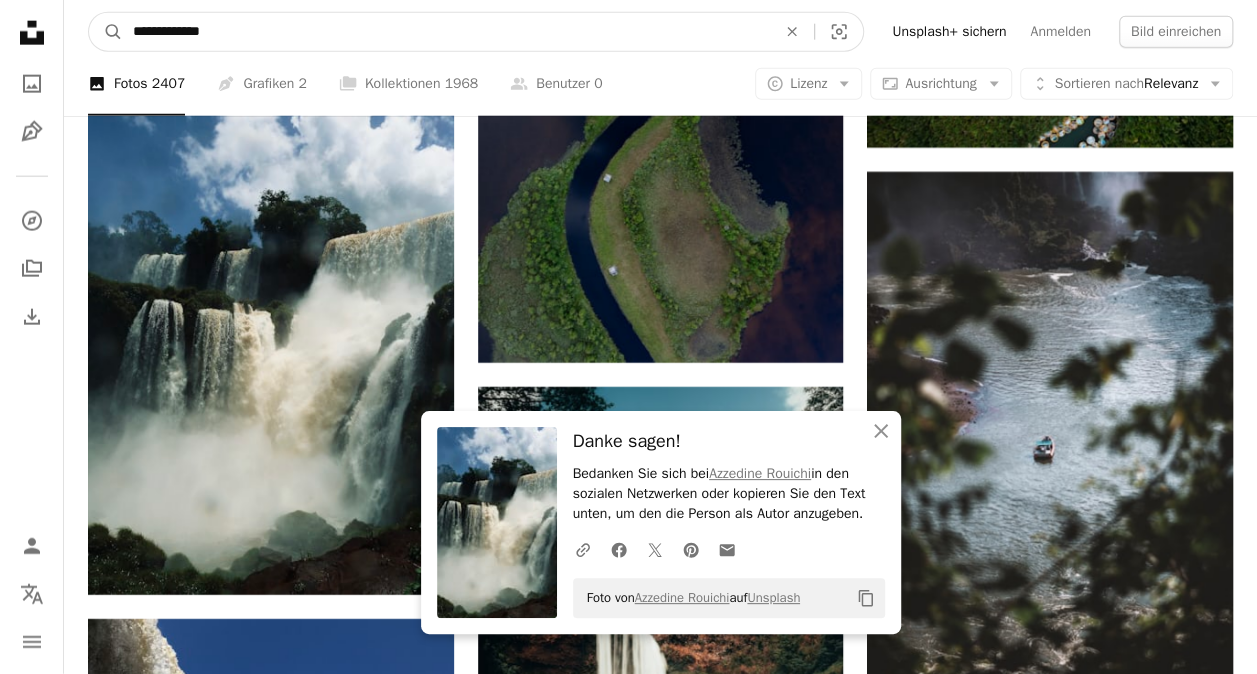 drag, startPoint x: 233, startPoint y: 34, endPoint x: 104, endPoint y: 36, distance: 129.0155 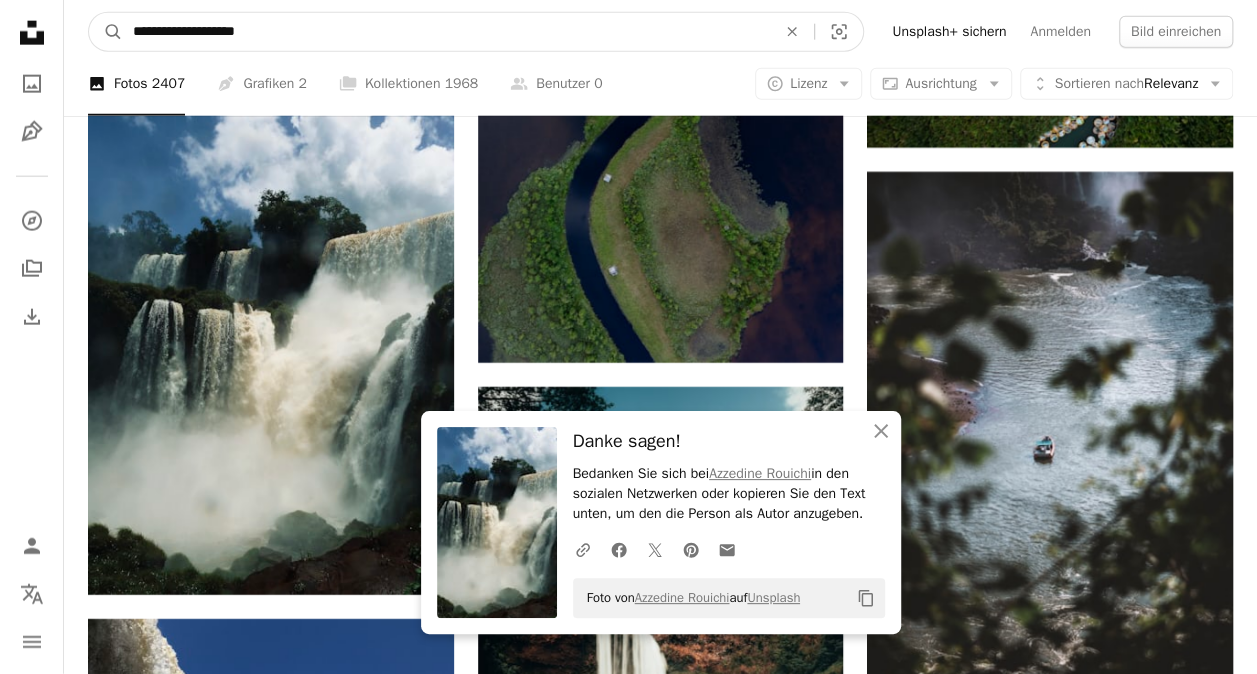 type on "**********" 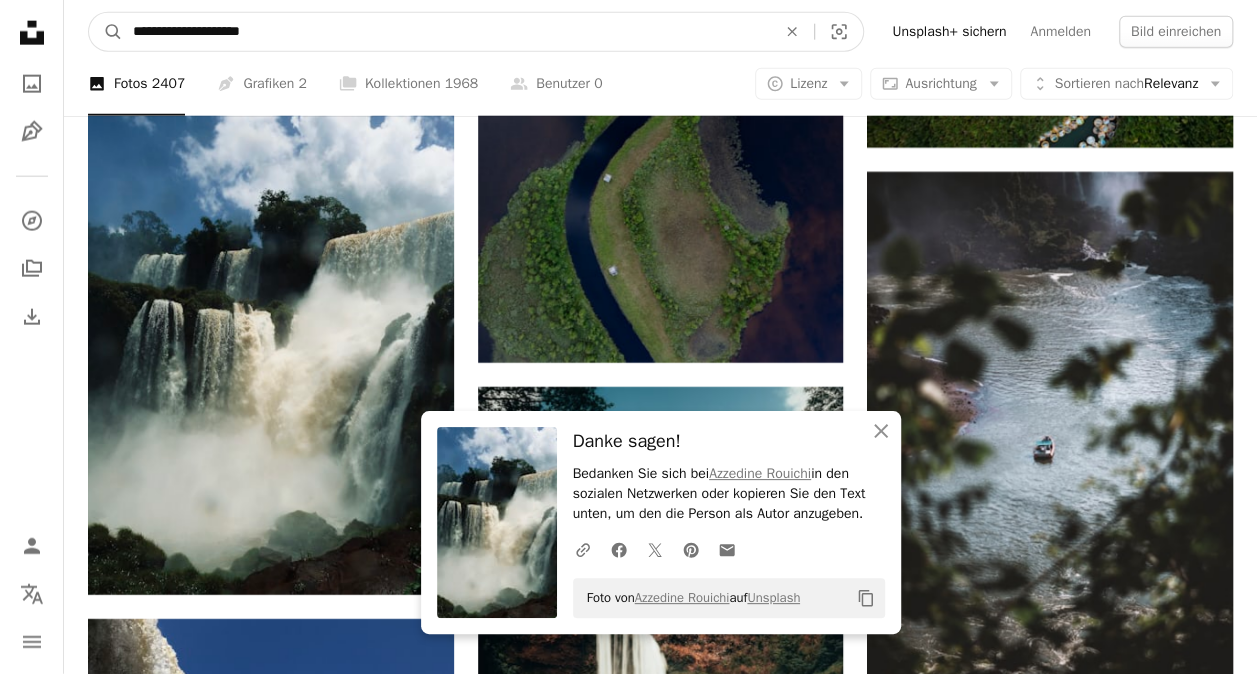 click on "A magnifying glass" at bounding box center (106, 32) 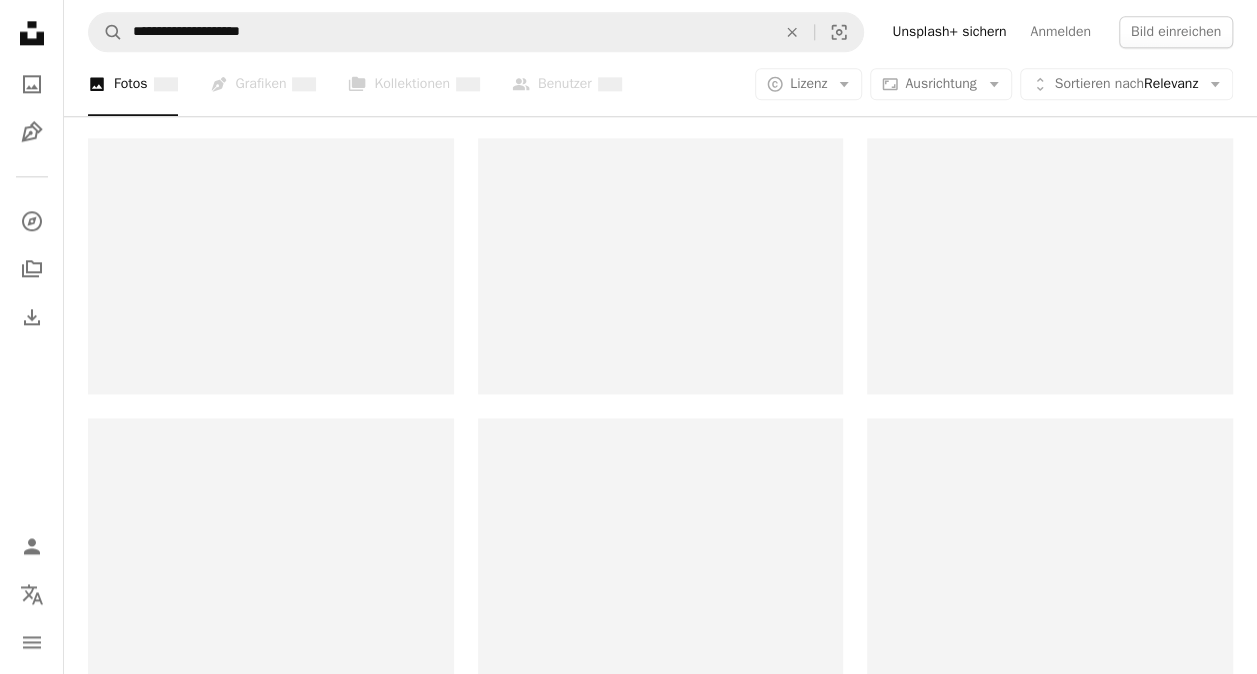 scroll, scrollTop: 0, scrollLeft: 0, axis: both 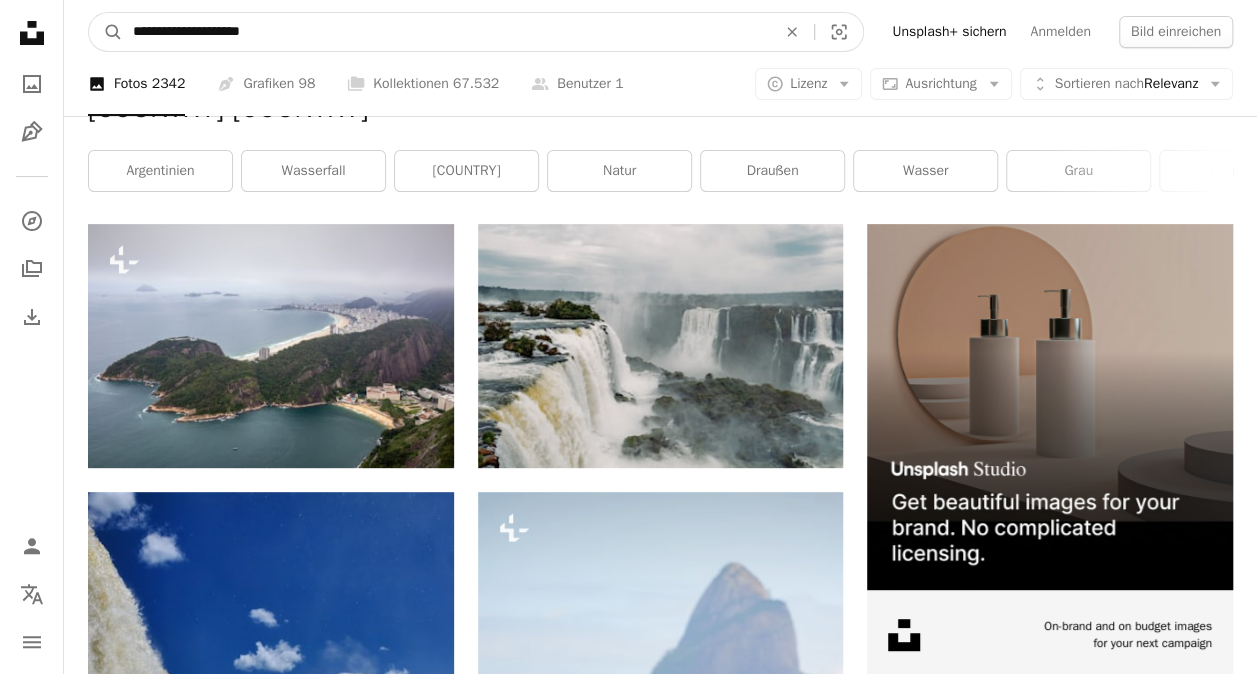 click on "**********" at bounding box center [446, 32] 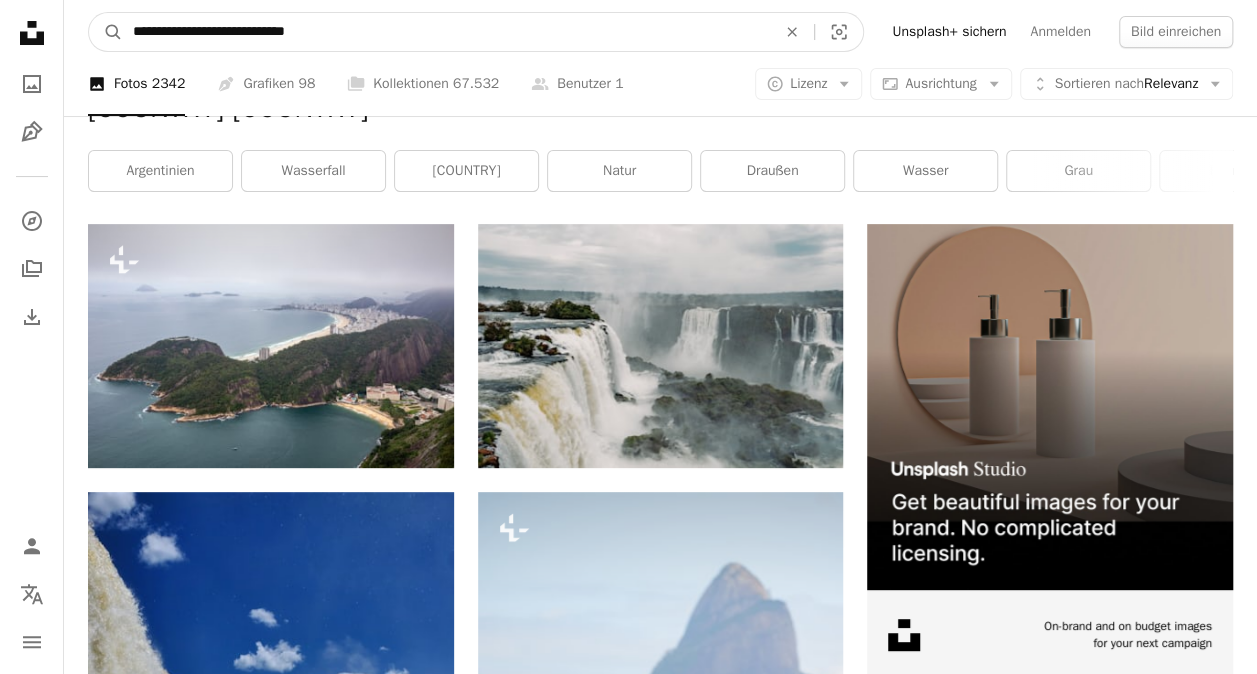type on "**********" 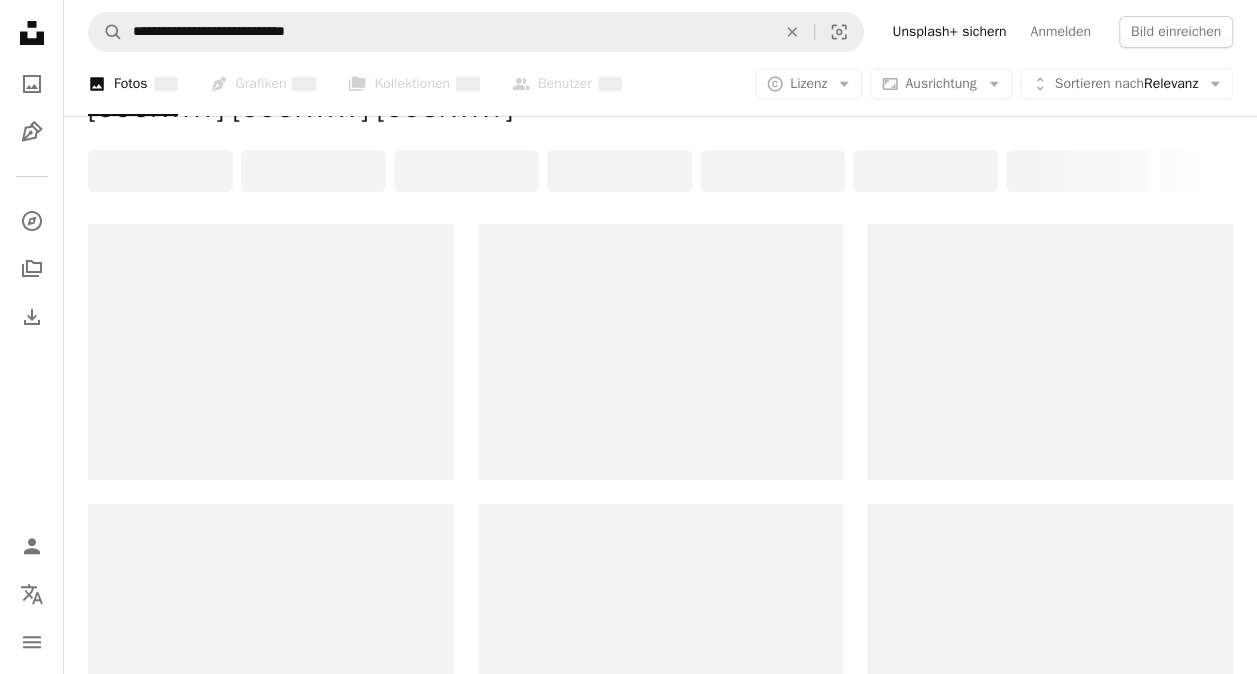 scroll, scrollTop: 0, scrollLeft: 0, axis: both 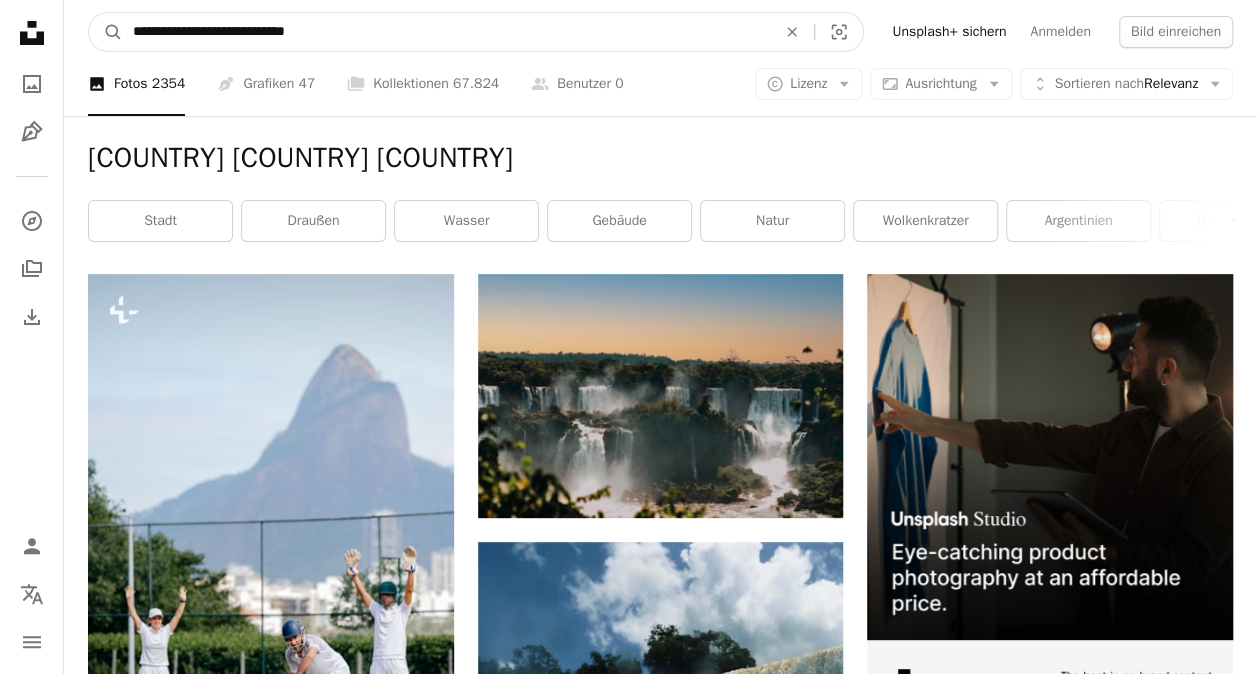 click 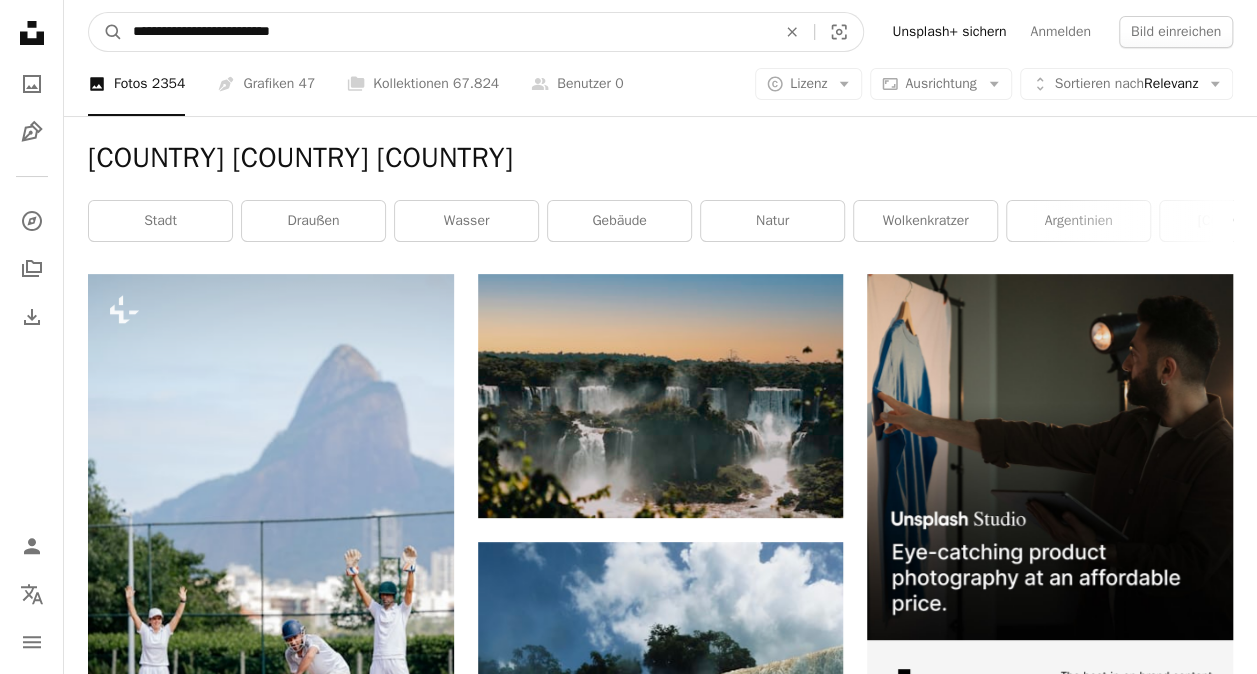 type on "**********" 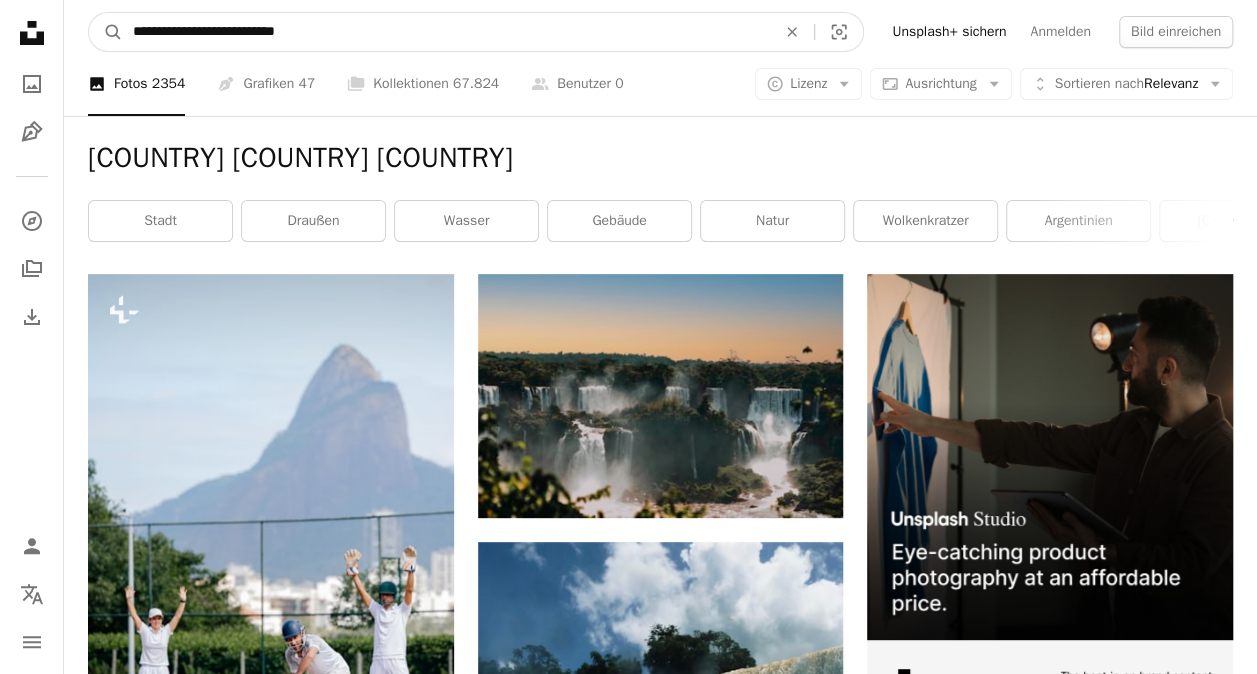 click on "A magnifying glass" at bounding box center (106, 32) 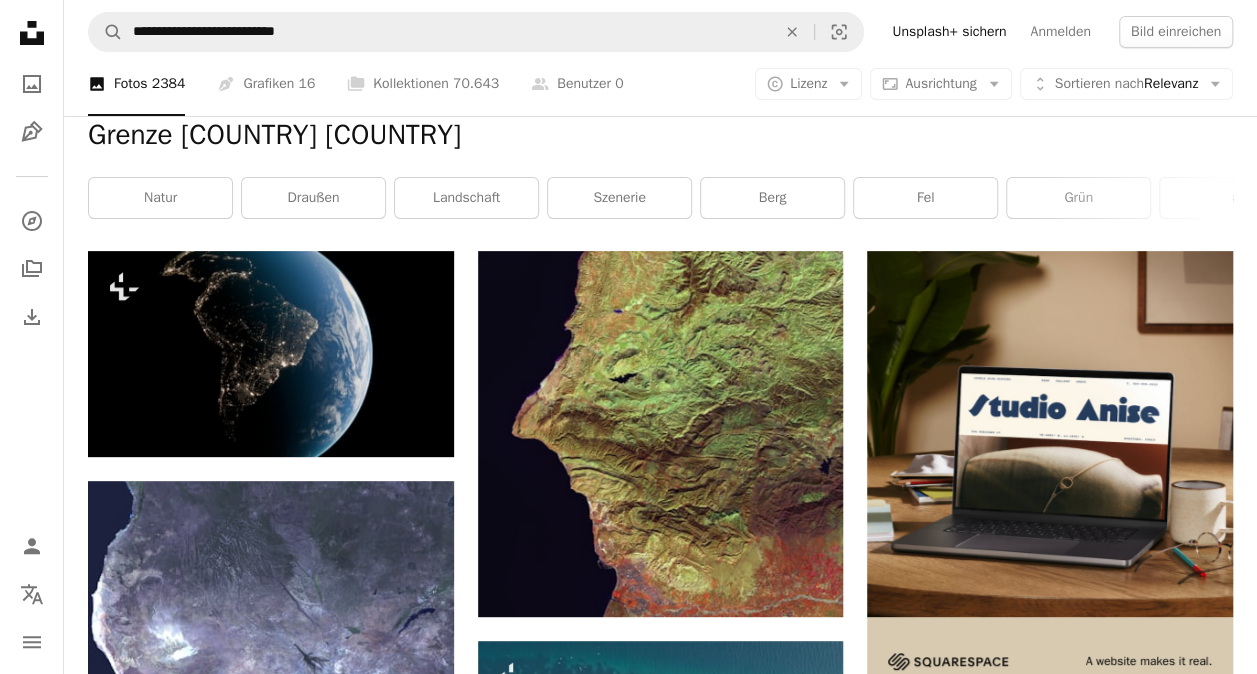 scroll, scrollTop: 0, scrollLeft: 0, axis: both 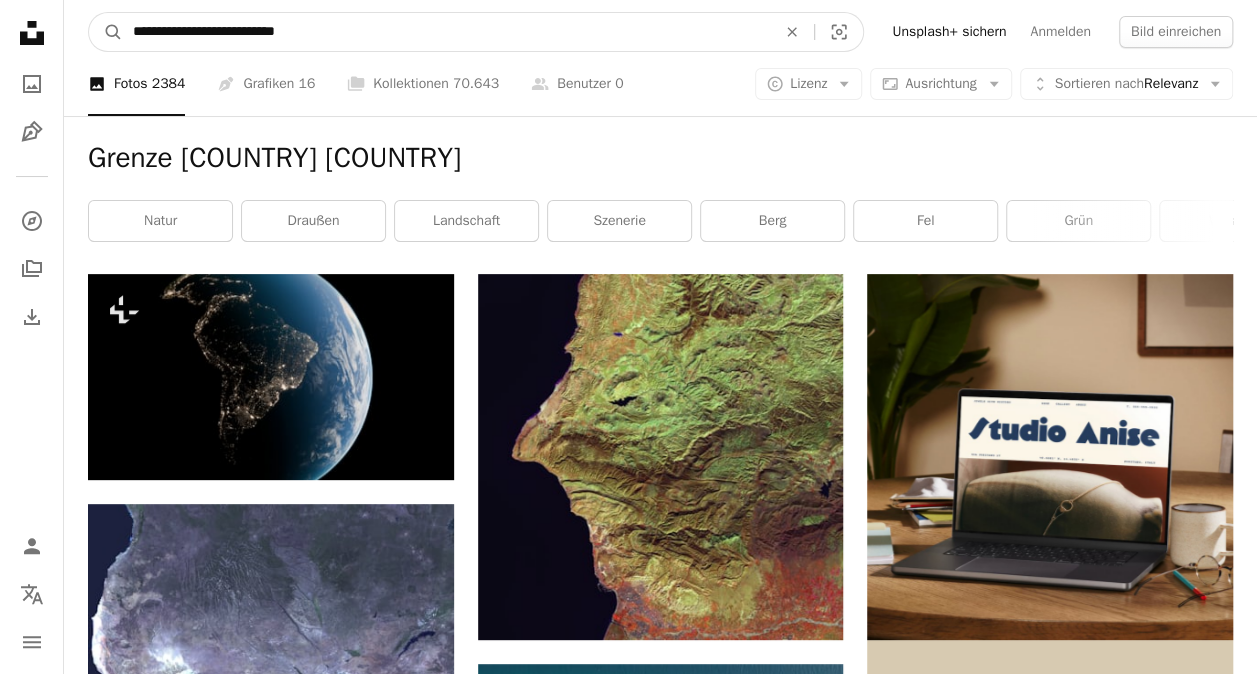 click on "An X shape" 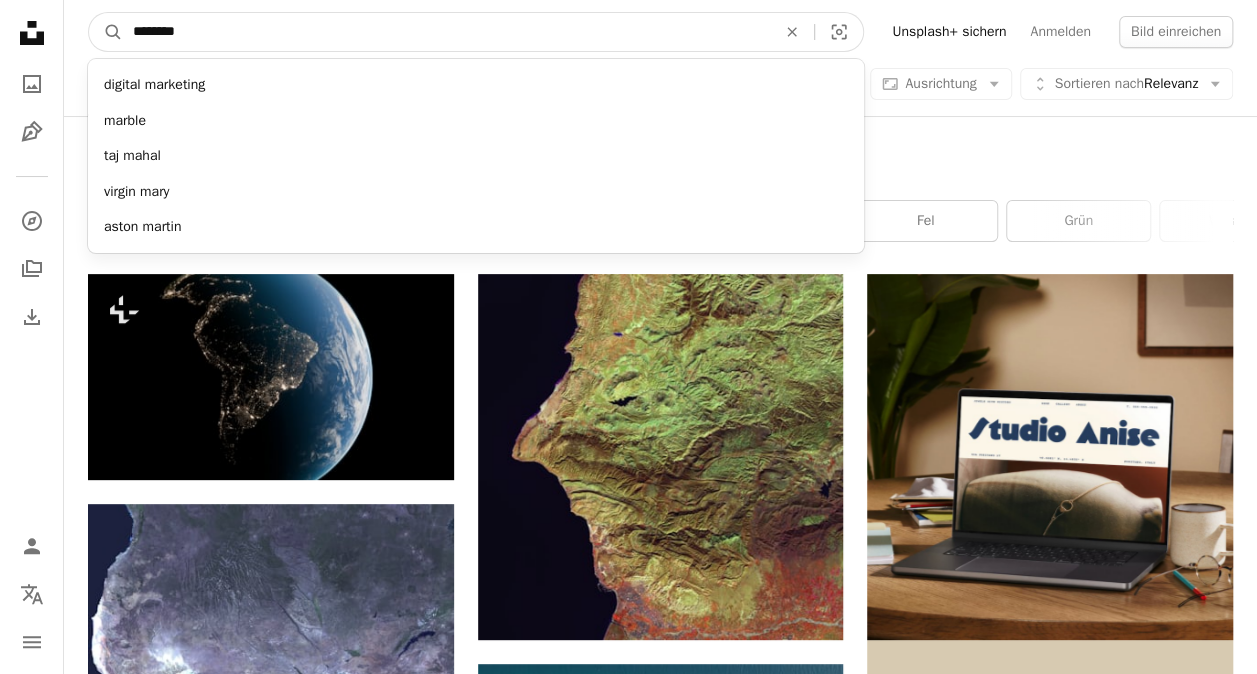 type on "********" 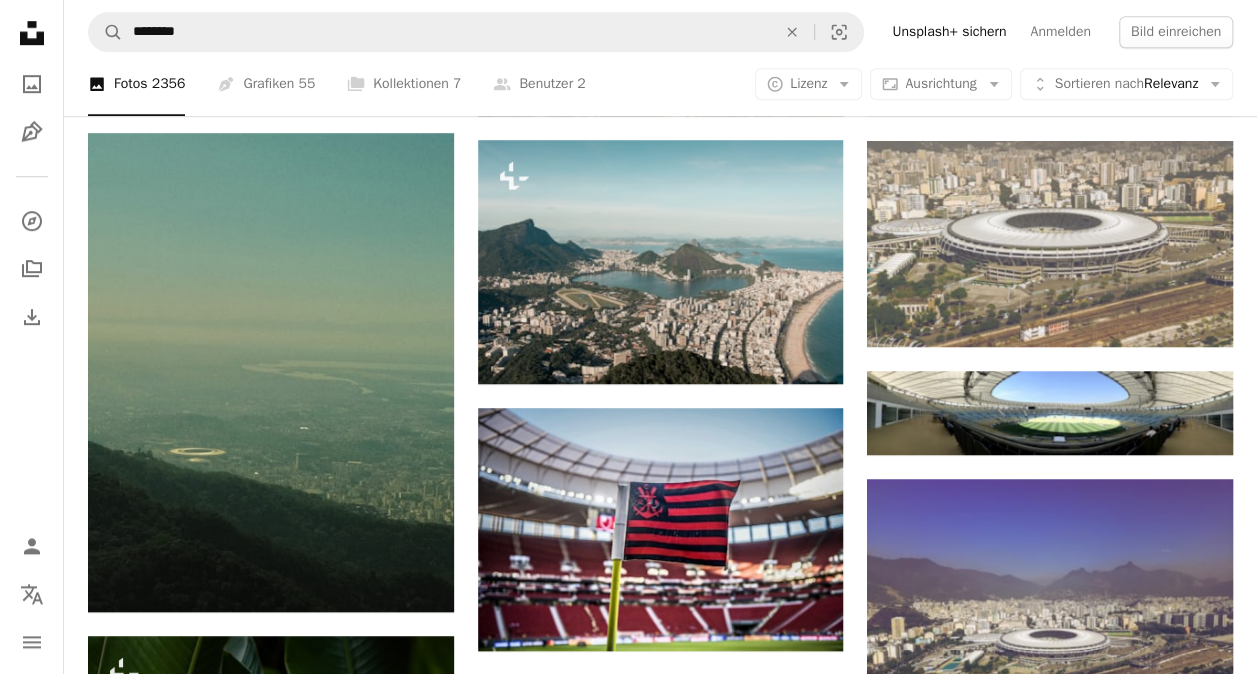 scroll, scrollTop: 0, scrollLeft: 0, axis: both 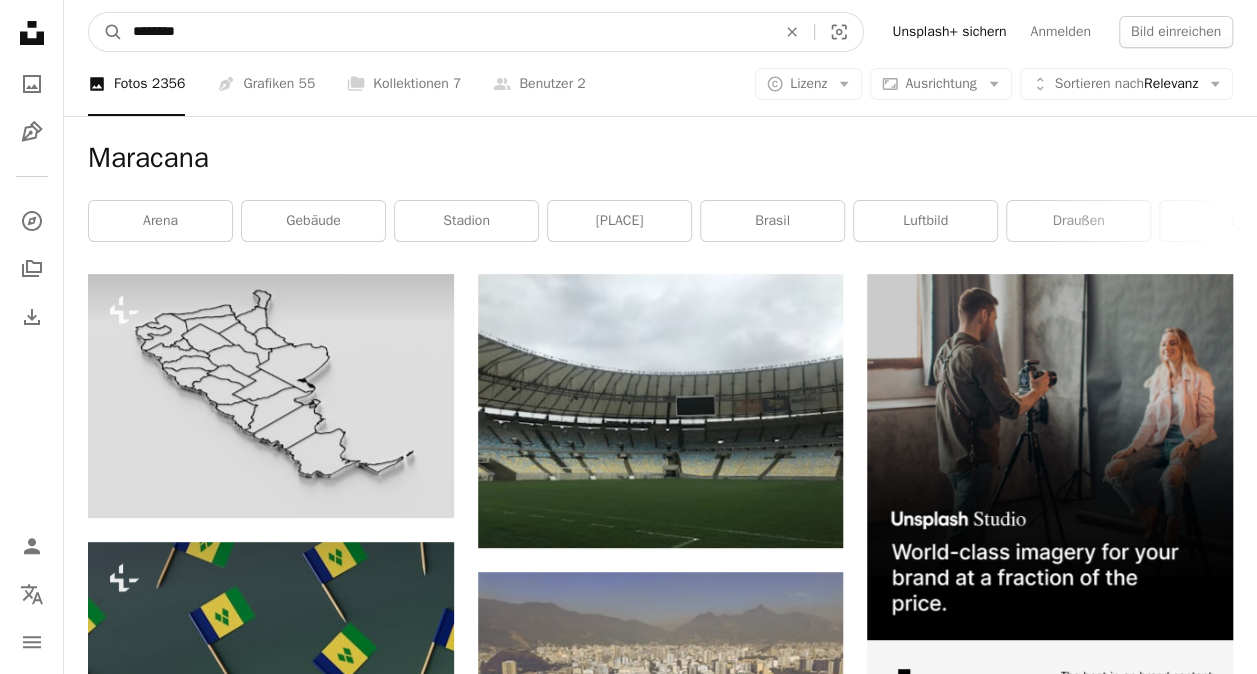drag, startPoint x: 214, startPoint y: 34, endPoint x: 128, endPoint y: 43, distance: 86.46965 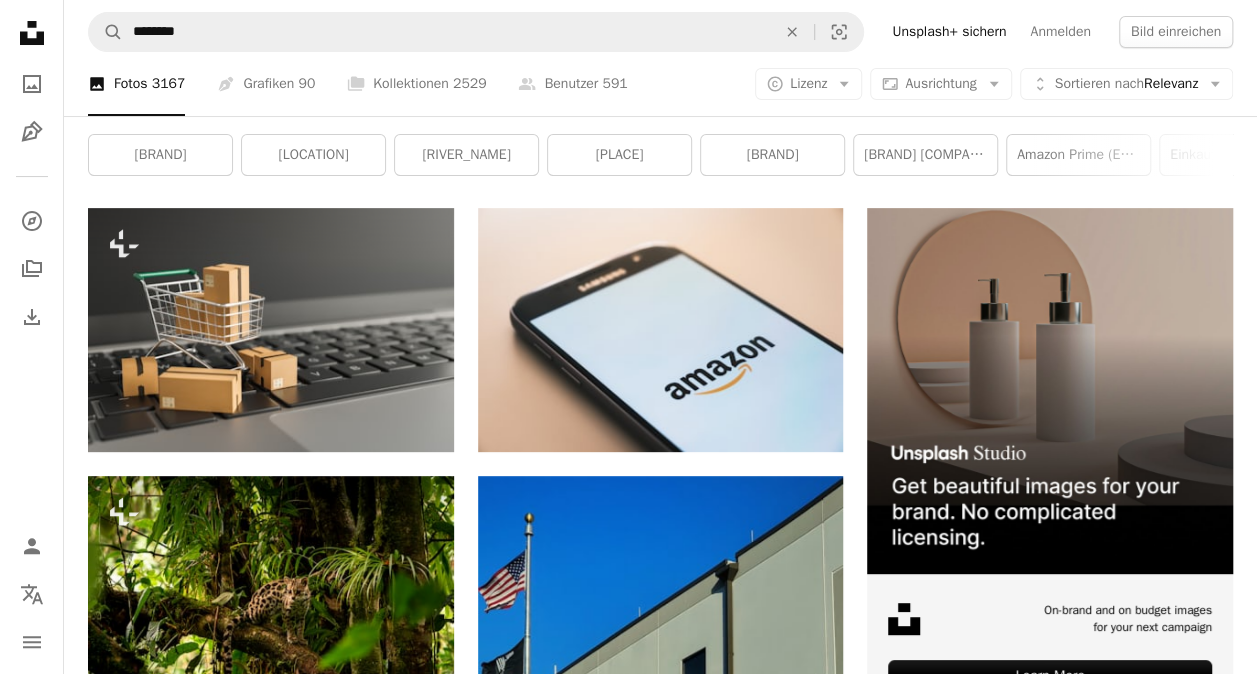 scroll, scrollTop: 0, scrollLeft: 0, axis: both 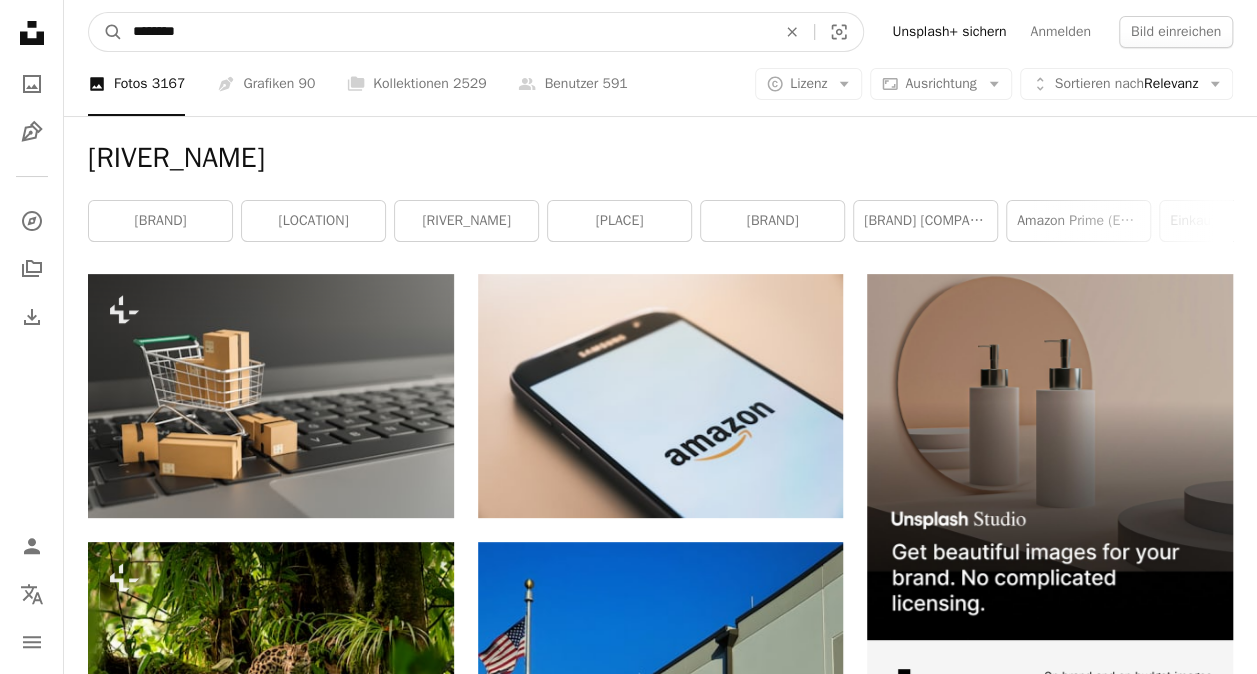 drag, startPoint x: 210, startPoint y: 33, endPoint x: 111, endPoint y: 27, distance: 99.18165 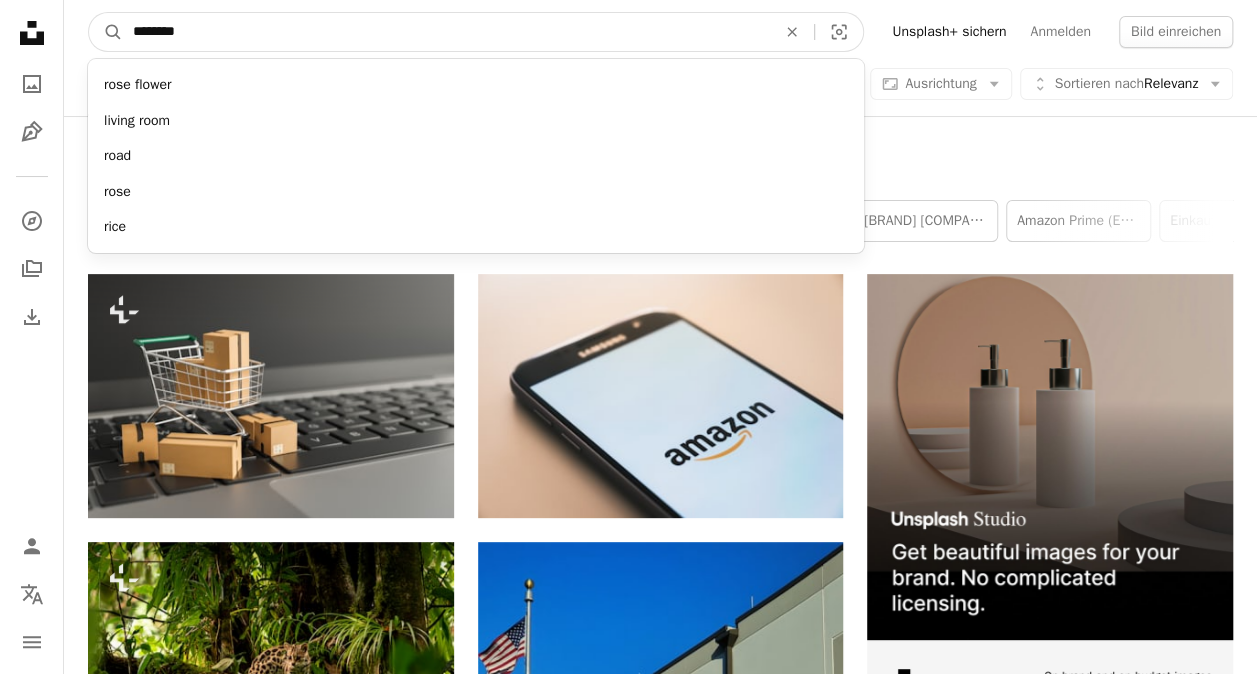type on "*********" 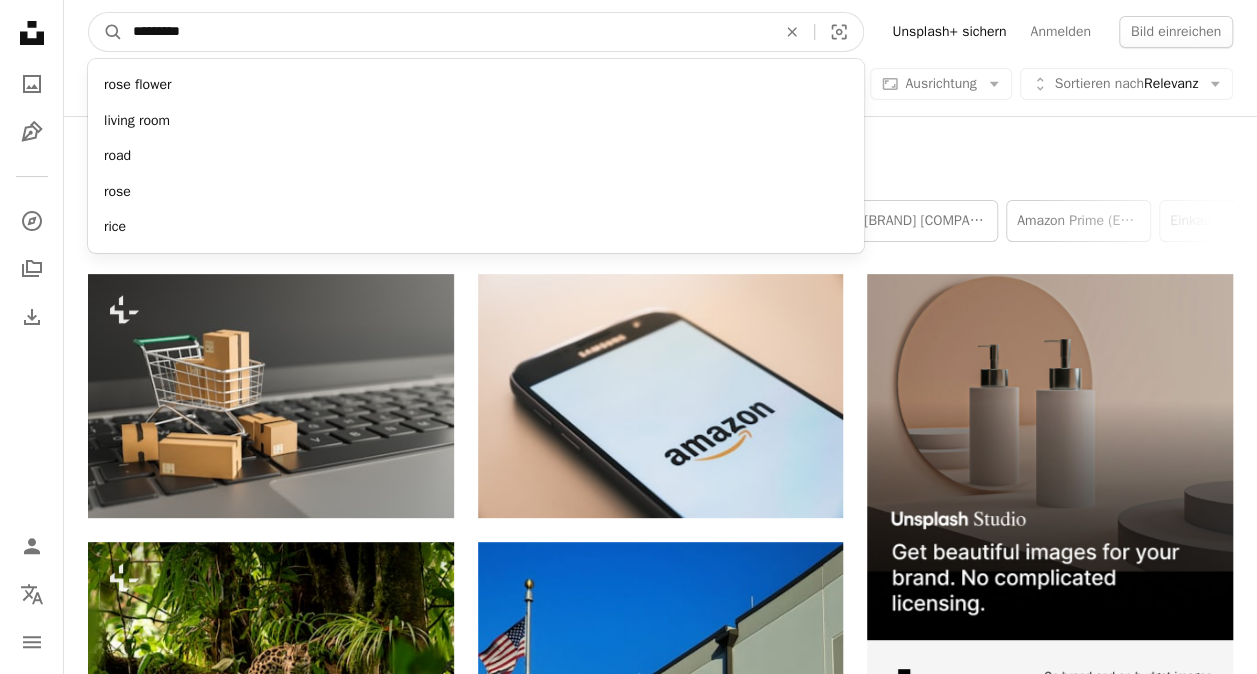 click on "A magnifying glass" at bounding box center [106, 32] 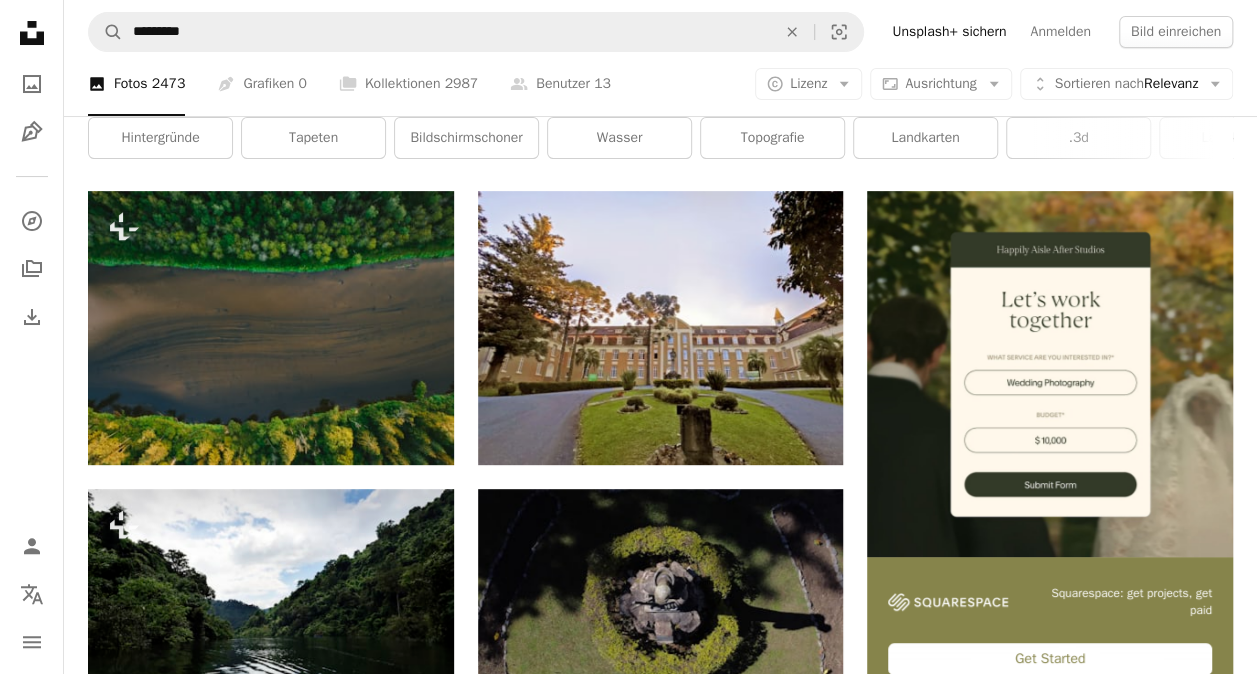 scroll, scrollTop: 0, scrollLeft: 0, axis: both 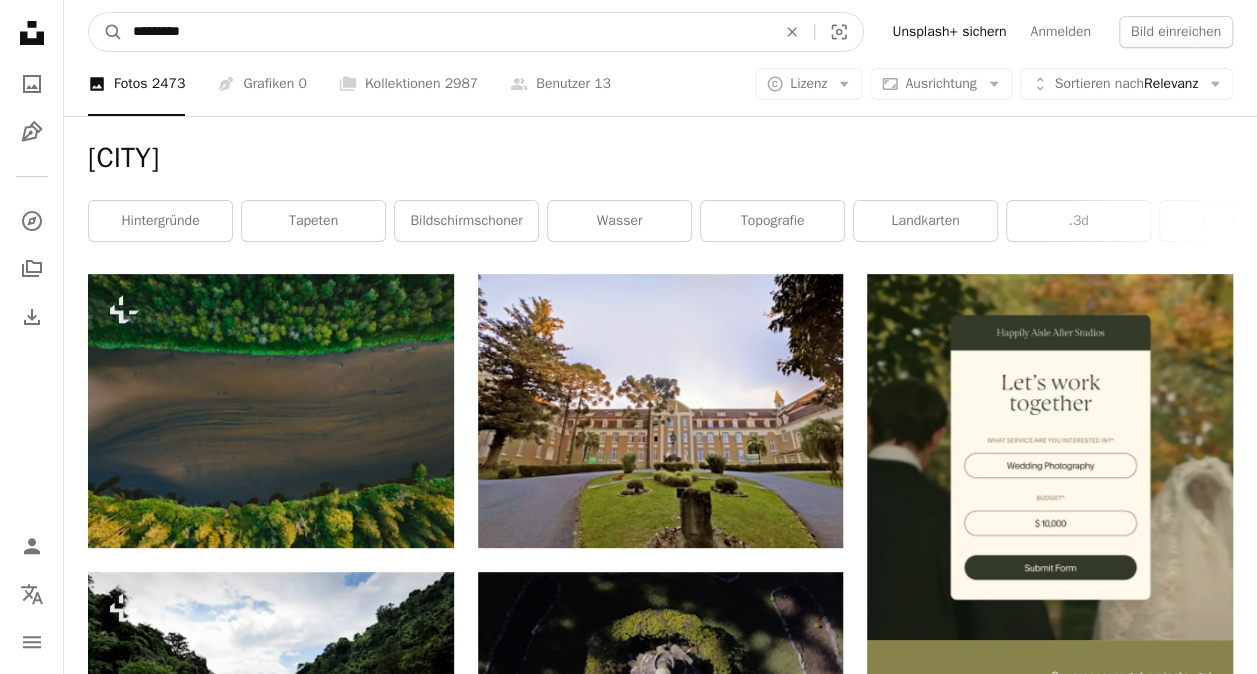 click on "An X shape" 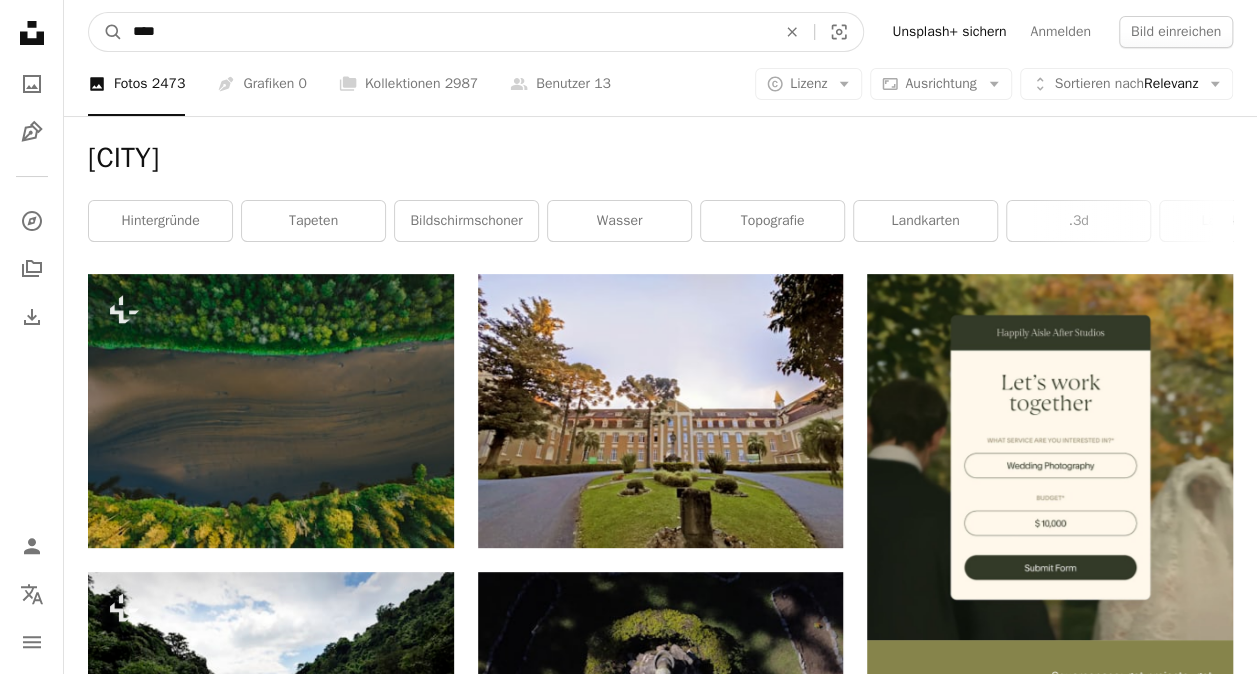 type on "*****" 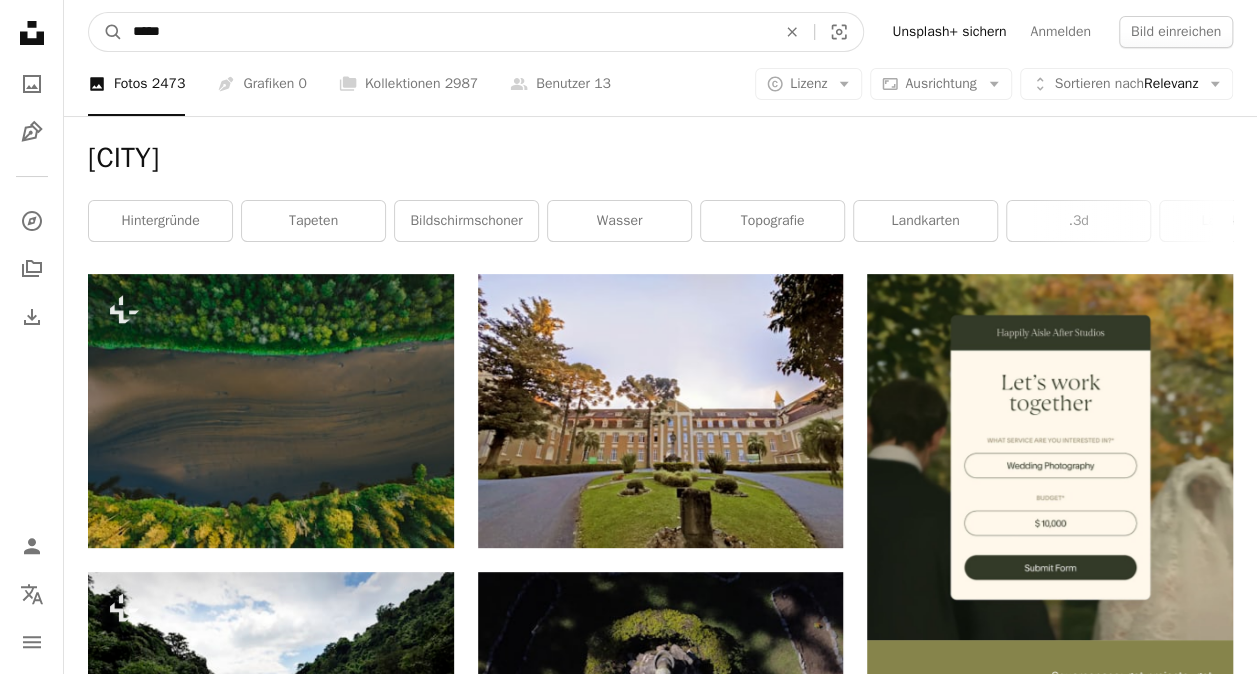click on "A magnifying glass" at bounding box center (106, 32) 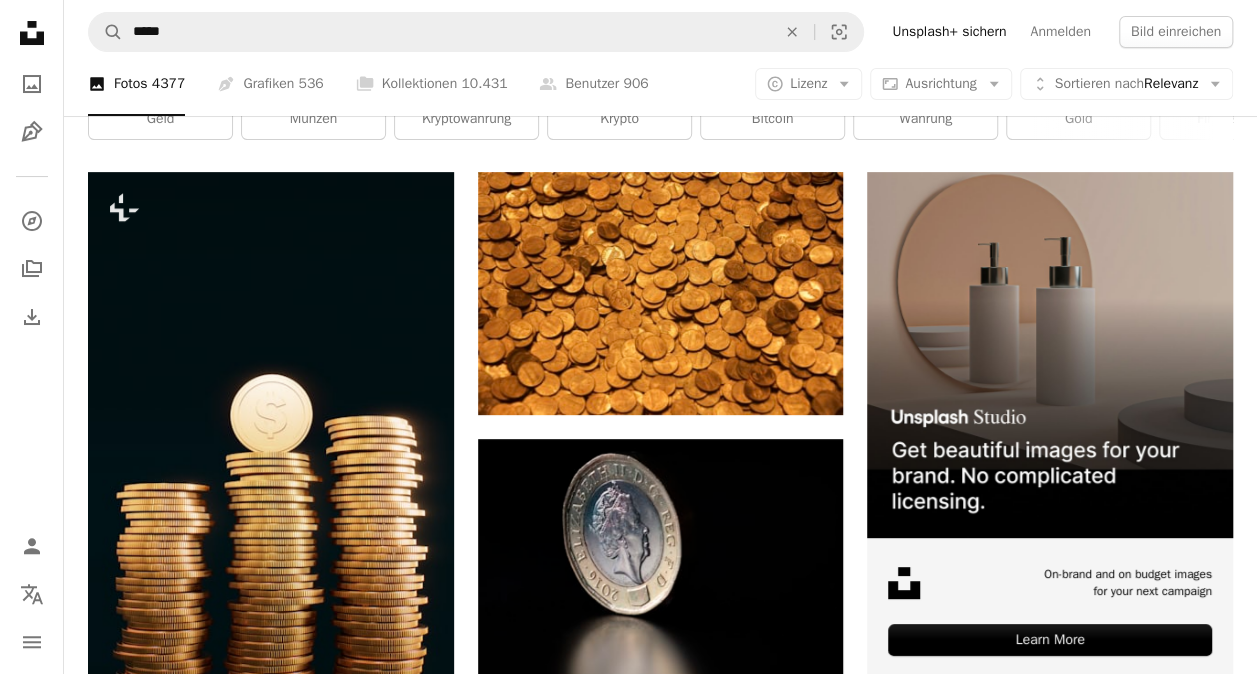 scroll, scrollTop: 0, scrollLeft: 0, axis: both 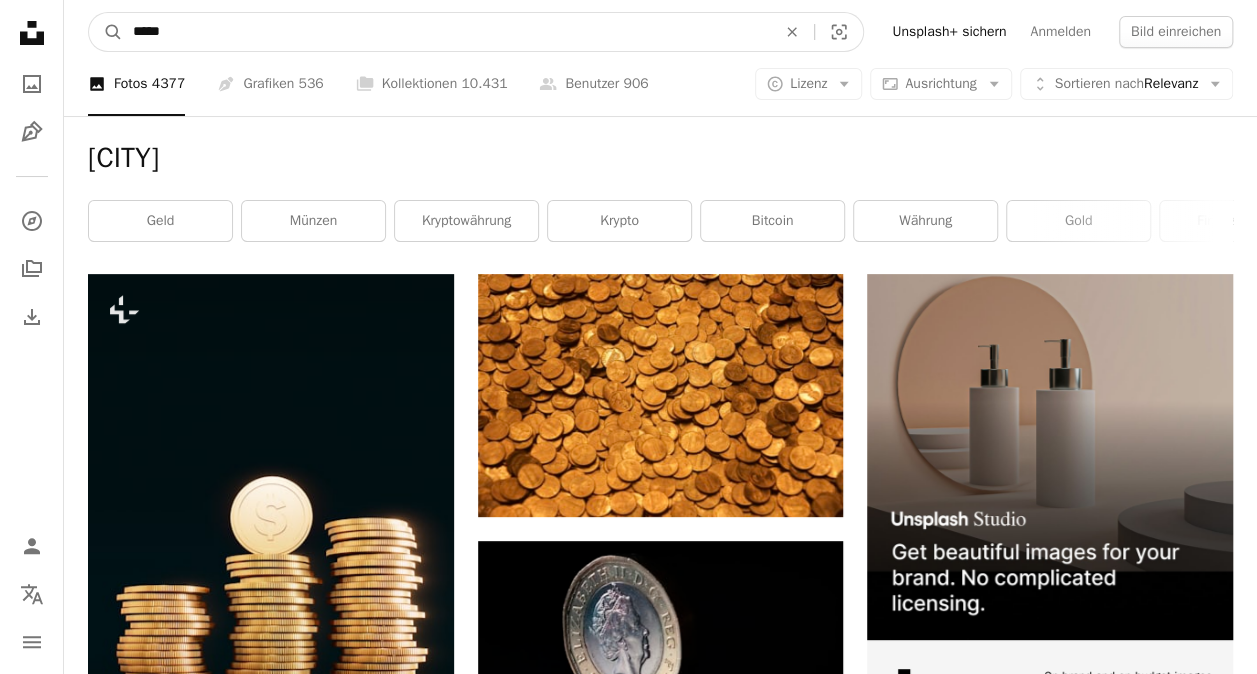 click on "An X shape" at bounding box center [792, 32] 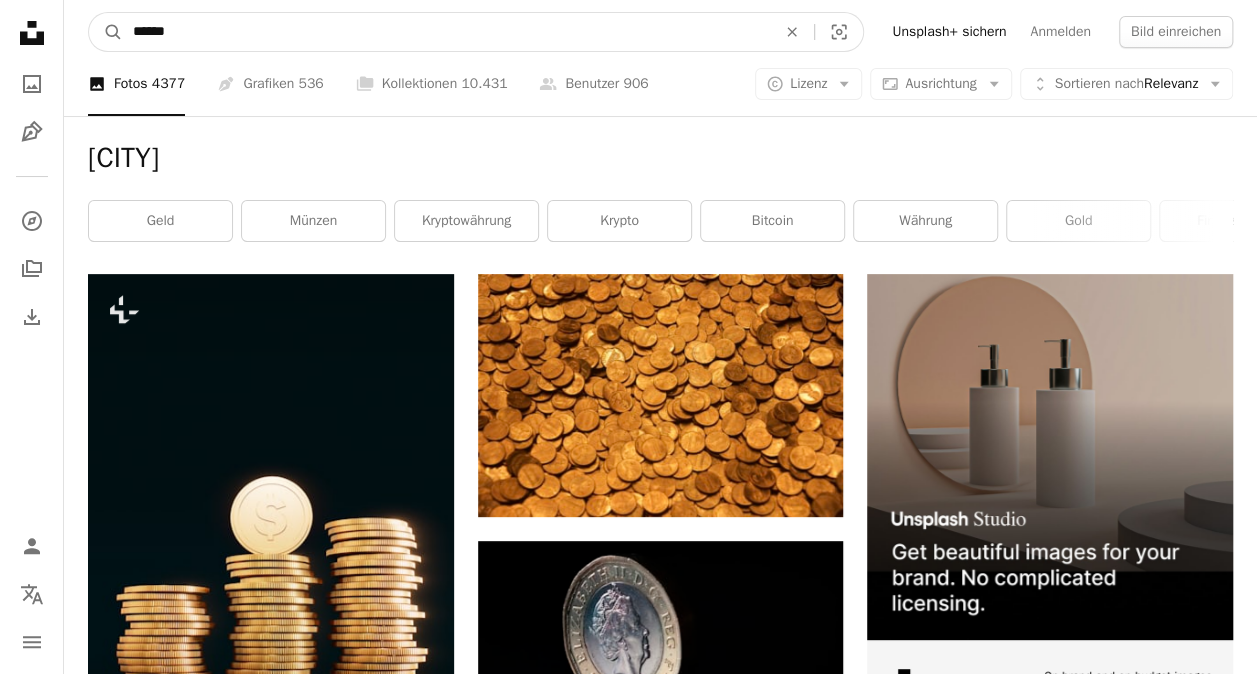 type on "******" 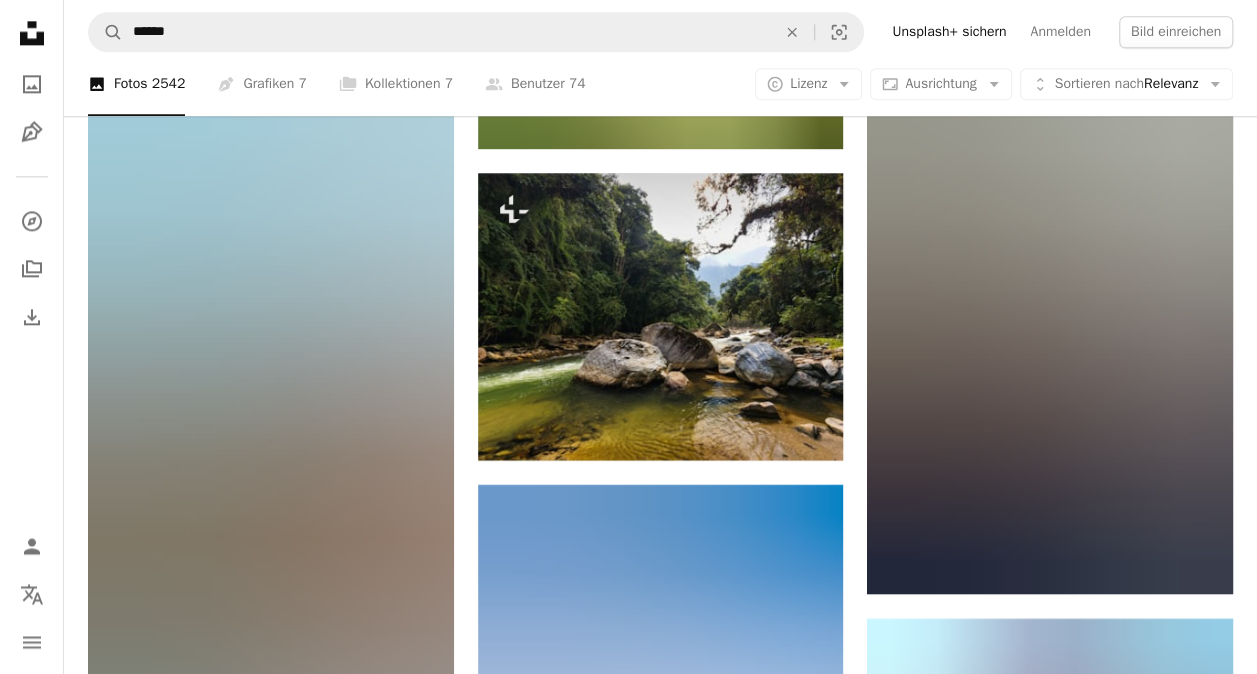 scroll, scrollTop: 1298, scrollLeft: 0, axis: vertical 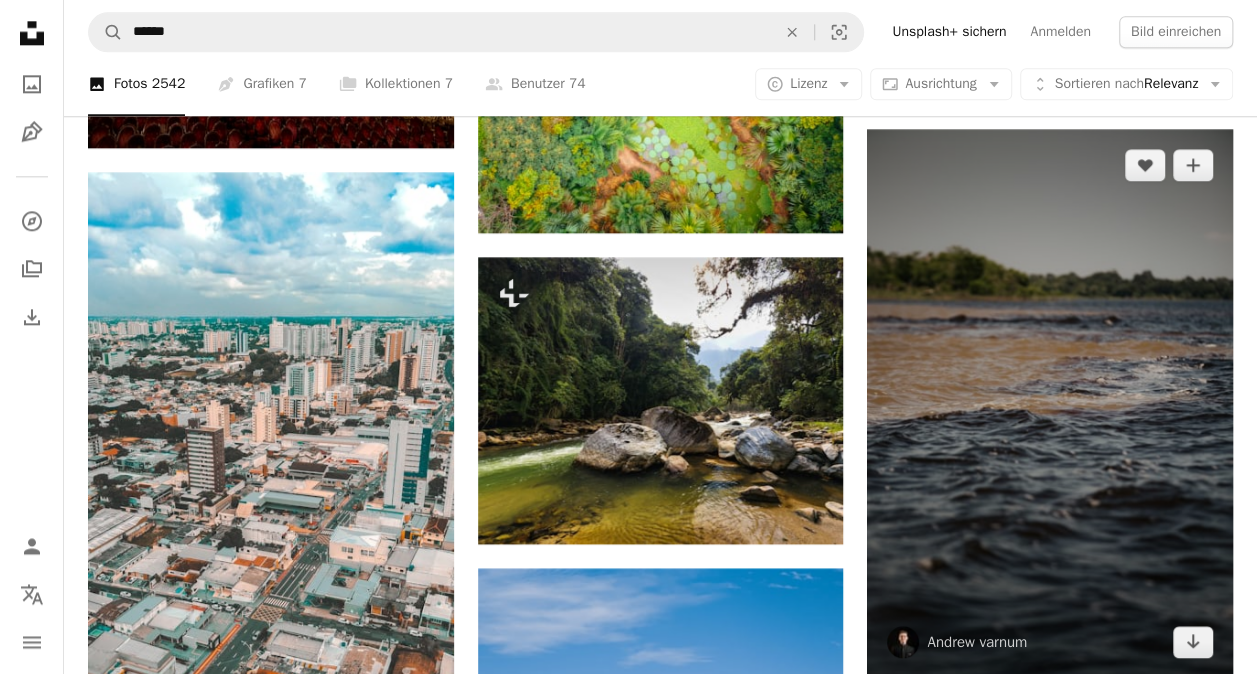 click at bounding box center (1050, 403) 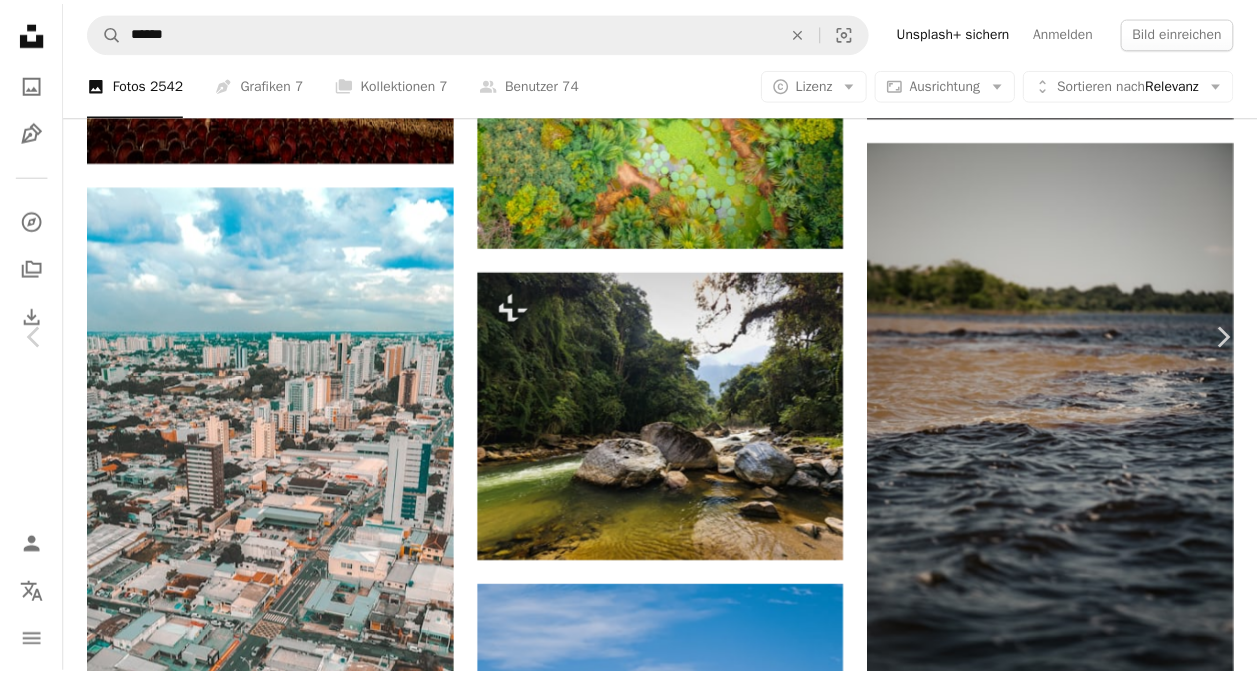 scroll, scrollTop: 0, scrollLeft: 0, axis: both 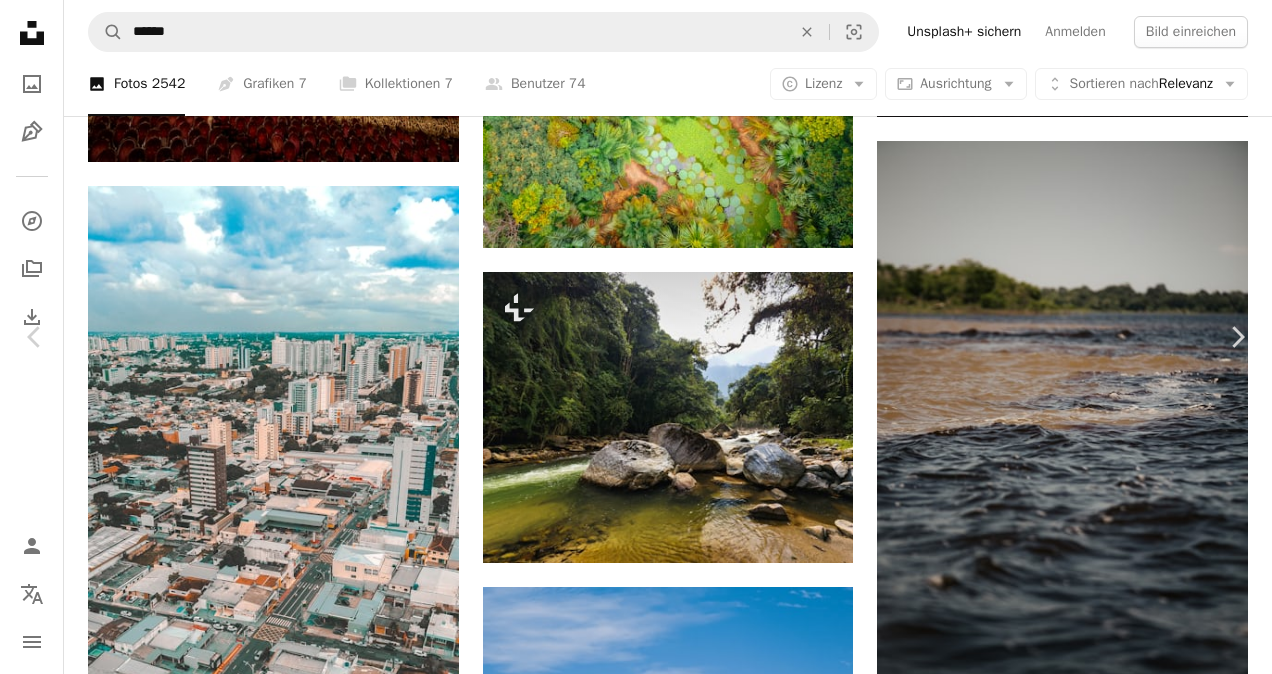 click on "Chevron down" 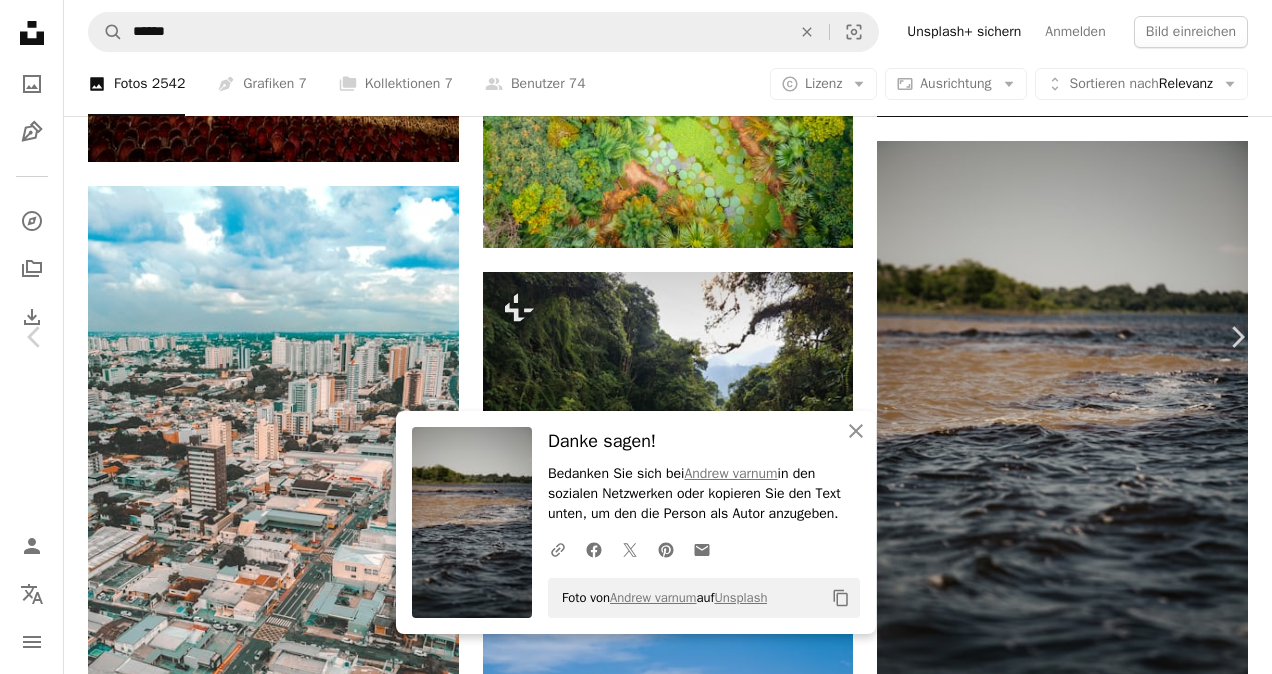click on "An X shape" at bounding box center [20, 20] 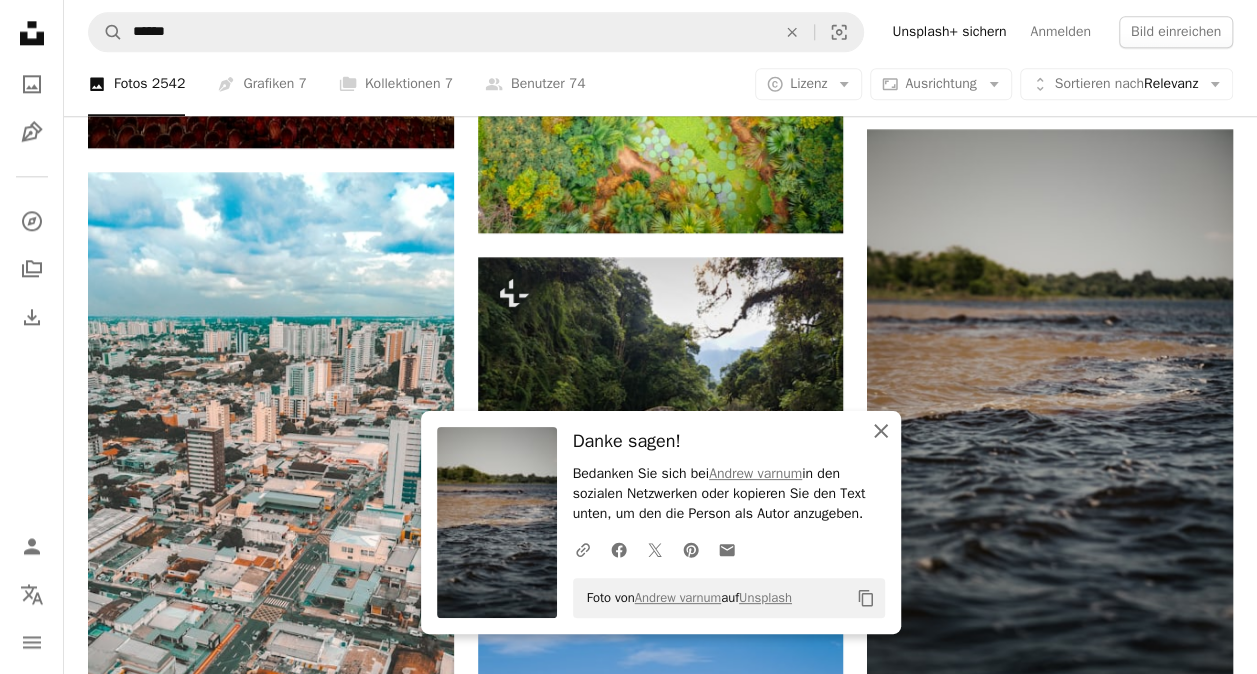 click on "An X shape" 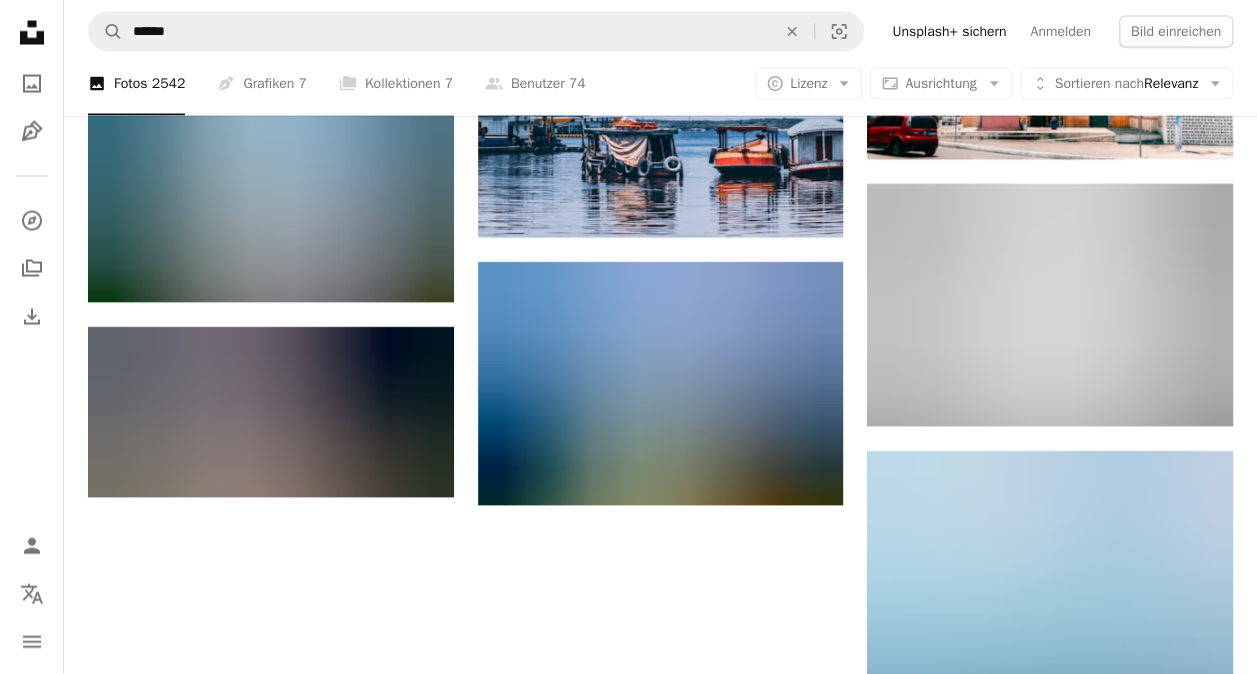 scroll, scrollTop: 2012, scrollLeft: 0, axis: vertical 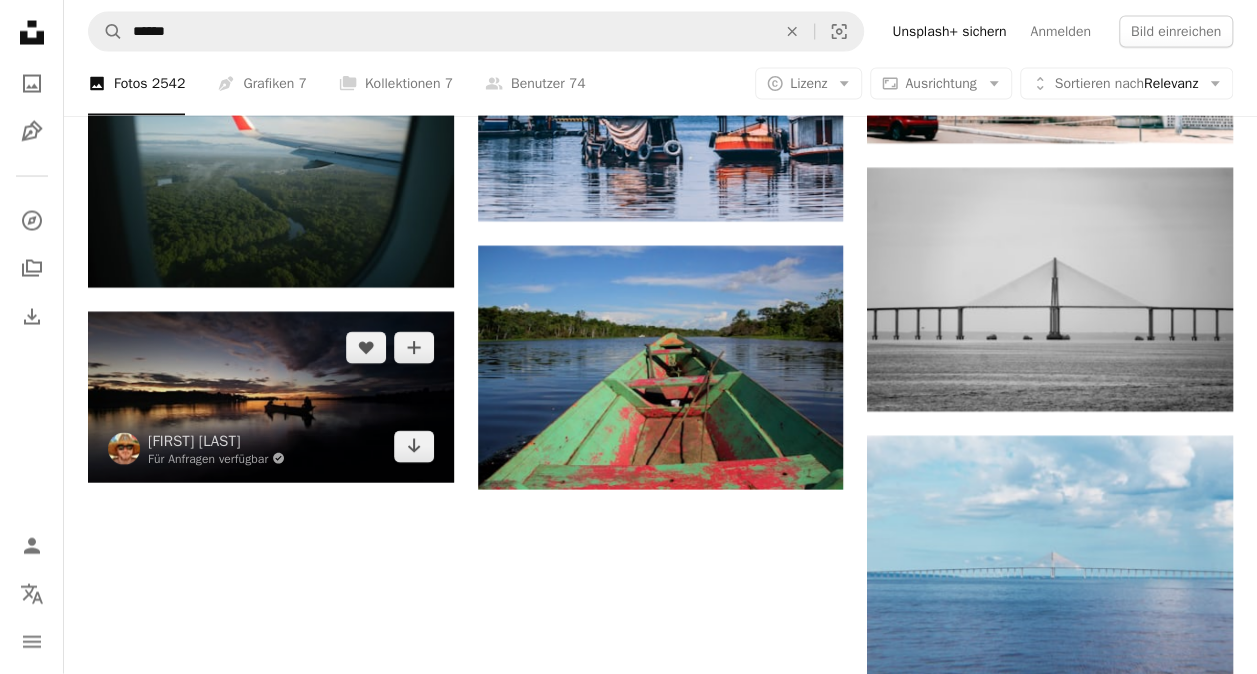click at bounding box center (271, 397) 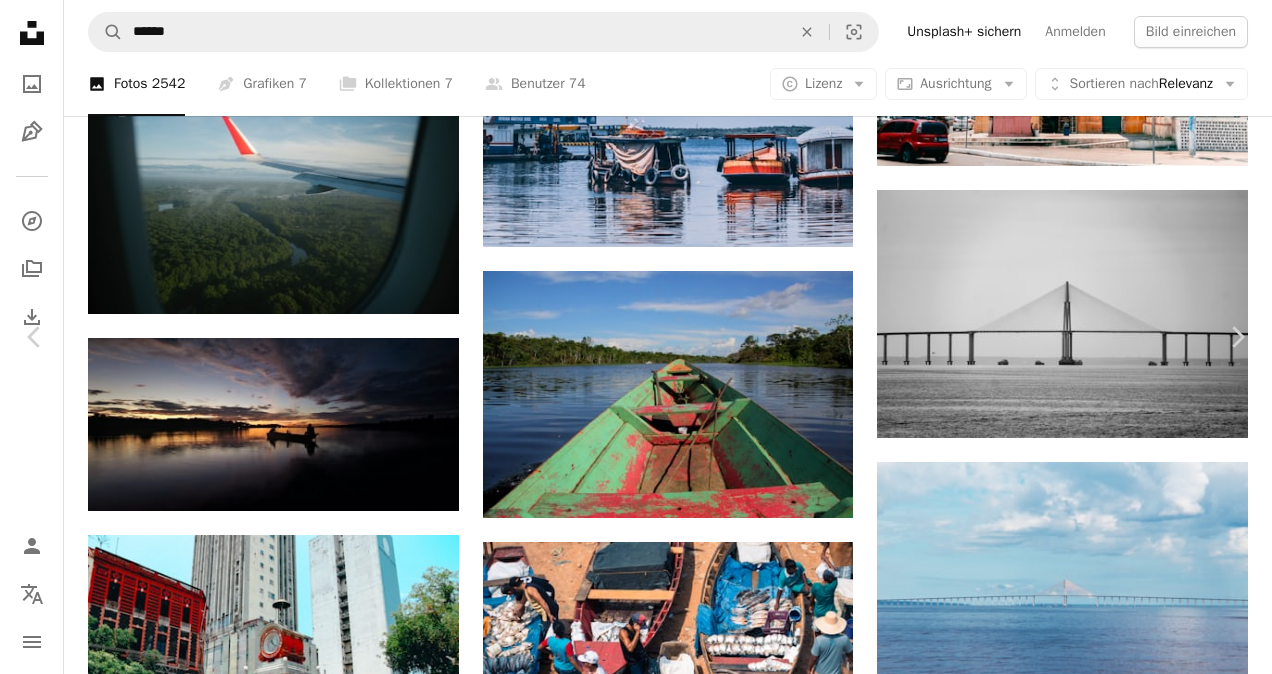 click on "Chevron down" 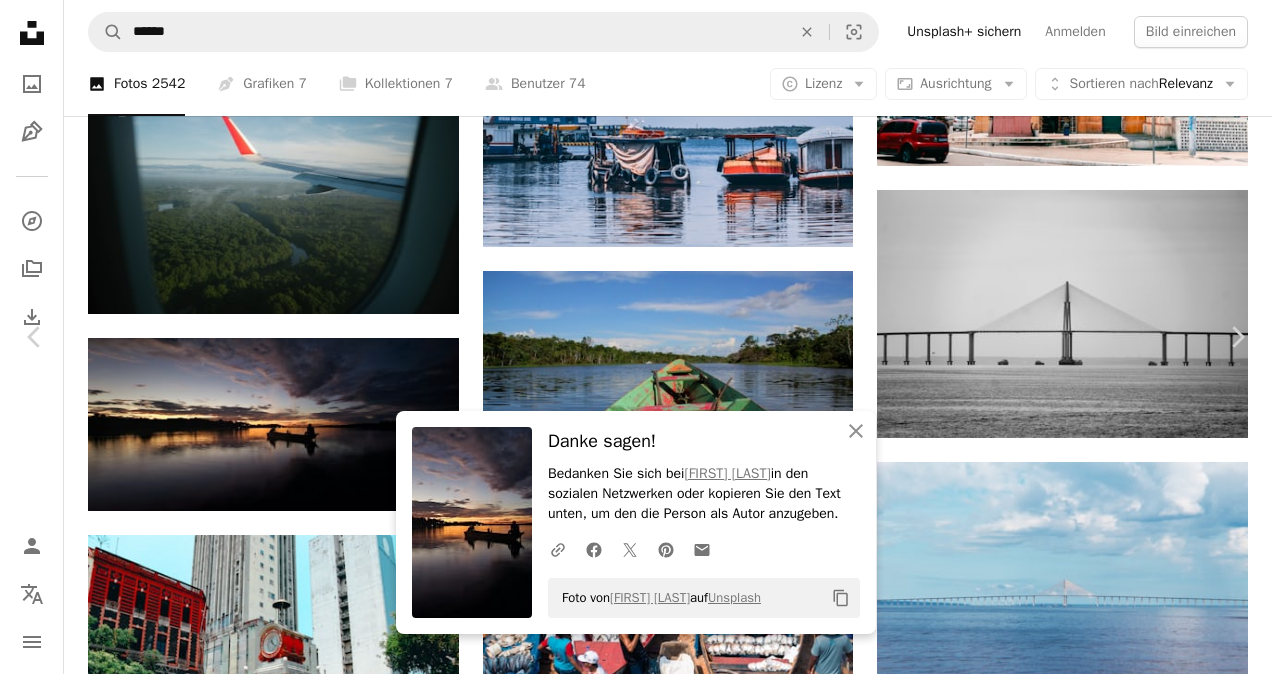 click on "An X shape" at bounding box center [20, 20] 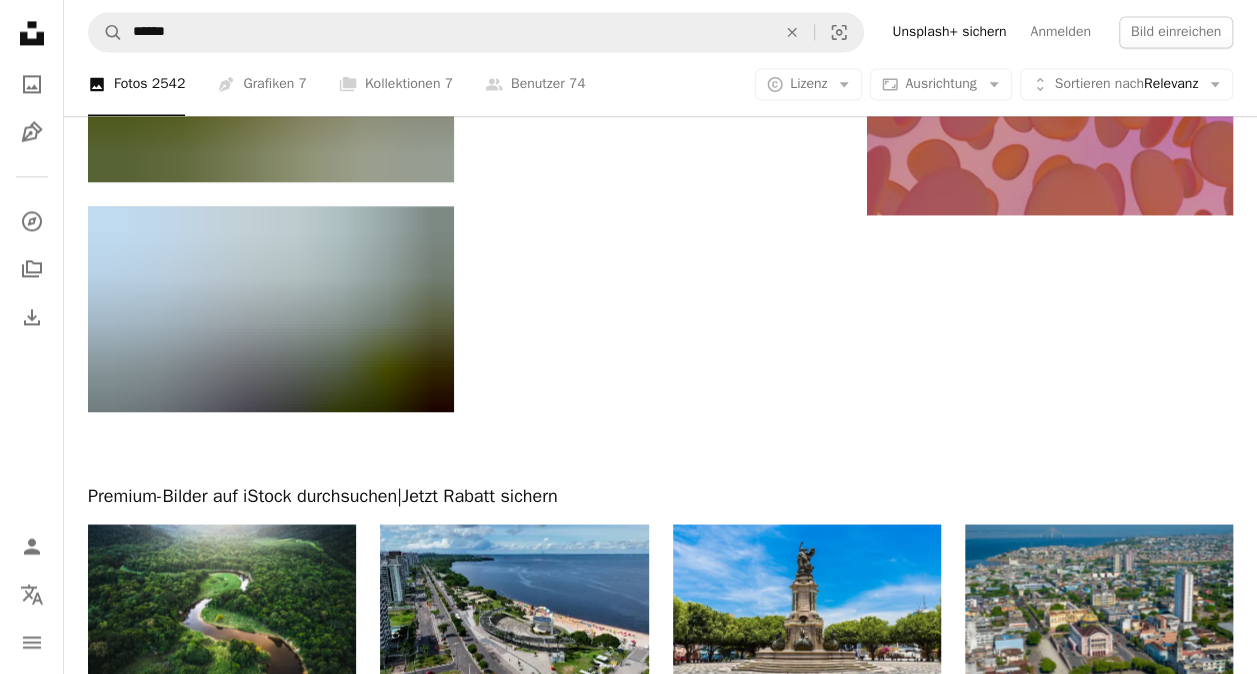 scroll, scrollTop: 5303, scrollLeft: 0, axis: vertical 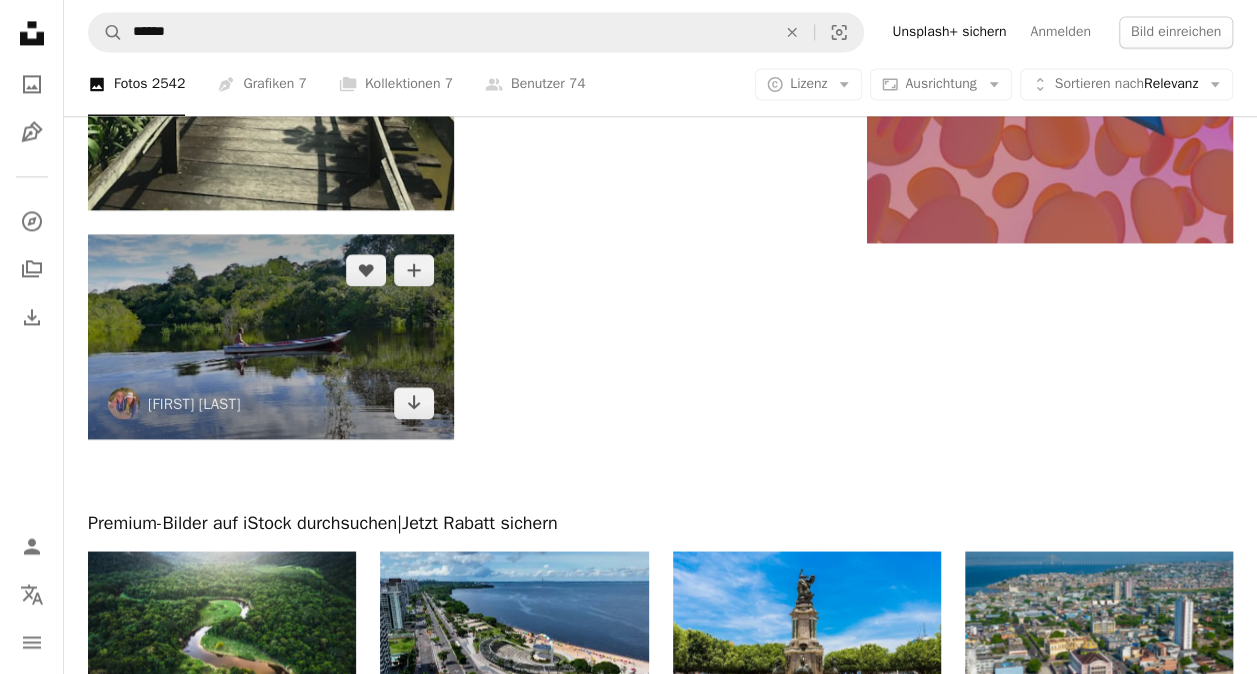 click at bounding box center (271, 337) 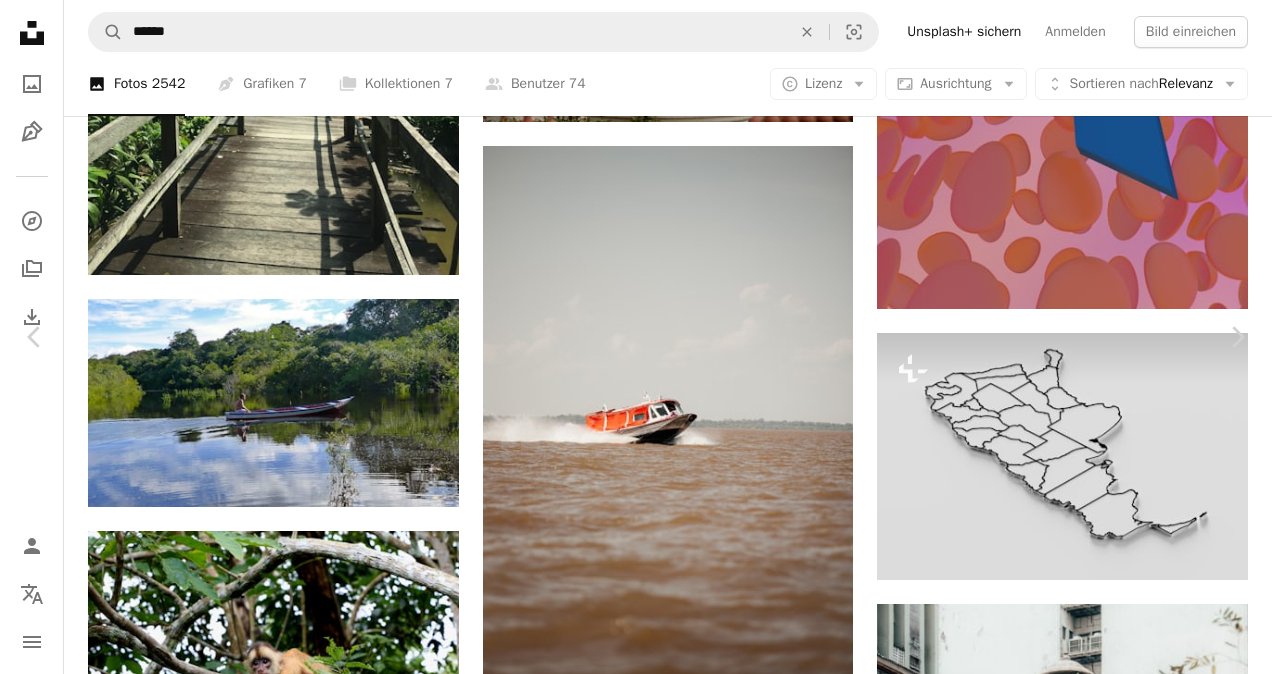 click on "An X shape" at bounding box center [20, 20] 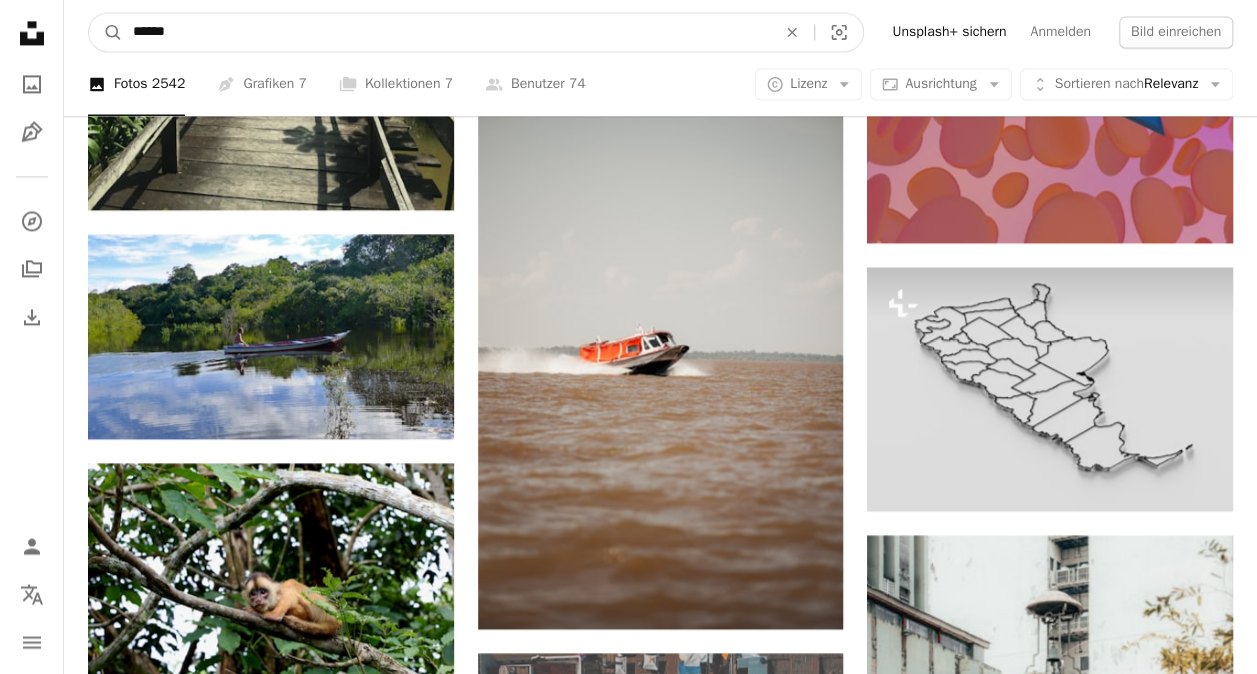 click on "An X shape" at bounding box center [792, 32] 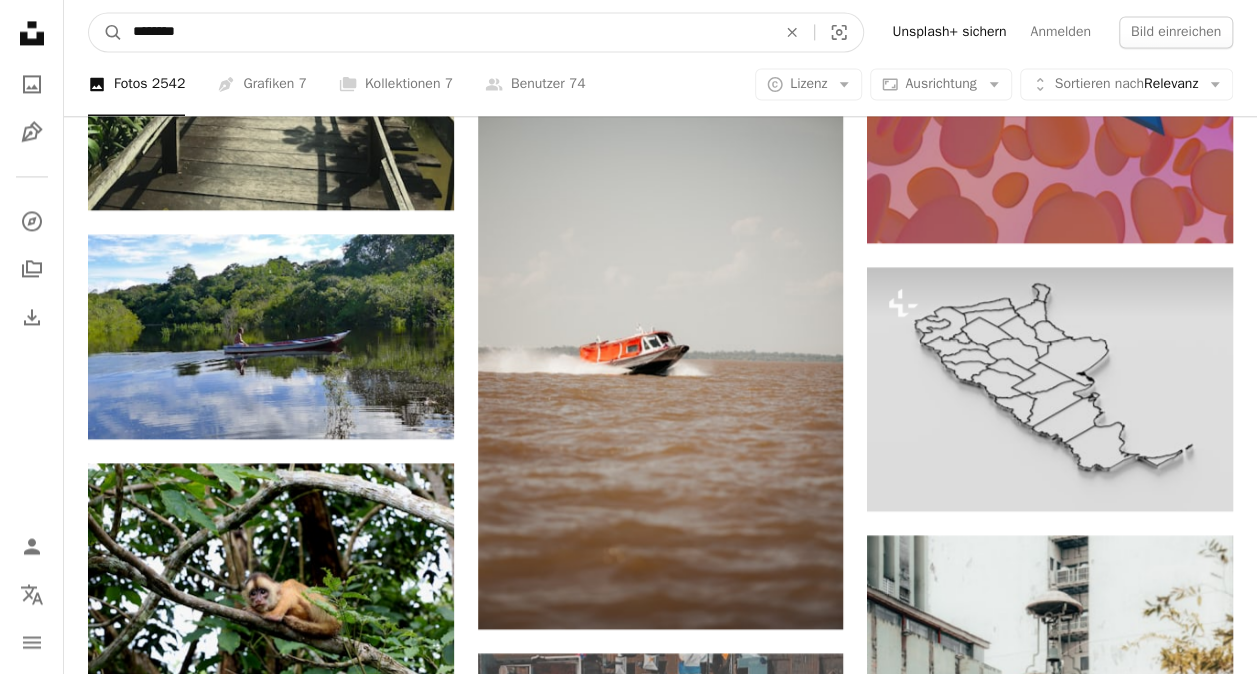 type on "*********" 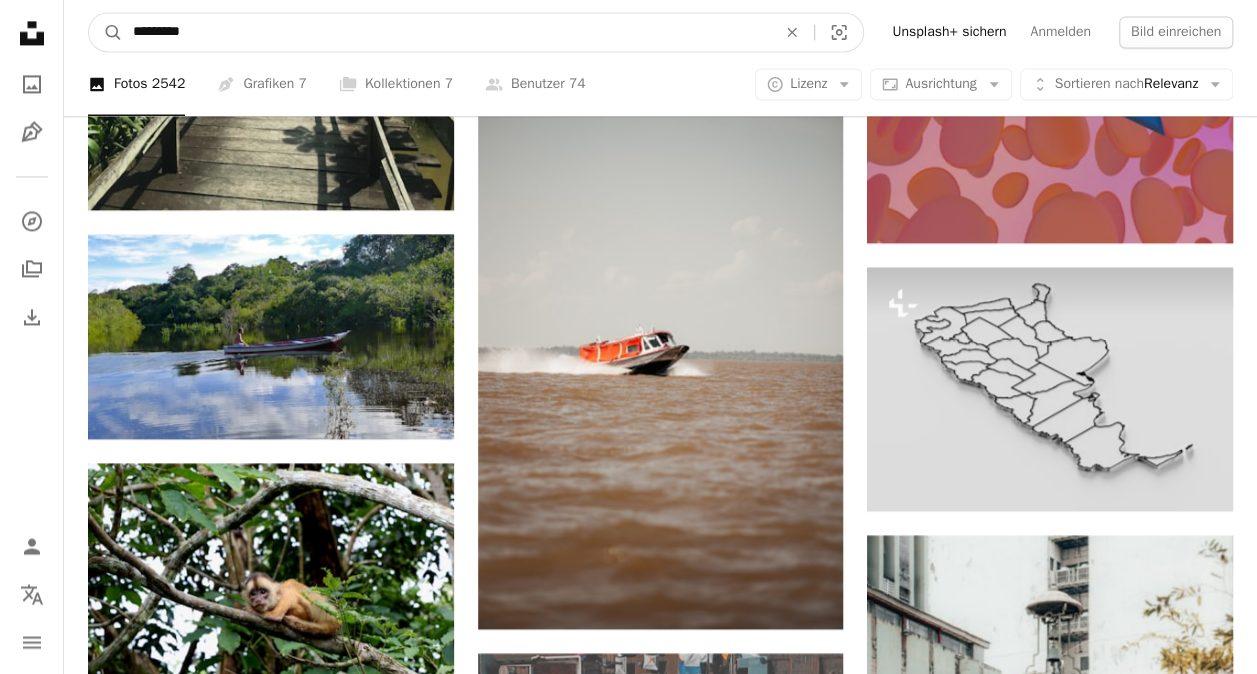 click on "A magnifying glass" at bounding box center (106, 32) 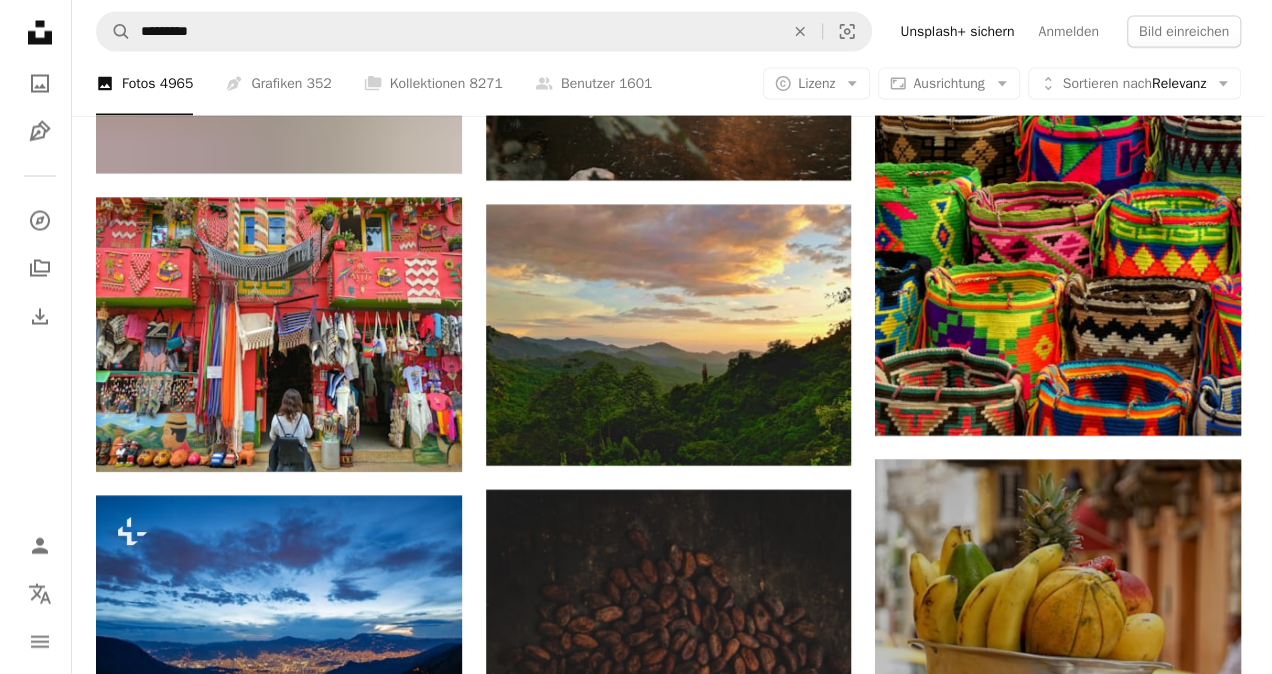 scroll, scrollTop: 1928, scrollLeft: 0, axis: vertical 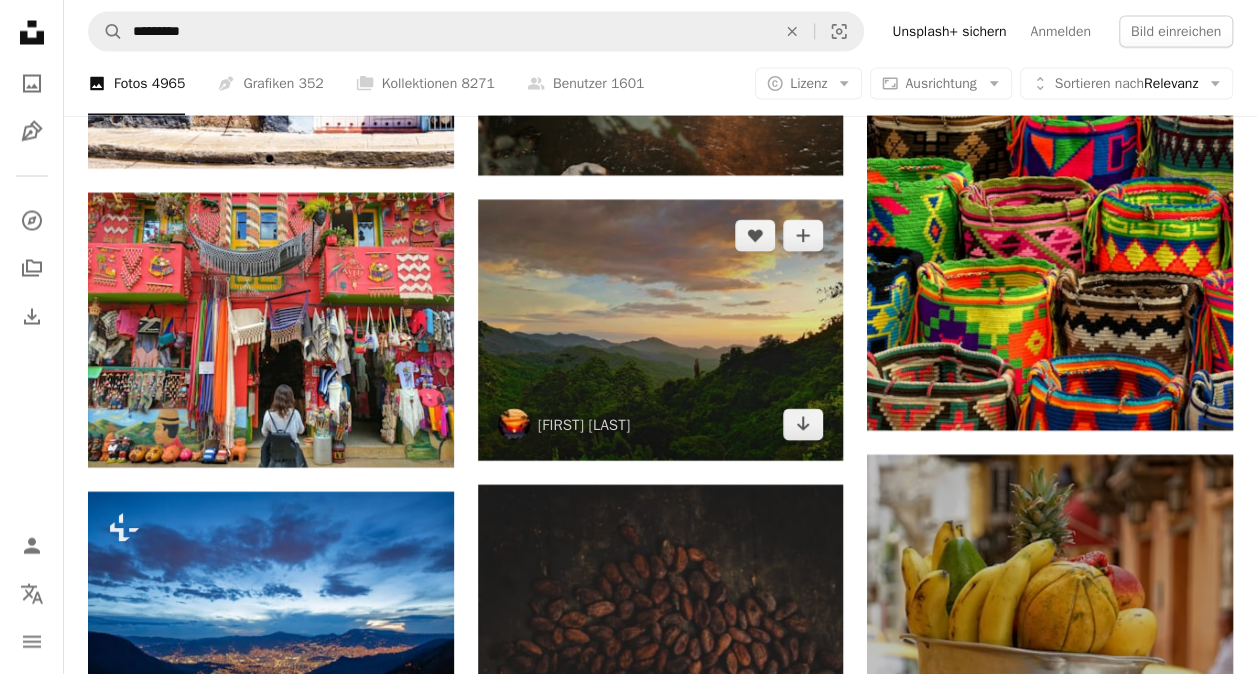 click at bounding box center [661, 330] 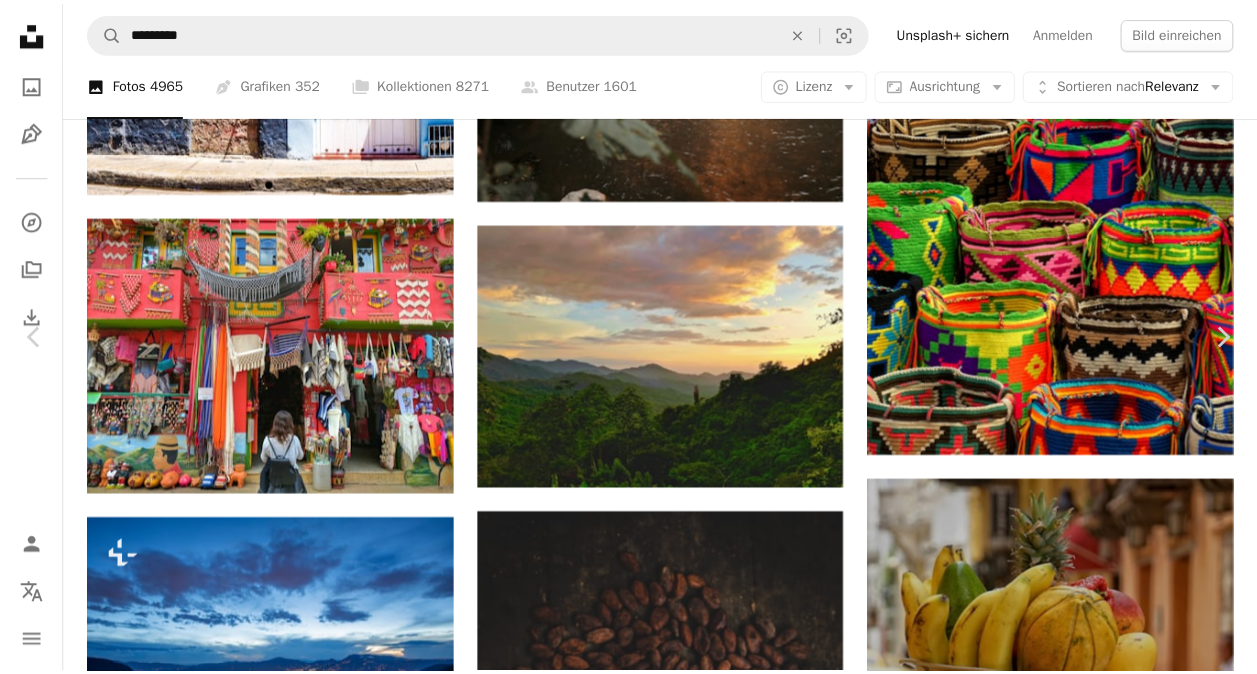 scroll, scrollTop: 0, scrollLeft: 0, axis: both 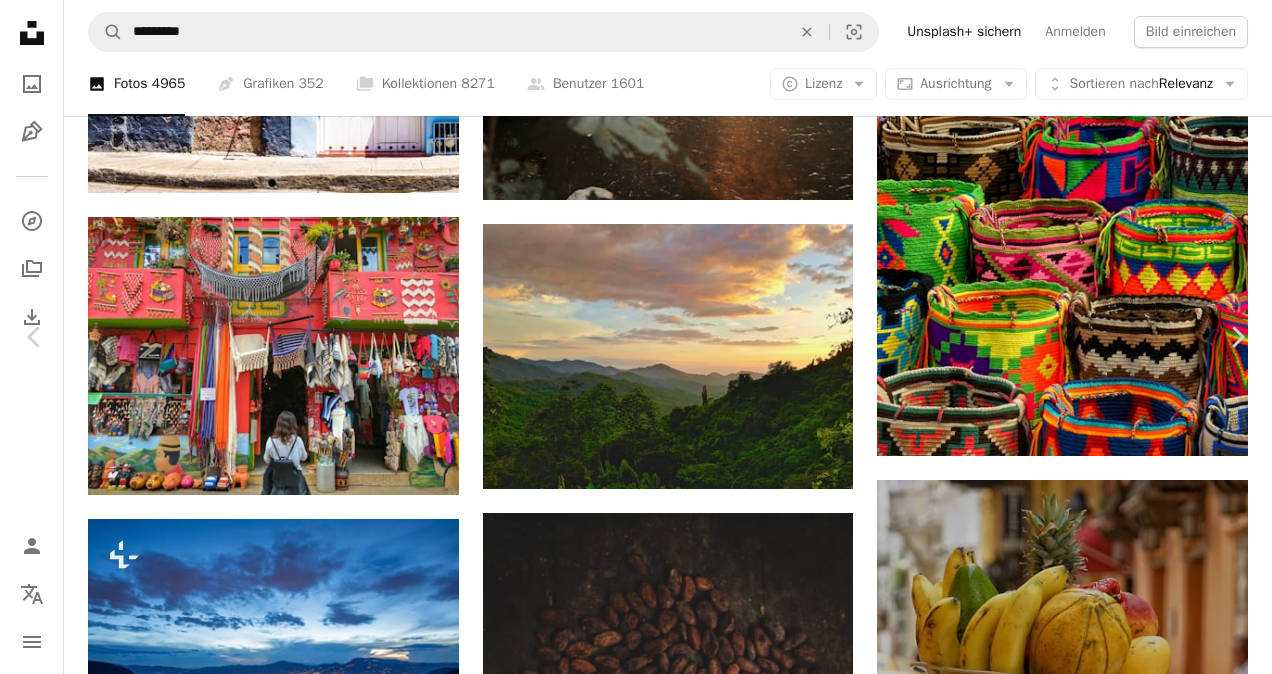 click on "Chevron down" 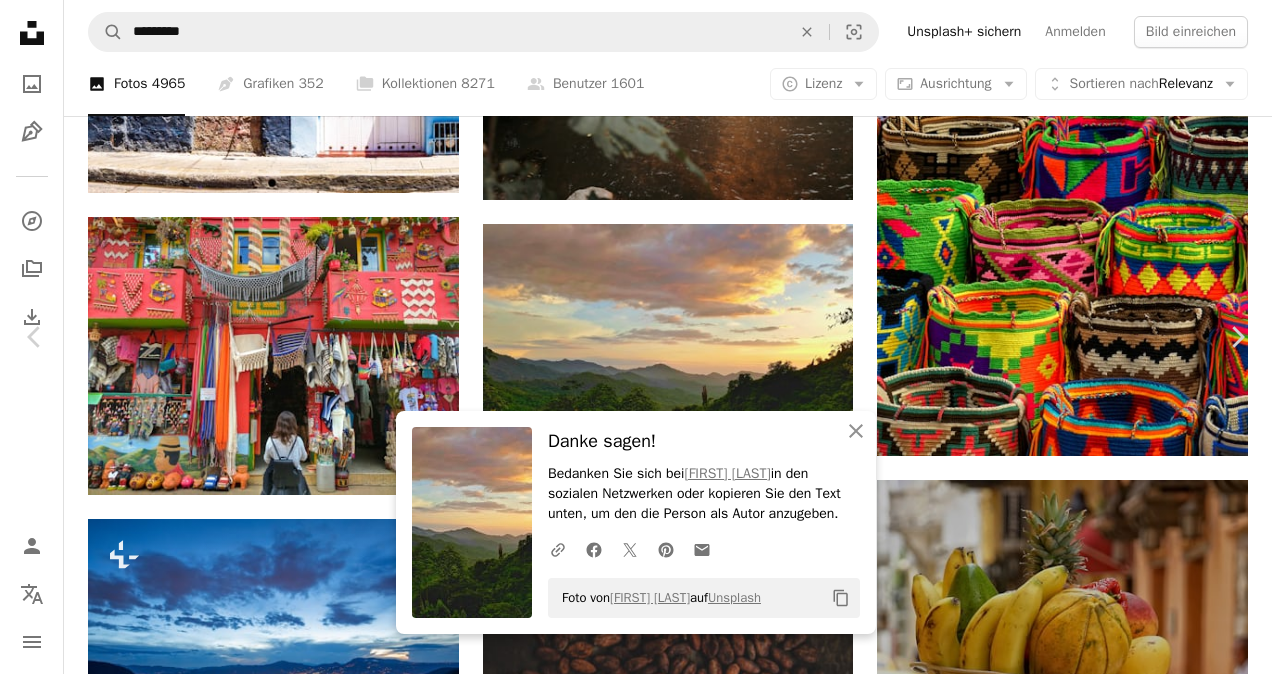 click on "An X shape" at bounding box center (20, 20) 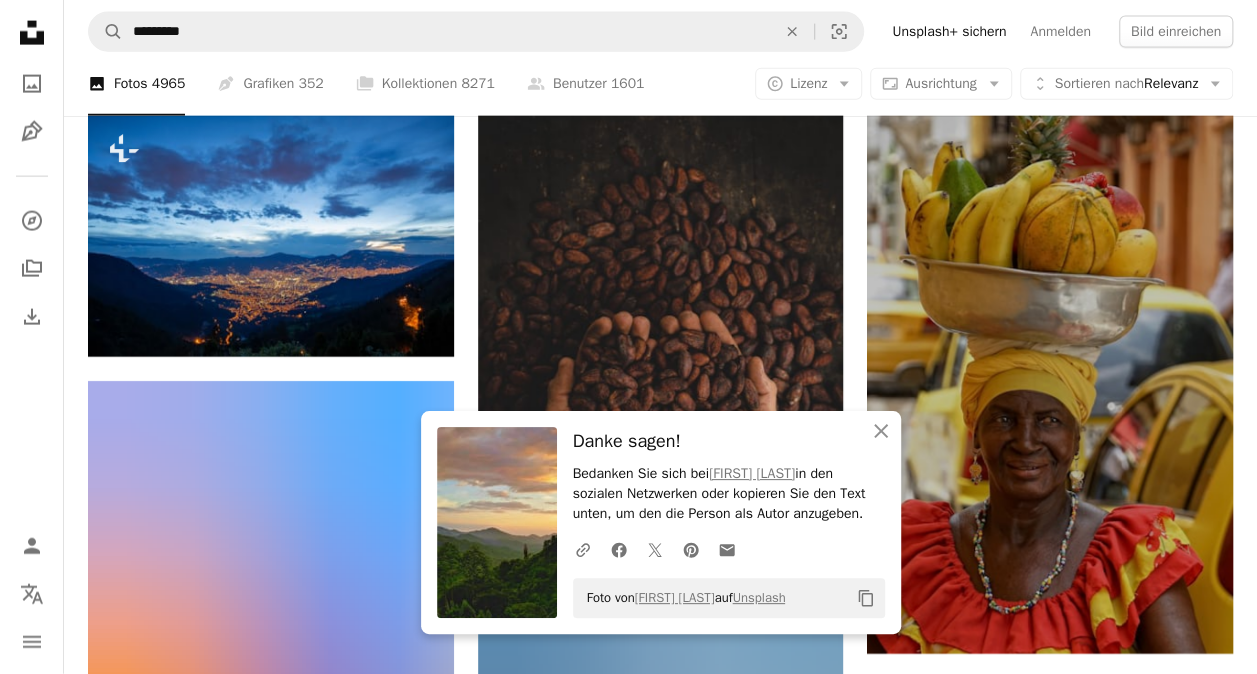 scroll, scrollTop: 2329, scrollLeft: 0, axis: vertical 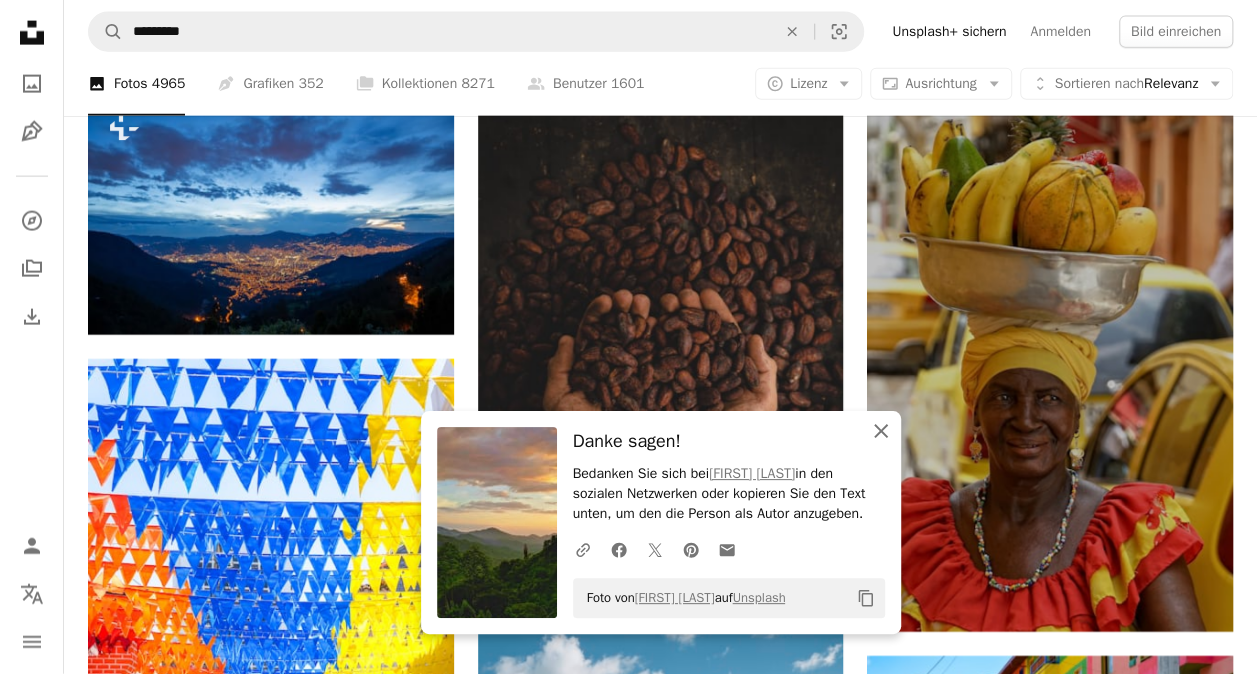 click 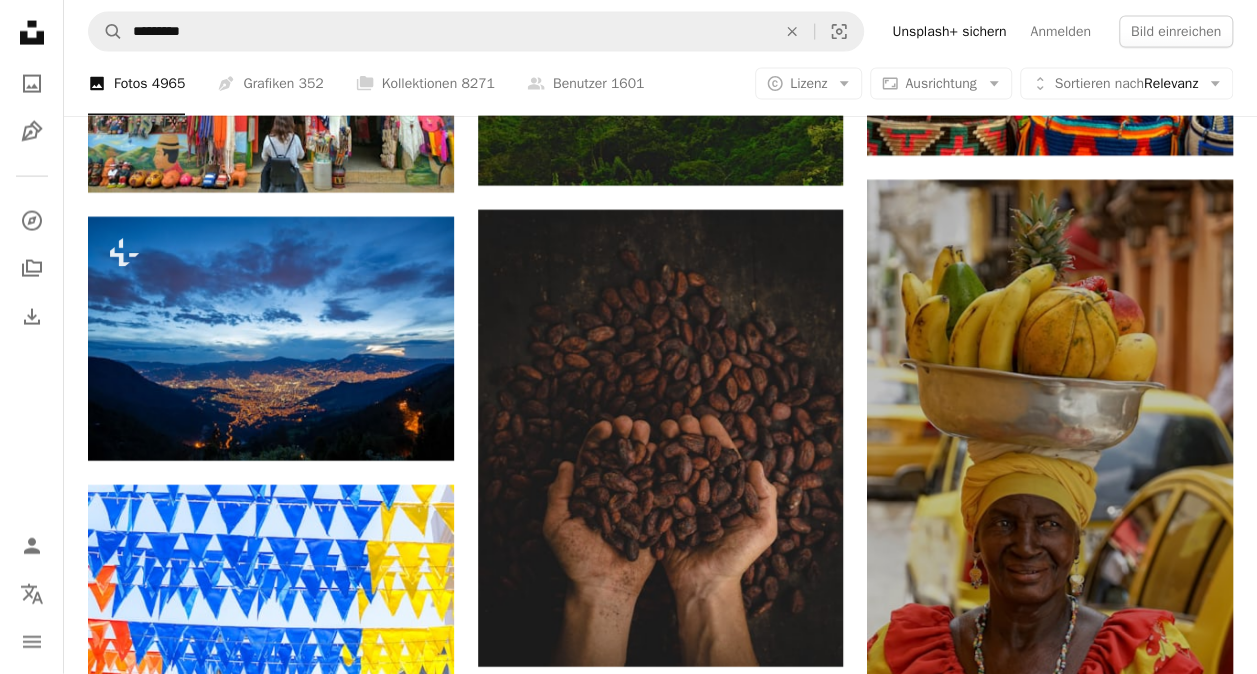 scroll, scrollTop: 2314, scrollLeft: 0, axis: vertical 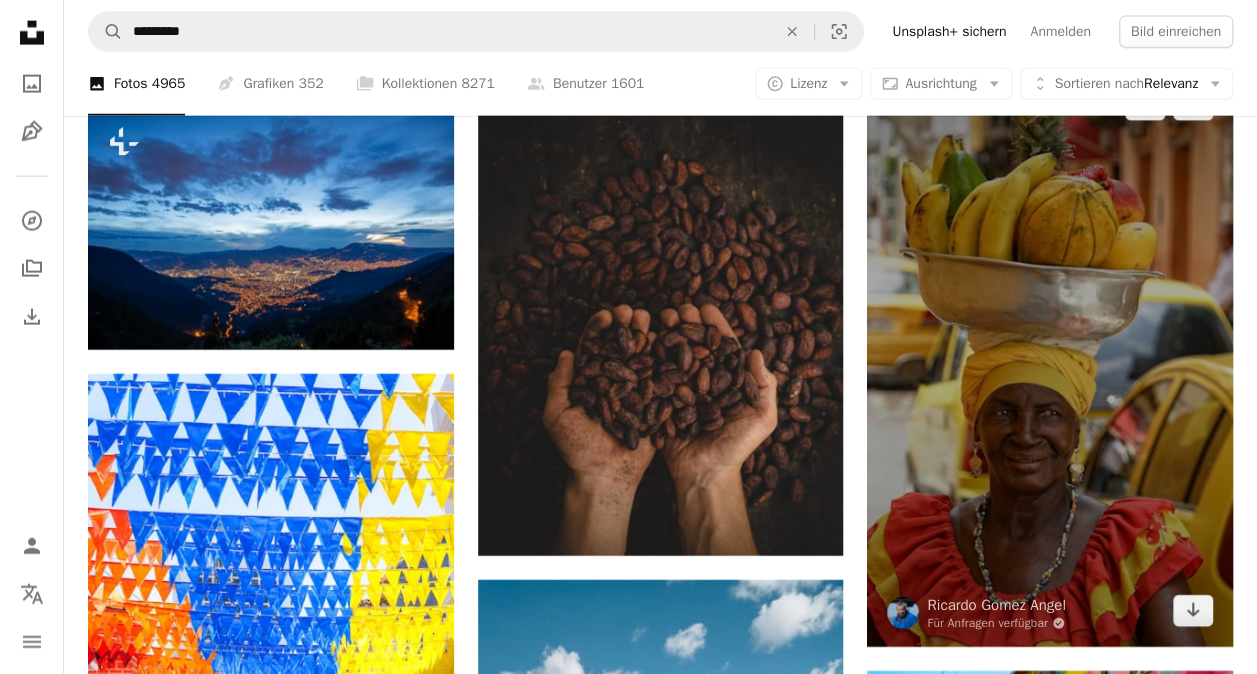click at bounding box center (1050, 358) 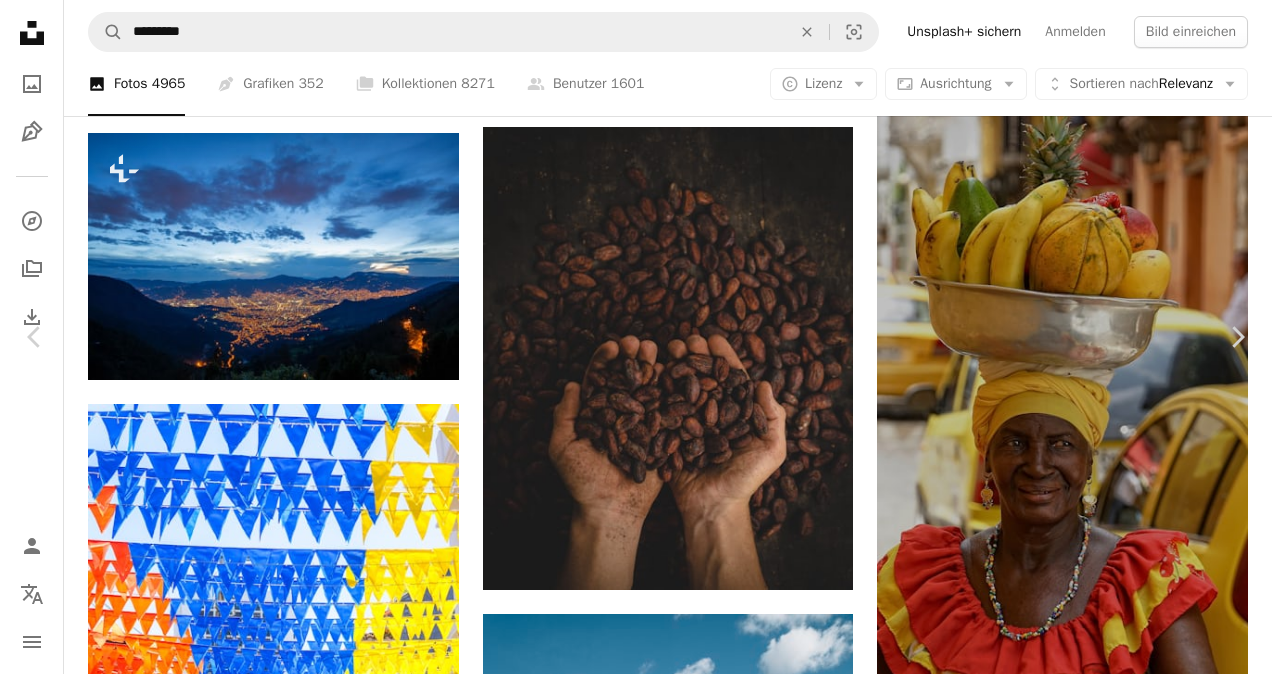 click on "Chevron down" 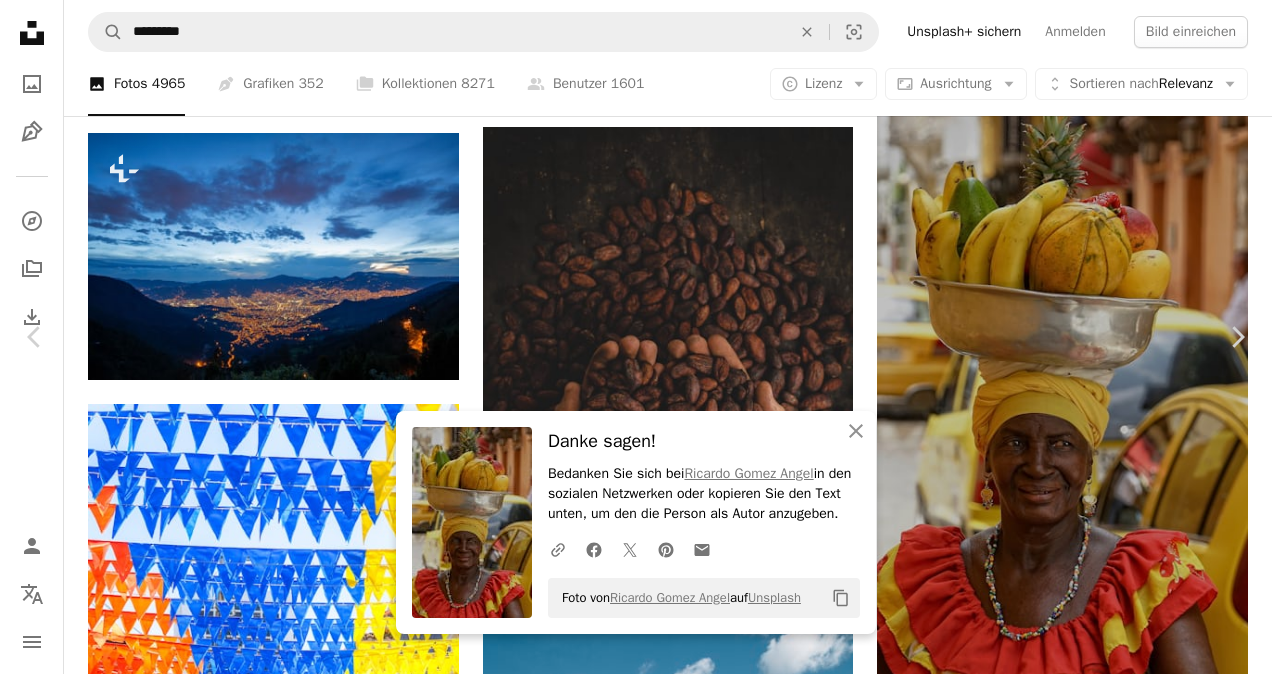 click on "An X shape" at bounding box center (20, 20) 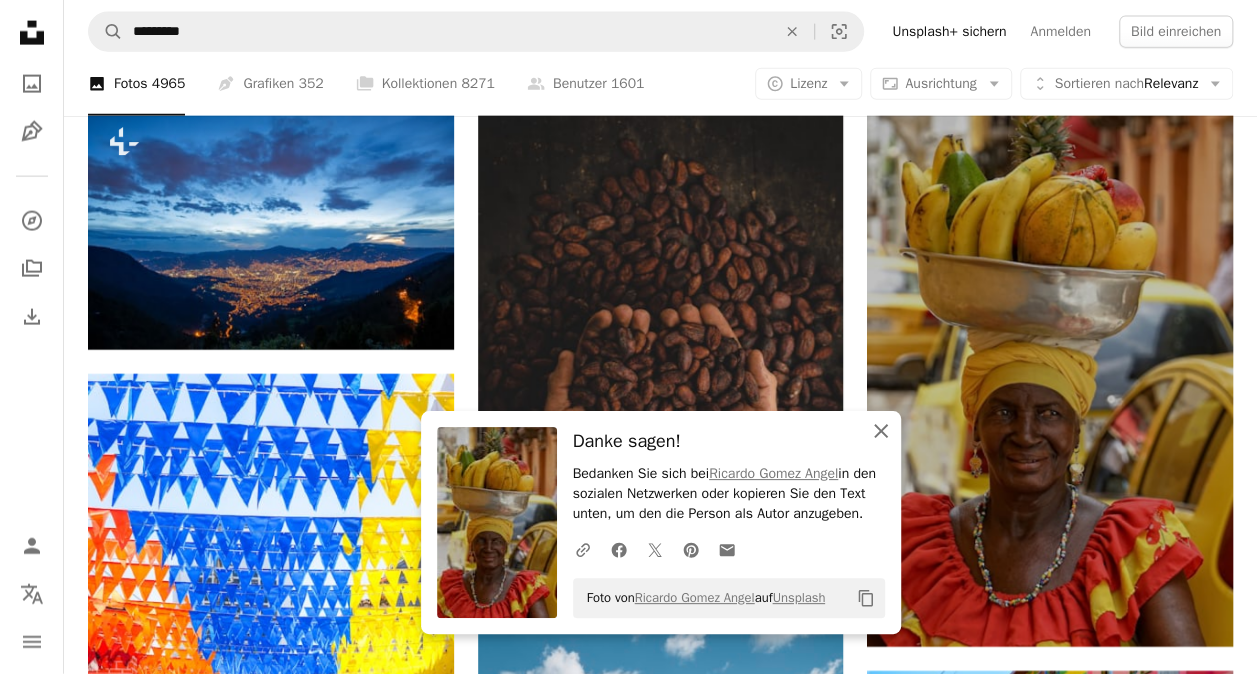 click 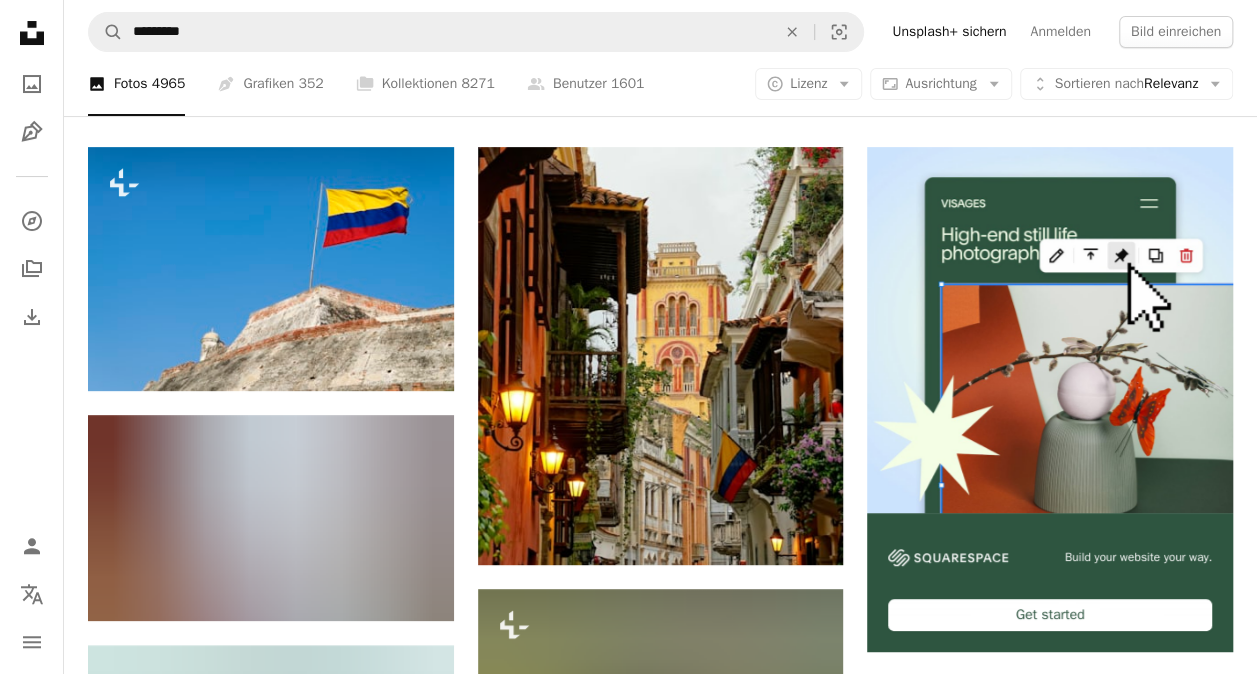 scroll, scrollTop: 0, scrollLeft: 0, axis: both 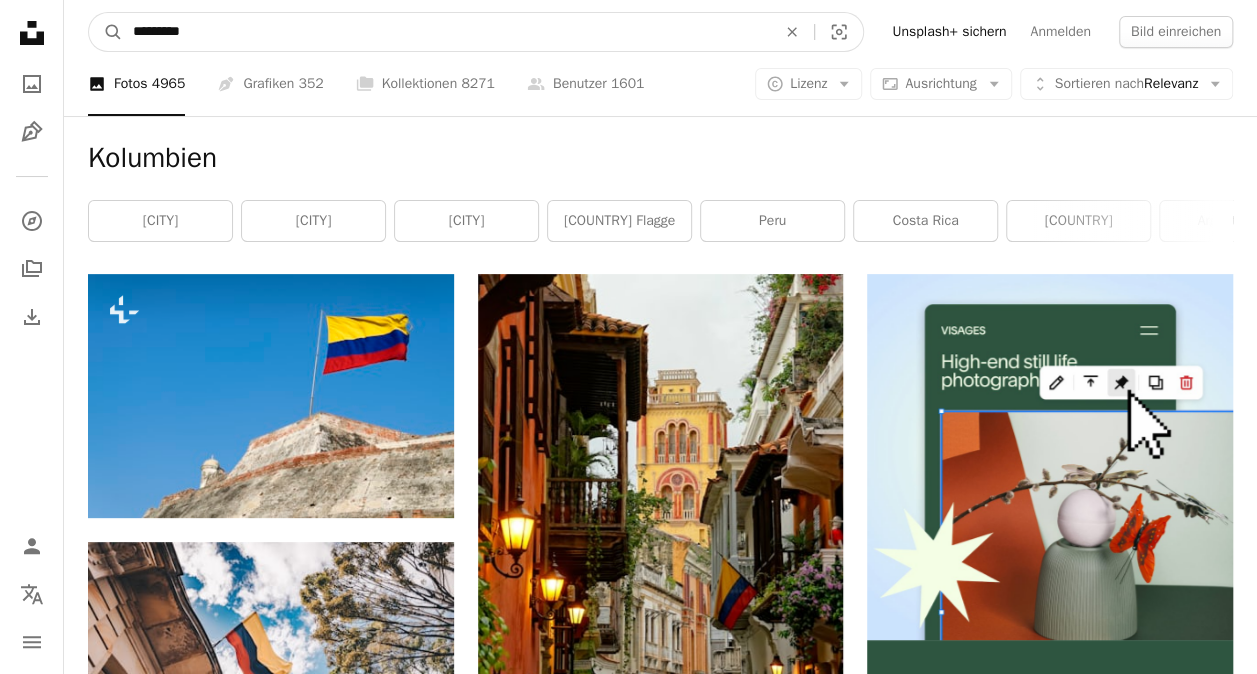 click on "An X shape" 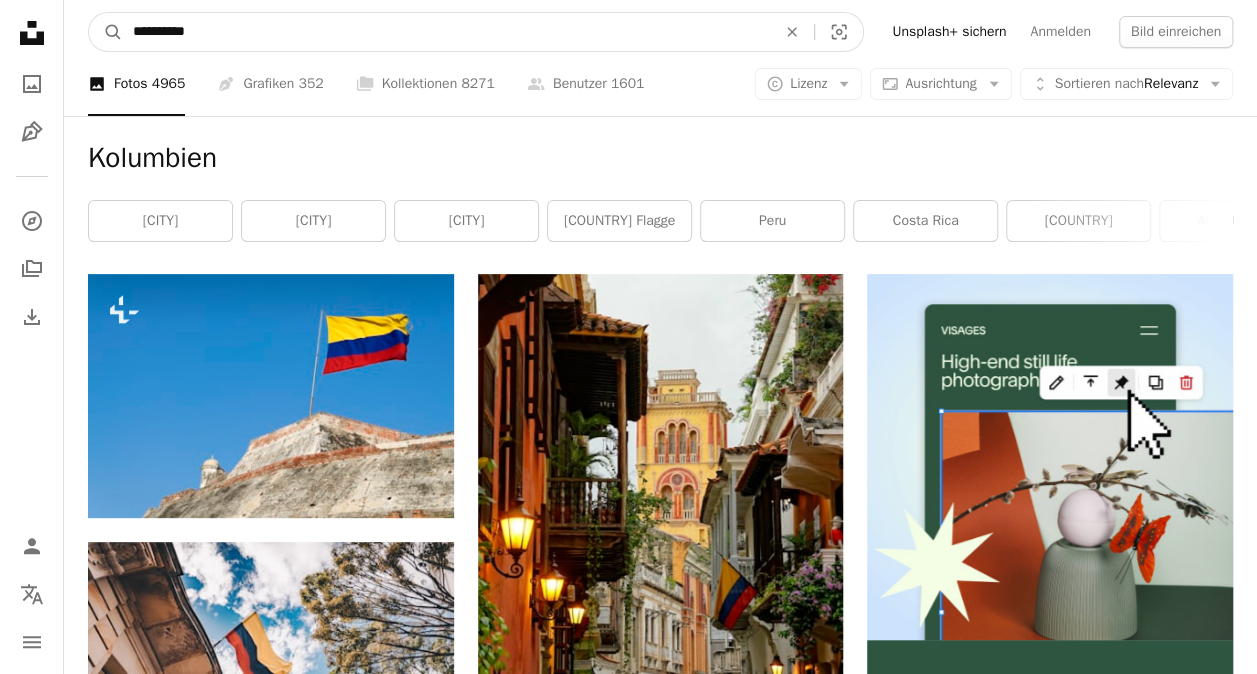 click on "A magnifying glass" at bounding box center [106, 32] 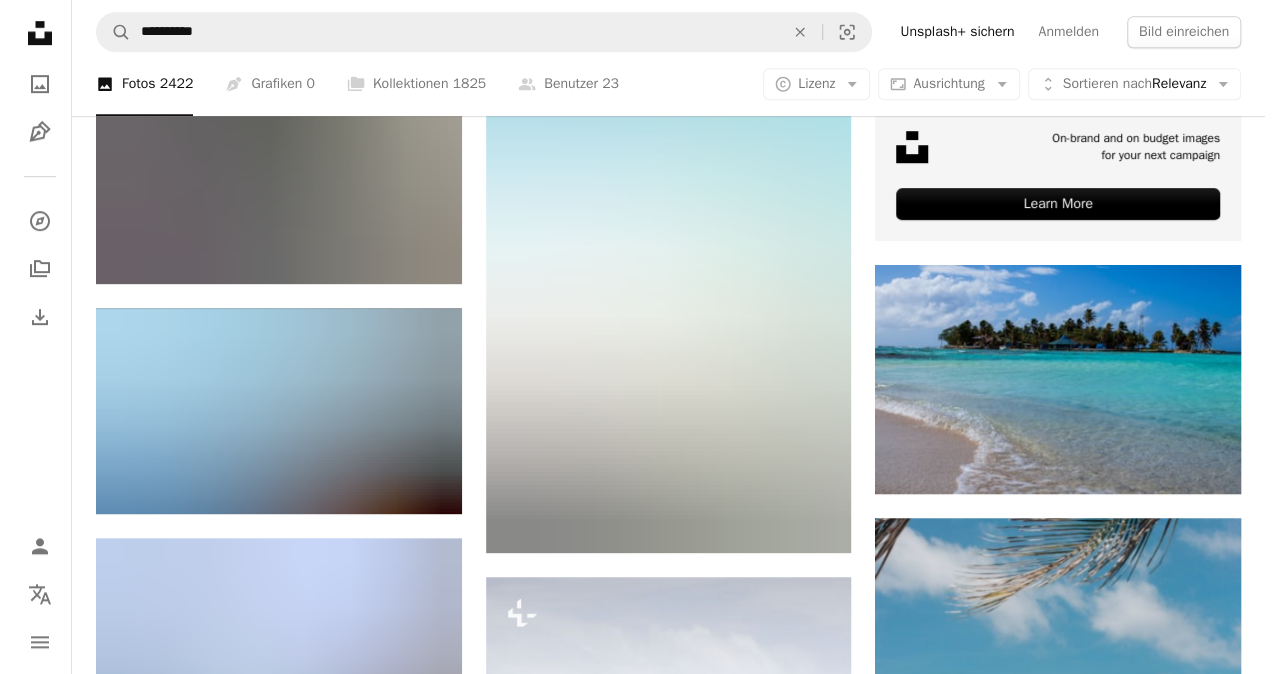 scroll, scrollTop: 454, scrollLeft: 0, axis: vertical 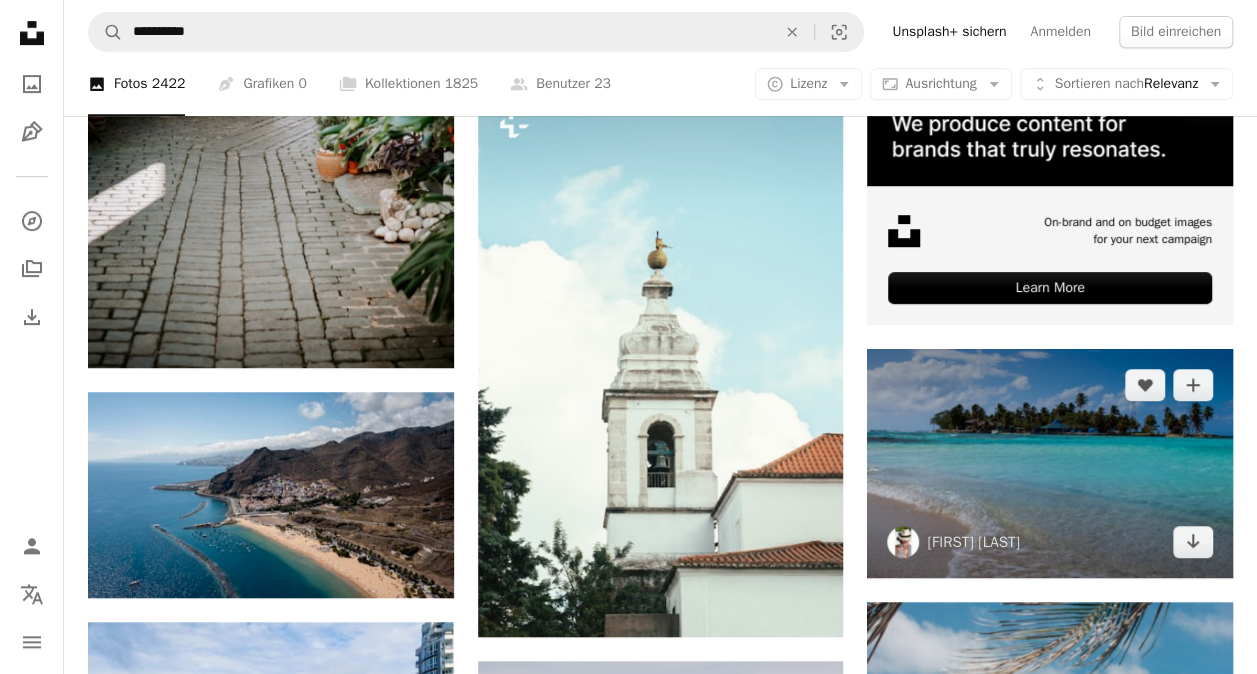 click at bounding box center (1050, 463) 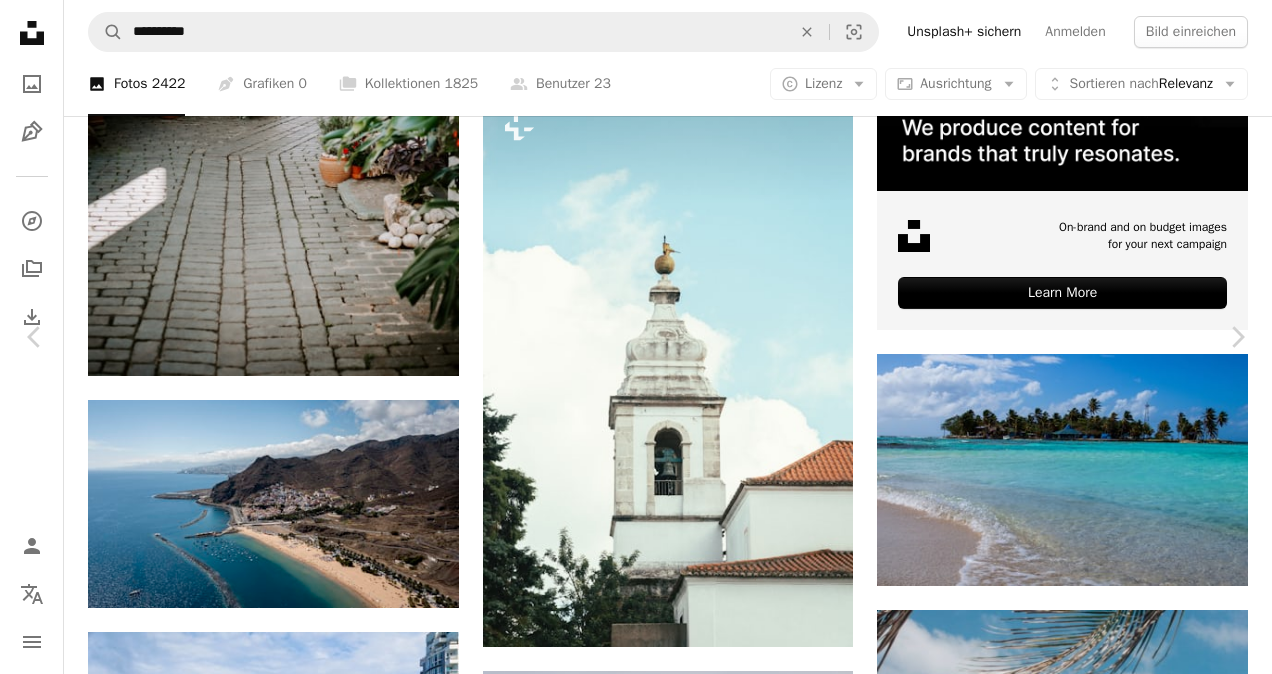 scroll, scrollTop: 199, scrollLeft: 0, axis: vertical 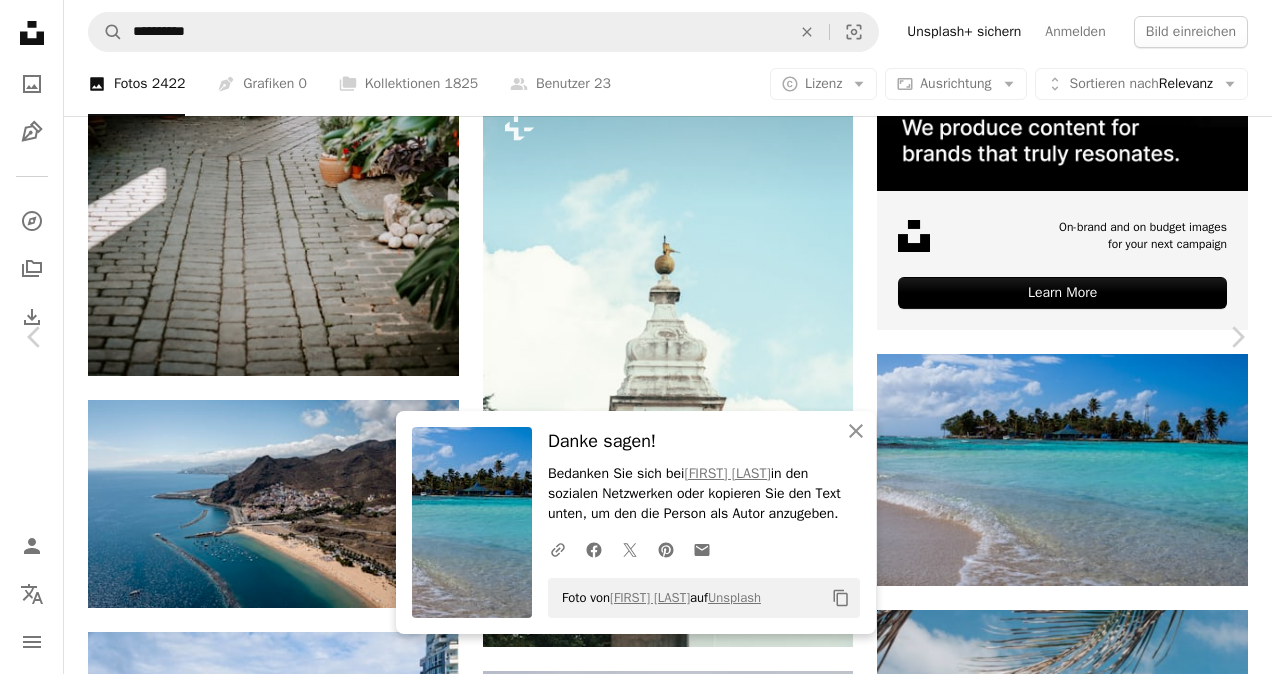 click on "Danke sagen!" at bounding box center (704, 441) 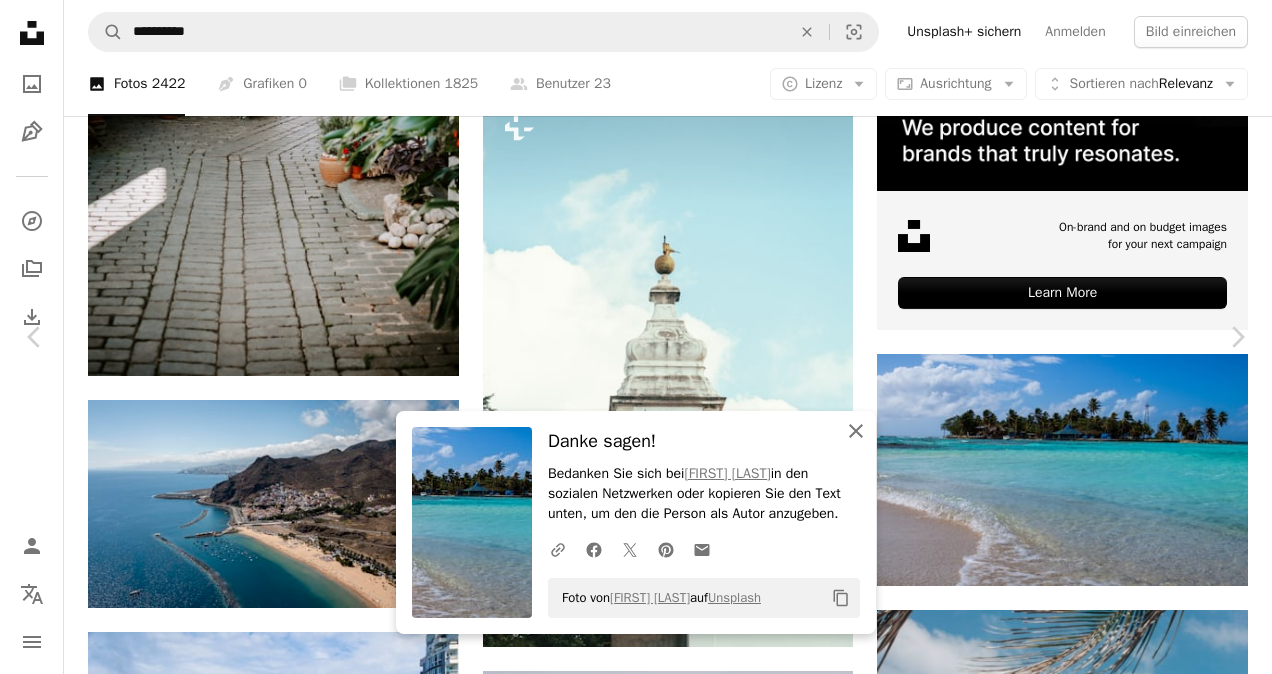 click 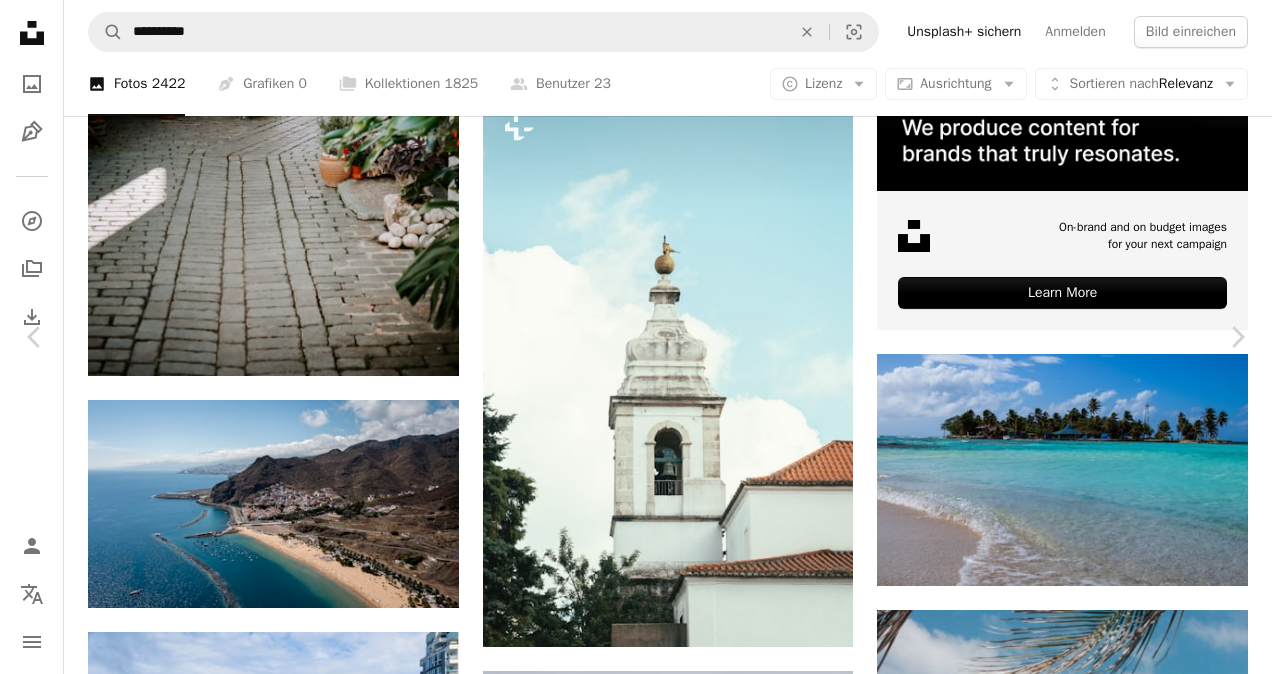 click on "An X shape" at bounding box center (20, 20) 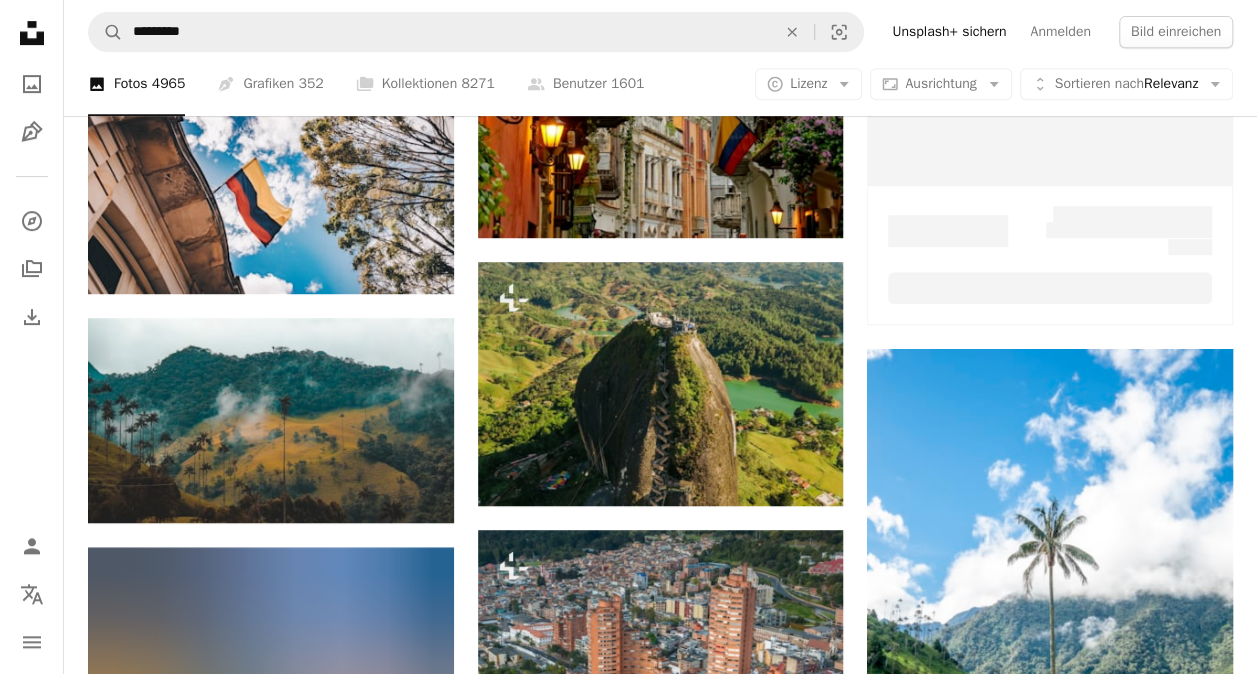scroll, scrollTop: 0, scrollLeft: 0, axis: both 